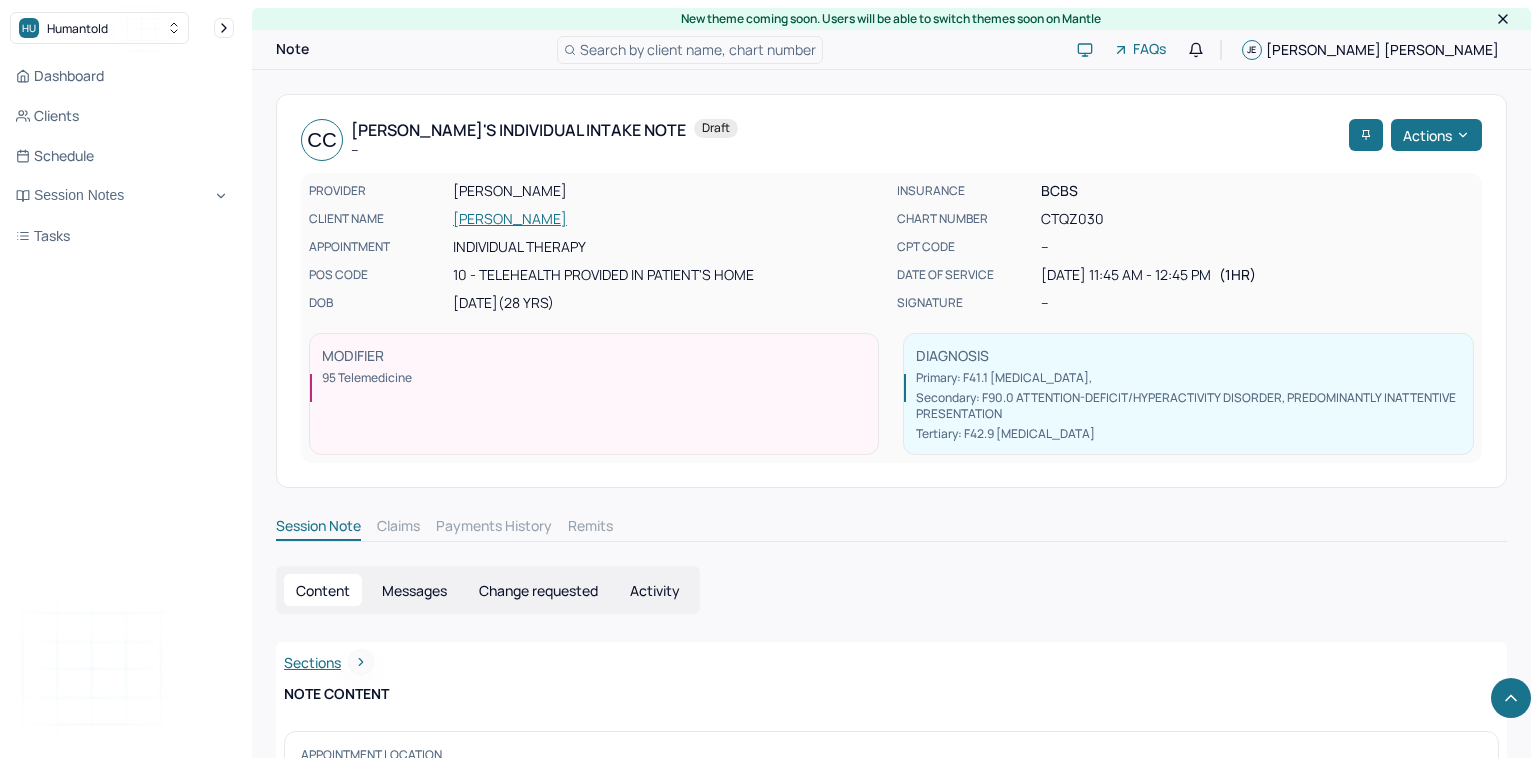 scroll, scrollTop: 9037, scrollLeft: 0, axis: vertical 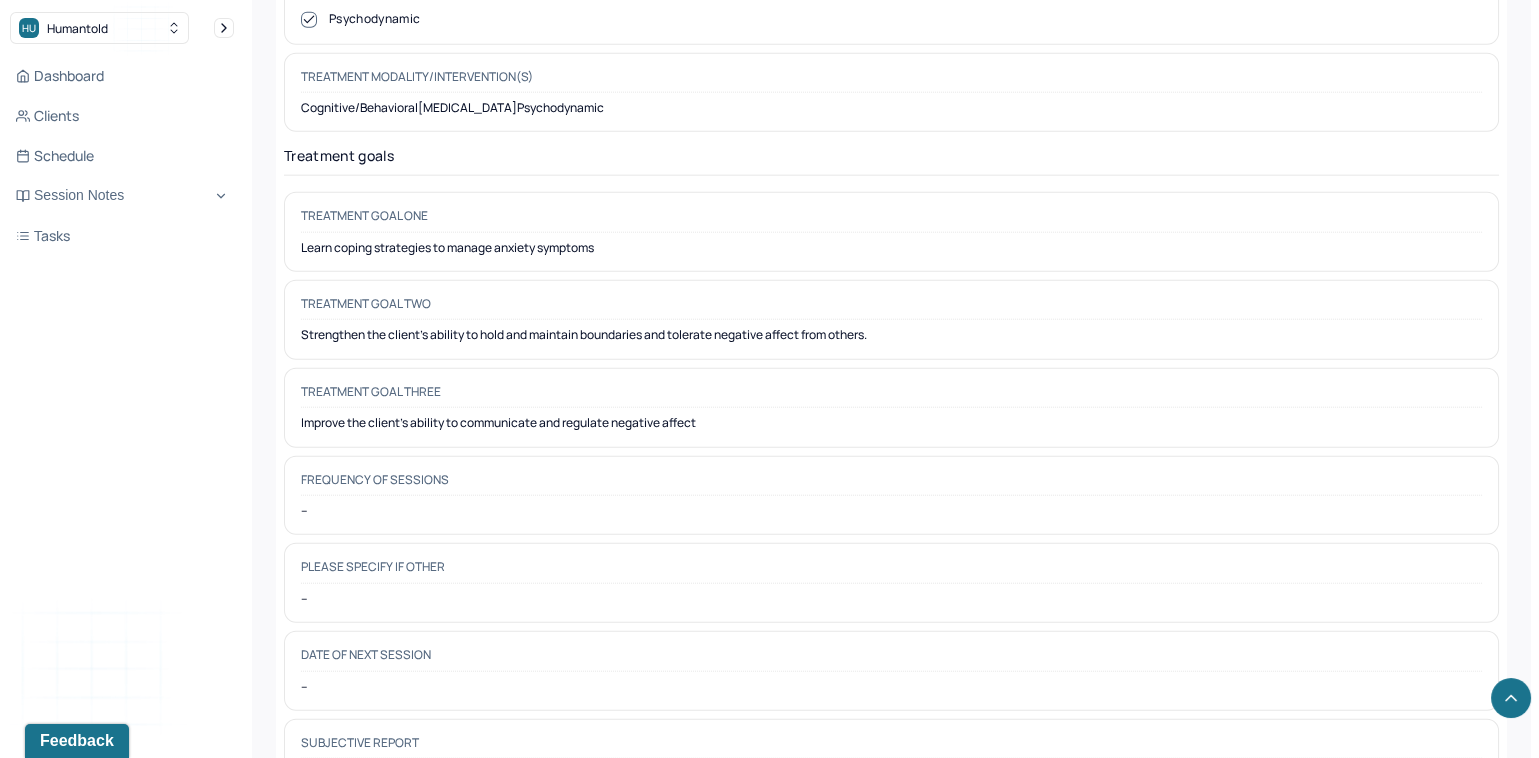 click on "--" at bounding box center (891, 511) 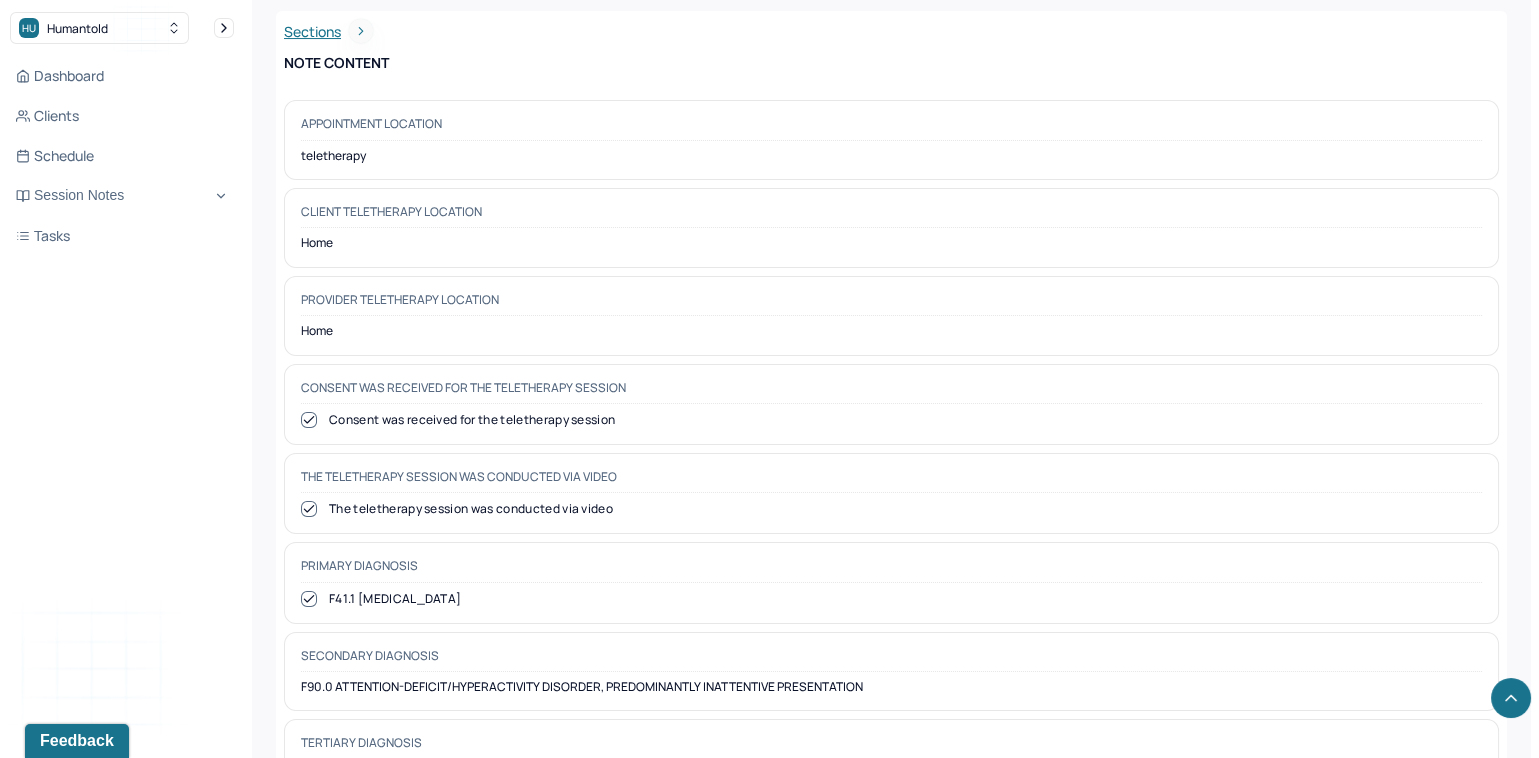 scroll, scrollTop: 0, scrollLeft: 0, axis: both 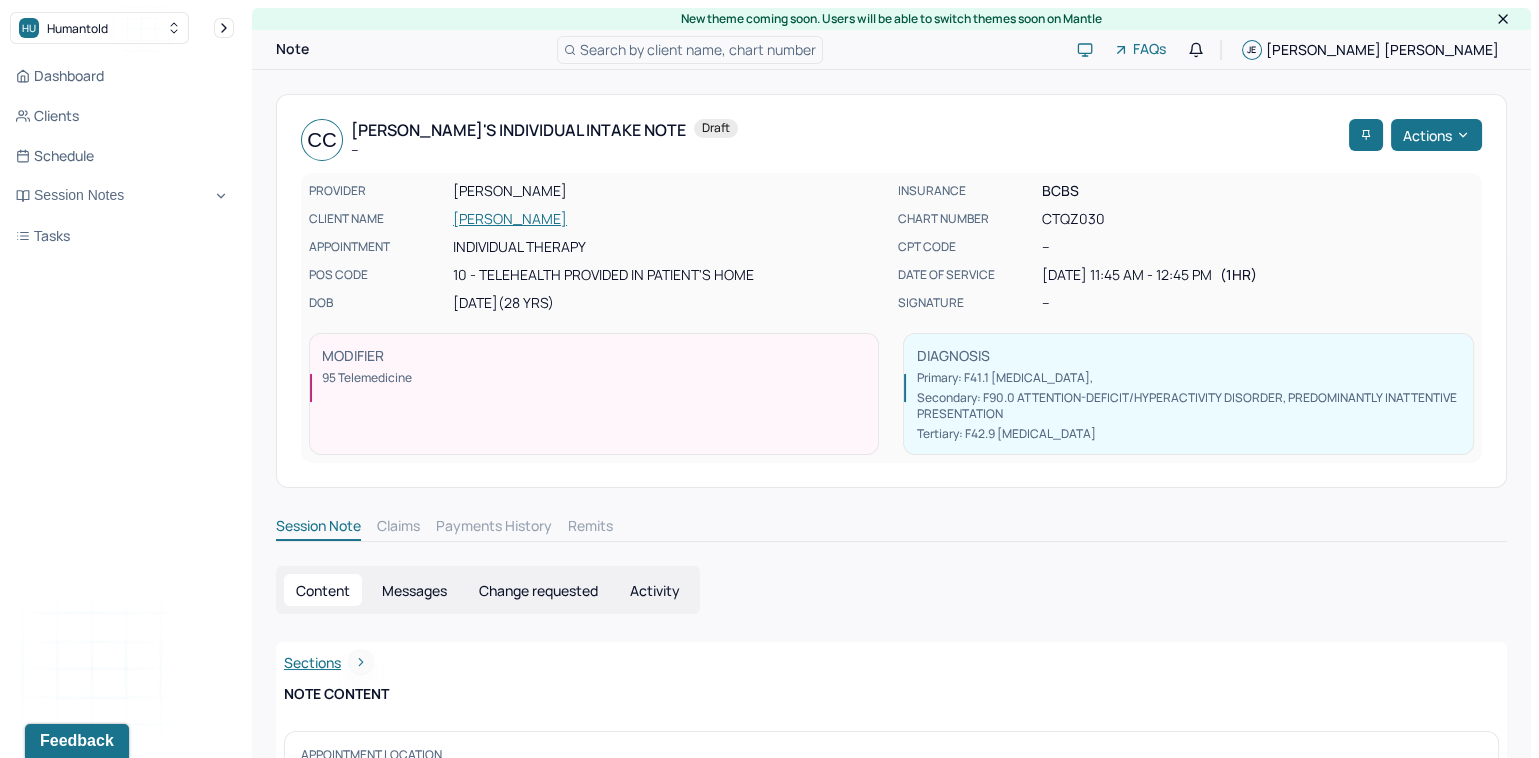 click on "CC Callie's   Individual intake note -- Draft Actions PROVIDER ERMILIO, JESSICA CLIENT NAME CATACOSINOS, CALLIE APPOINTMENT Individual therapy POS CODE 10 - Telehealth Provided in Patient's Home DOB 08/10/1996  (28 Yrs) INSURANCE BCBS CHART NUMBER CTQZ030 CPT CODE -- DATE OF SERVICE 07/28/2025   11:45 AM   -   12:45 PM ( 1hr ) SIGNATURE -- MODIFIER 95 Telemedicine DIAGNOSIS Primary:   F41.1 GENERALIZED ANXIETY DISORDER ,  Secondary:   F90.0 ATTENTION-DEFICIT/HYPERACTIVITY DISORDER, PREDOMINANTLY INATTENTIVE PRESENTATION  Tertiary:   F42.9 OBSESSIVE-COMPULSIVE DISORDER, UNSPECIFIED" at bounding box center (891, 291) 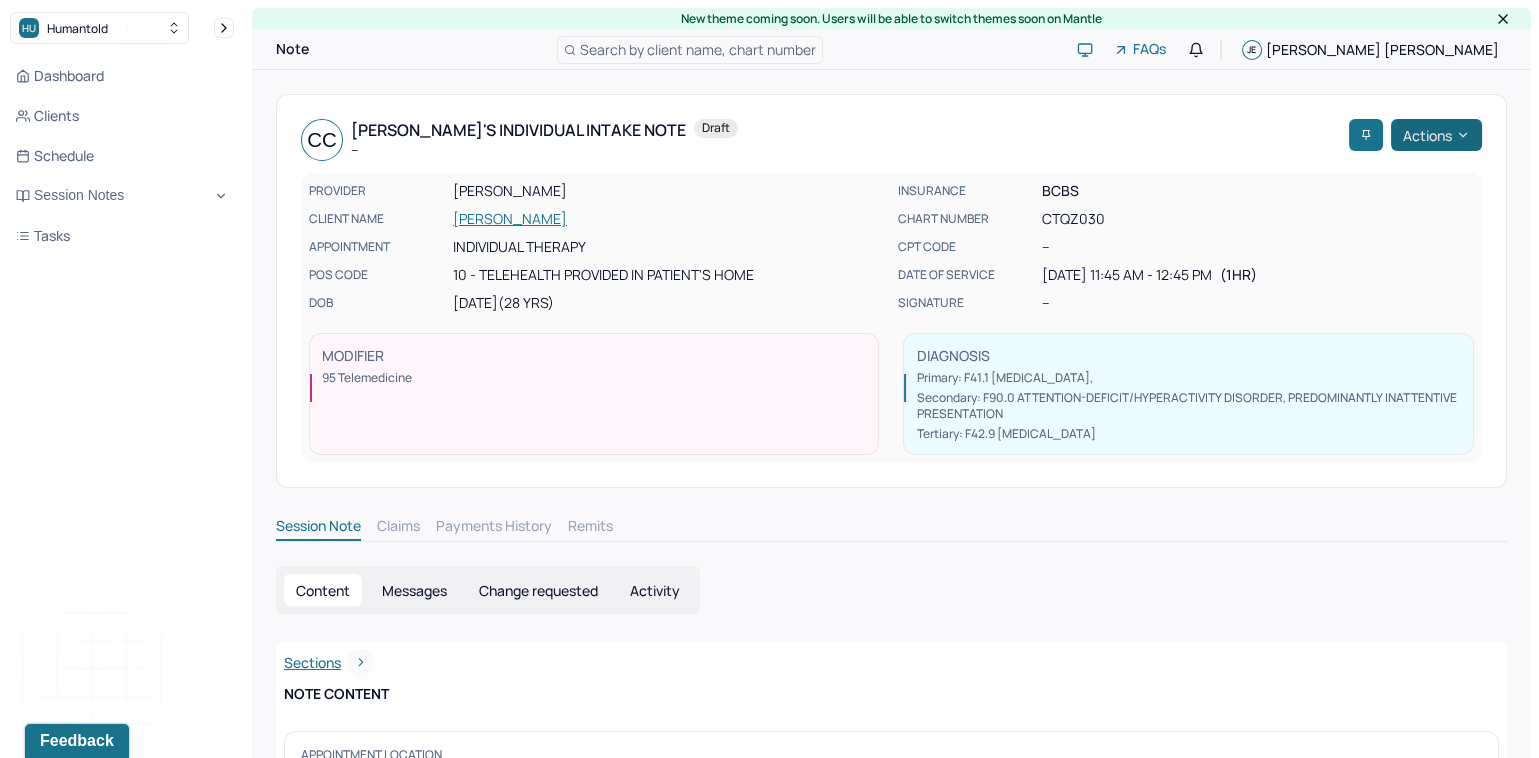 click on "Actions" at bounding box center [1436, 135] 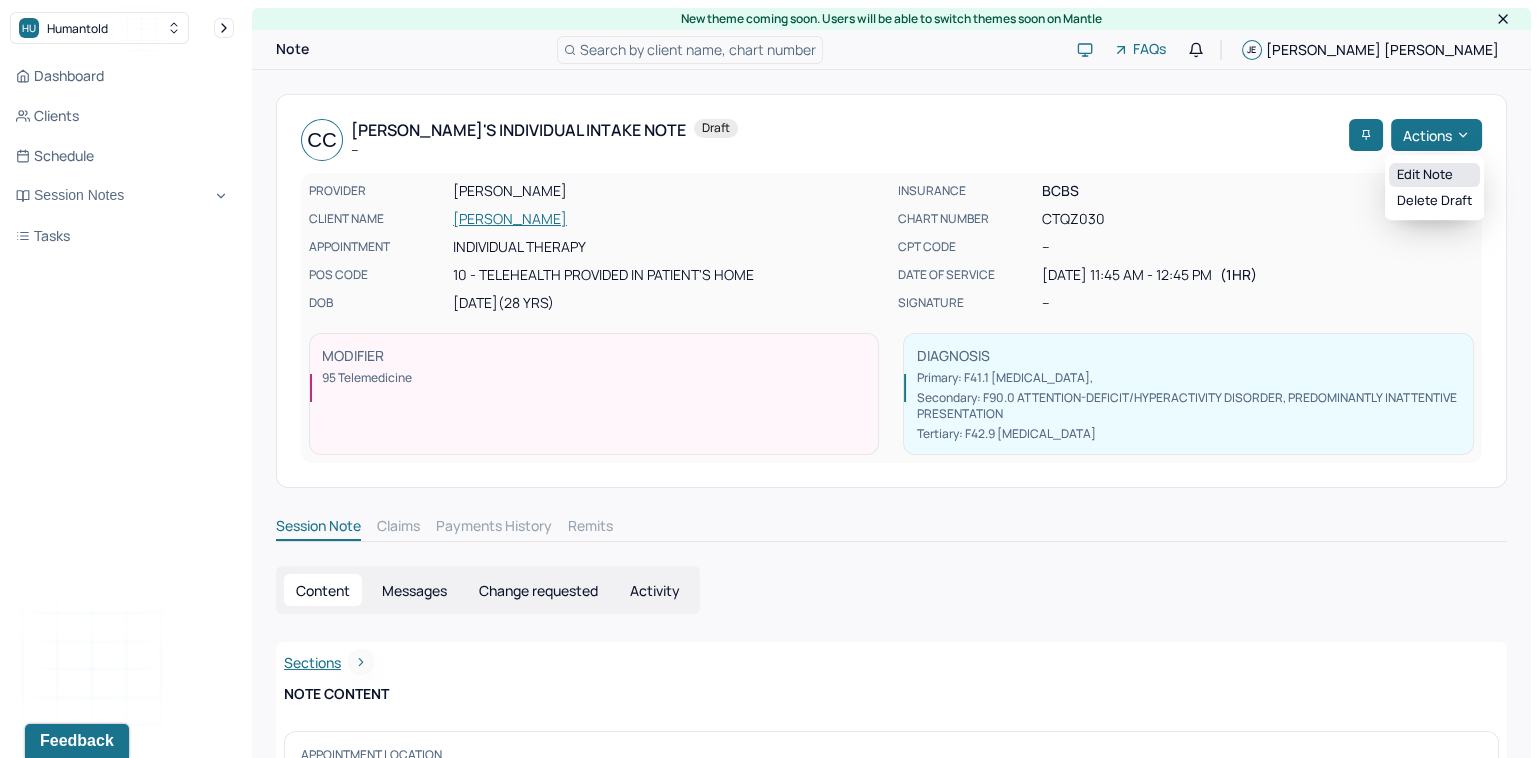 click on "Edit note" at bounding box center (1434, 175) 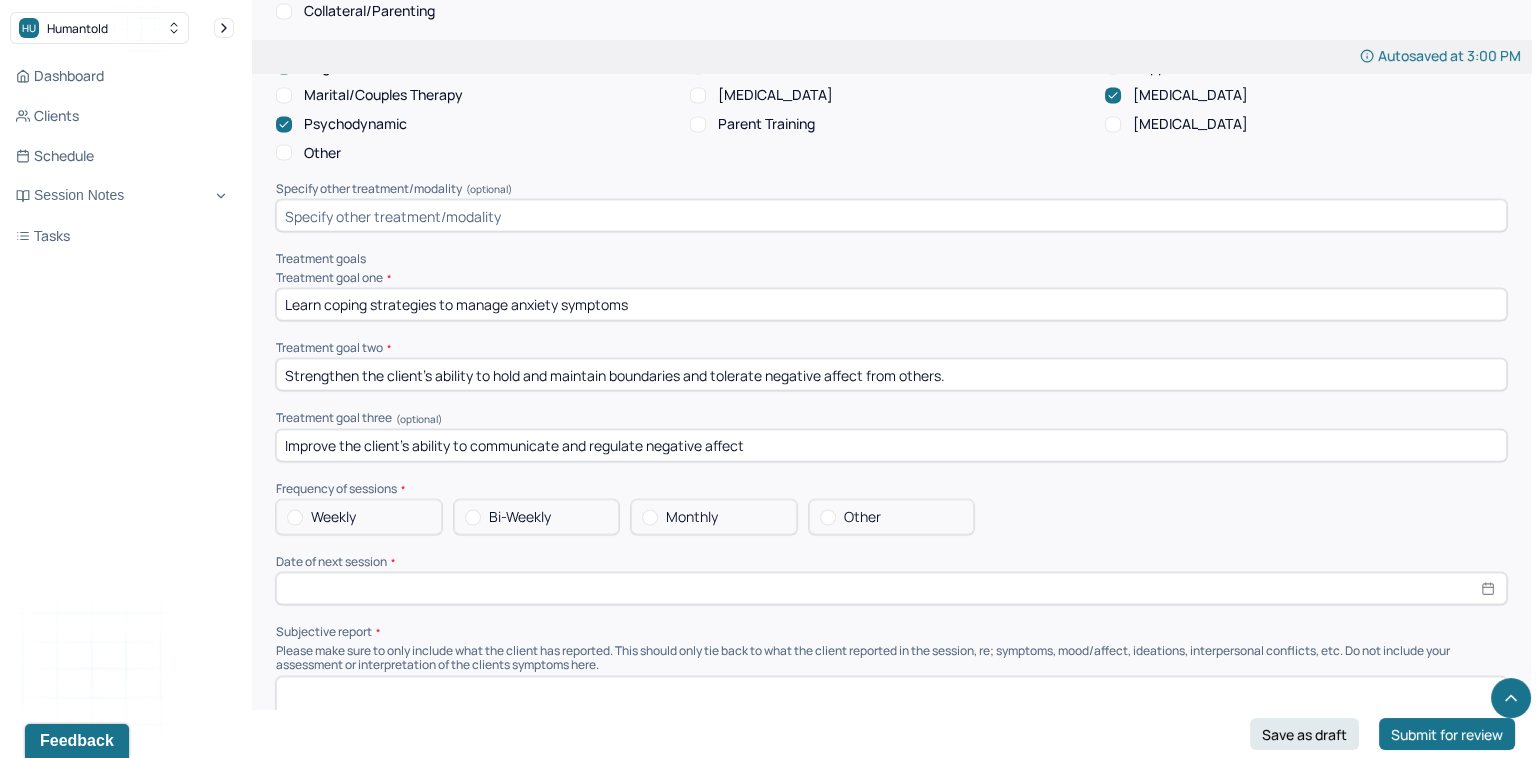 scroll, scrollTop: 7551, scrollLeft: 0, axis: vertical 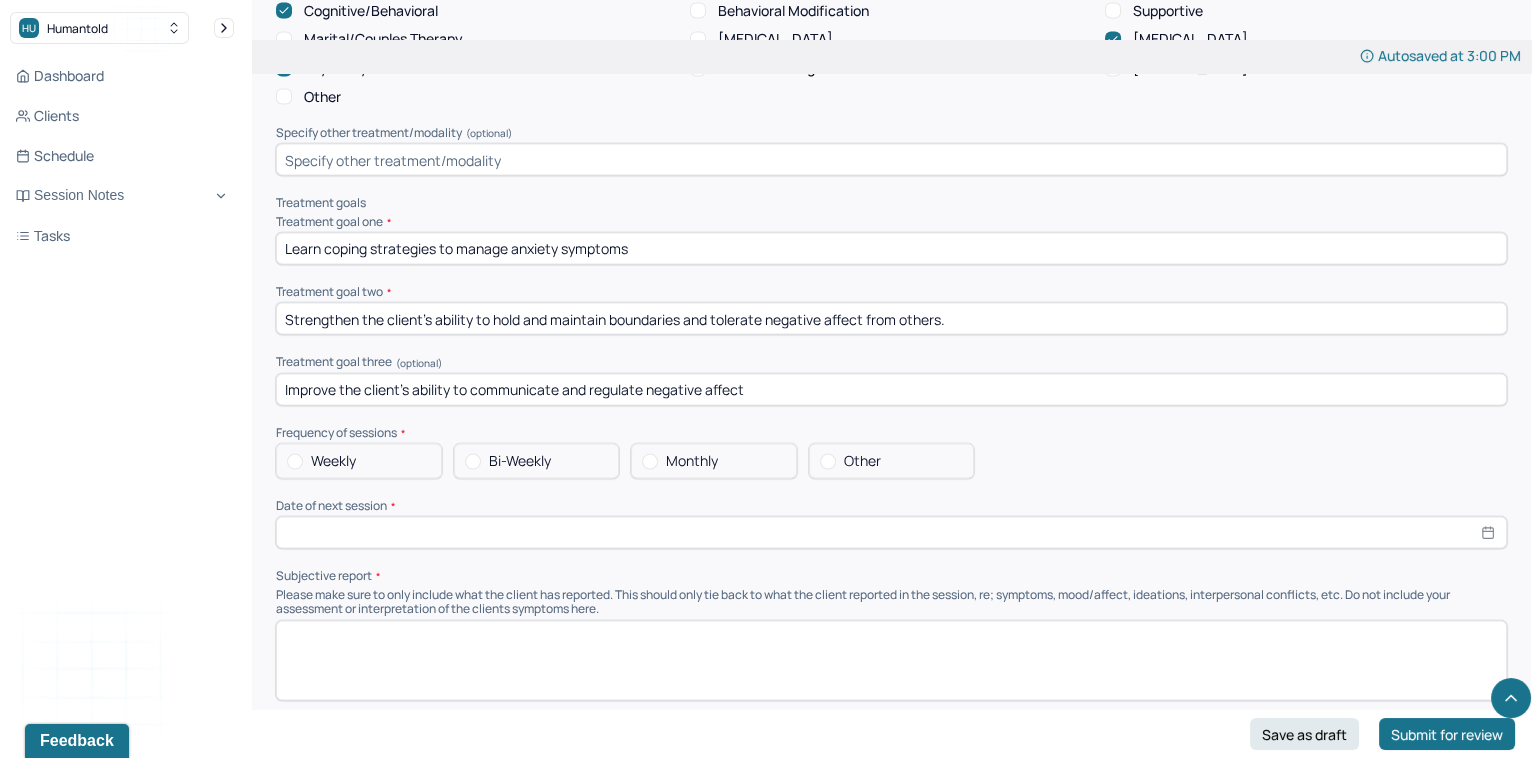click on "Weekly" at bounding box center [333, 461] 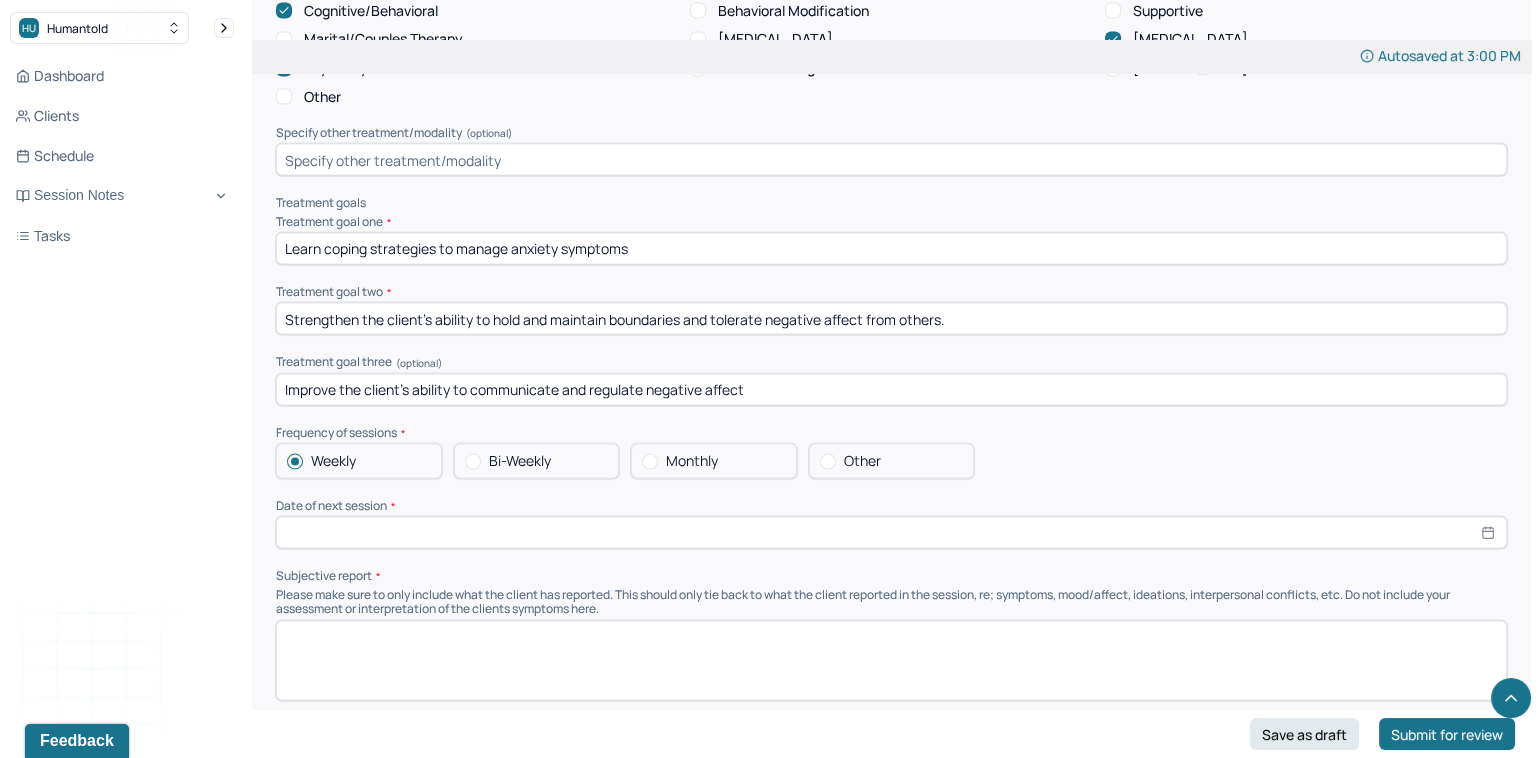click at bounding box center (891, 533) 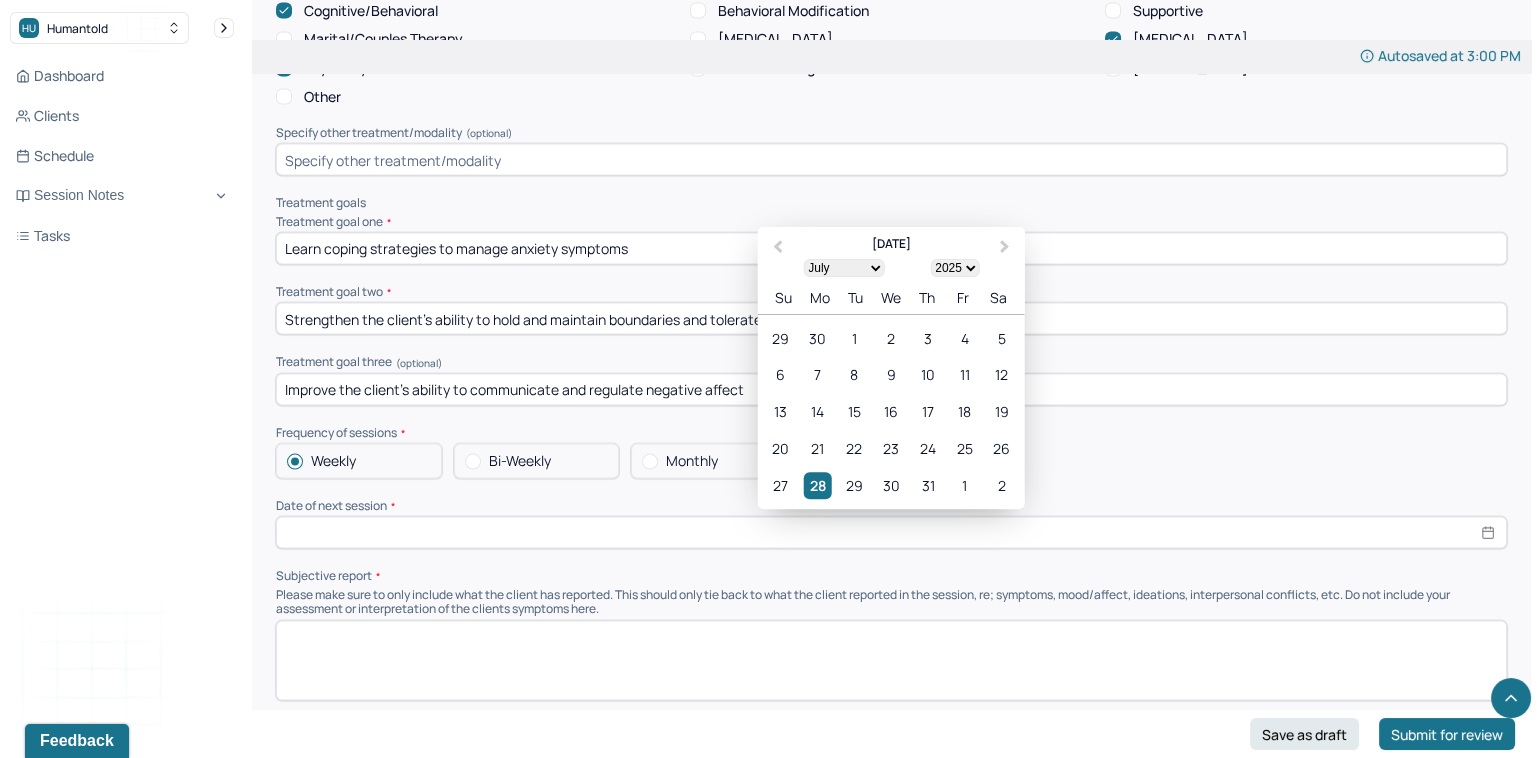 click on "Su Mo Tu We Th Fr Sa" at bounding box center [891, 298] 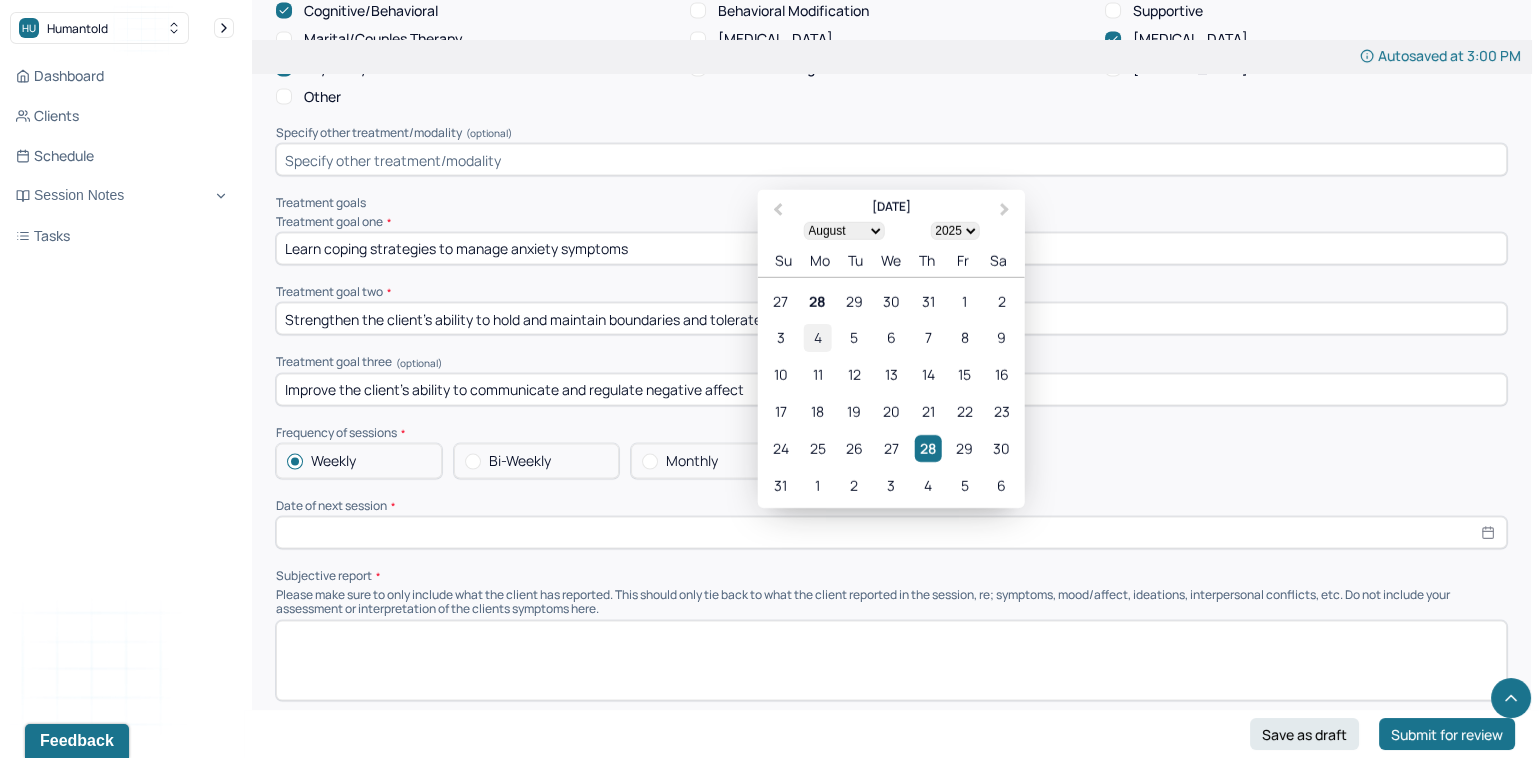 click on "4" at bounding box center (817, 338) 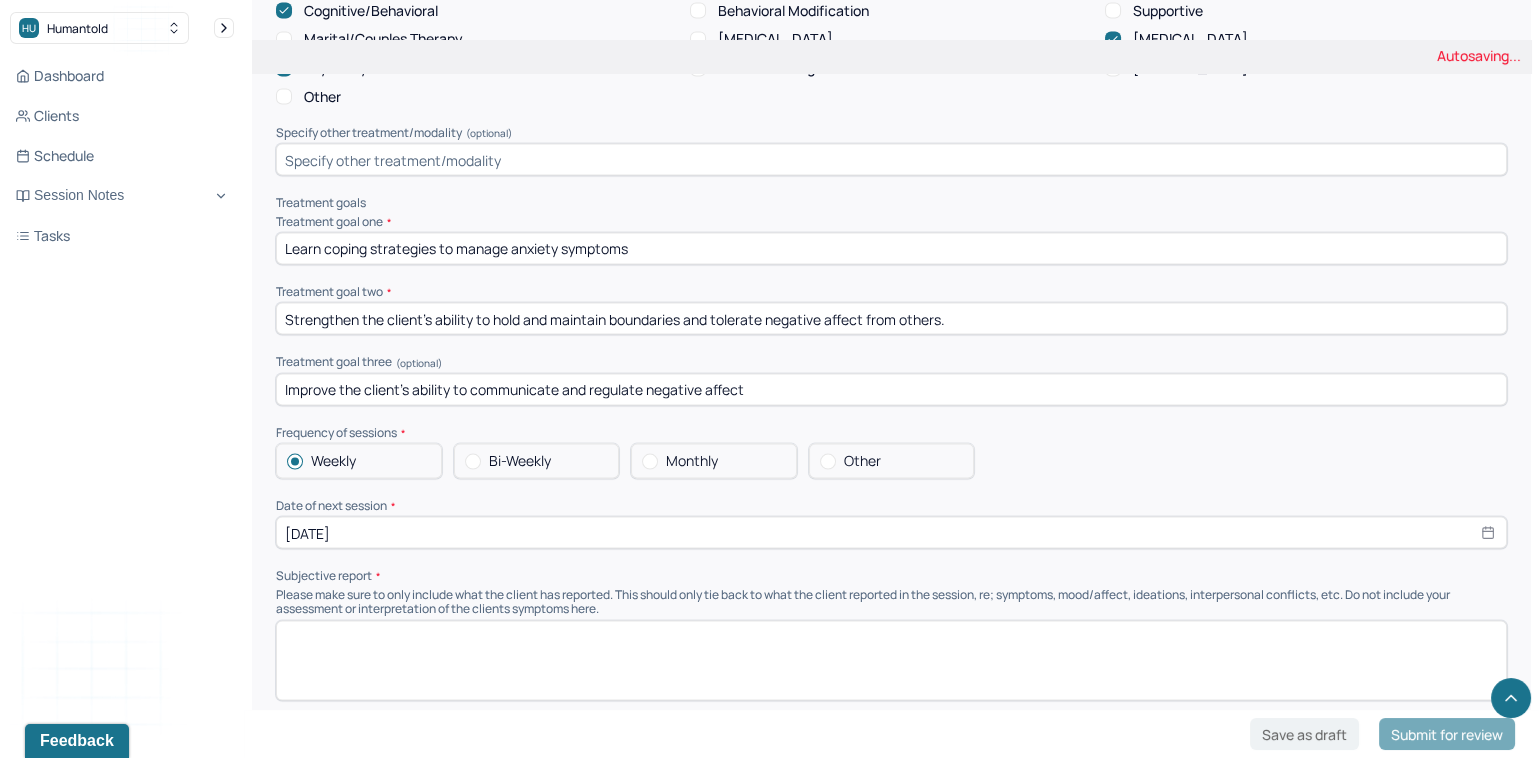 click at bounding box center (891, 661) 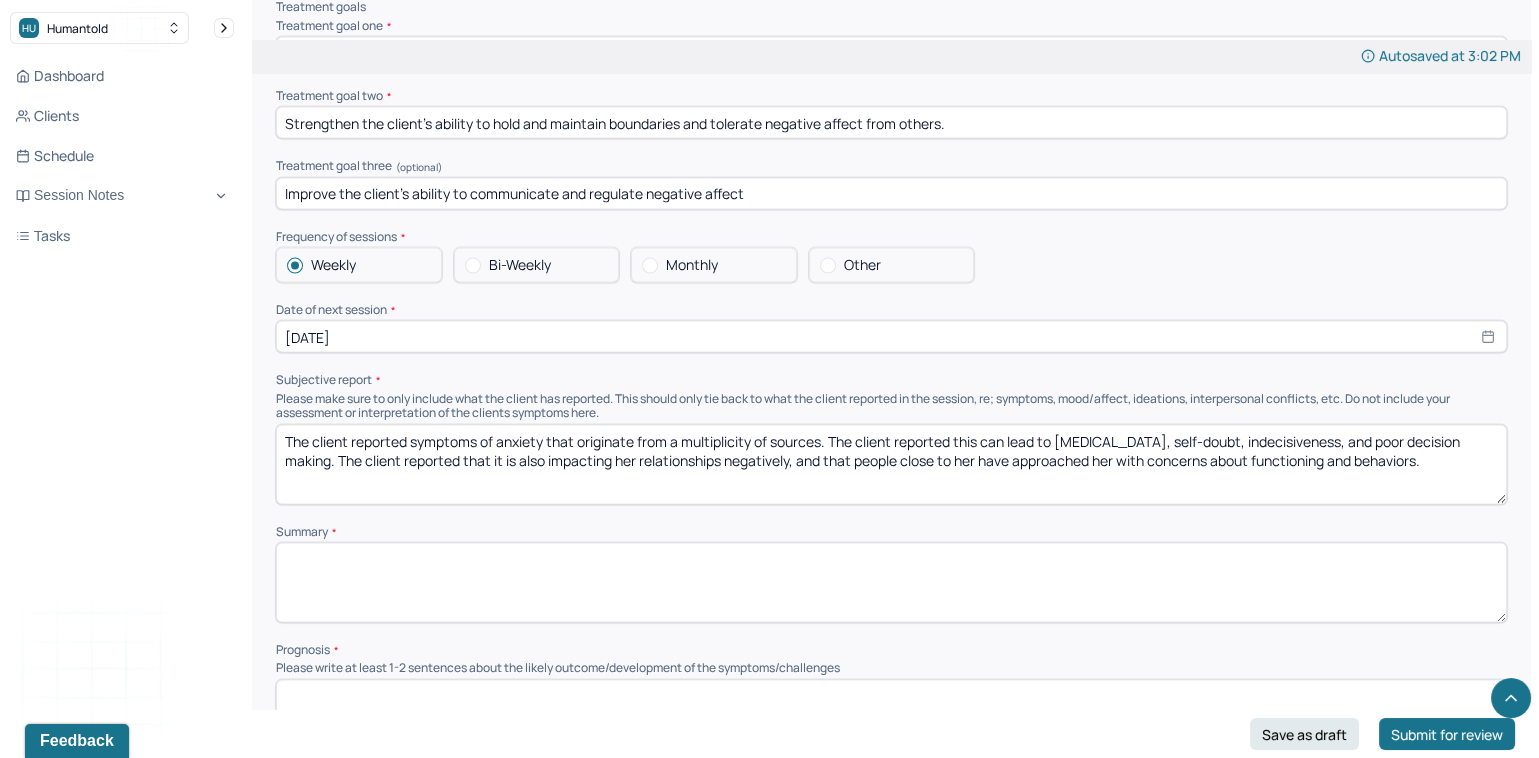 scroll, scrollTop: 7752, scrollLeft: 0, axis: vertical 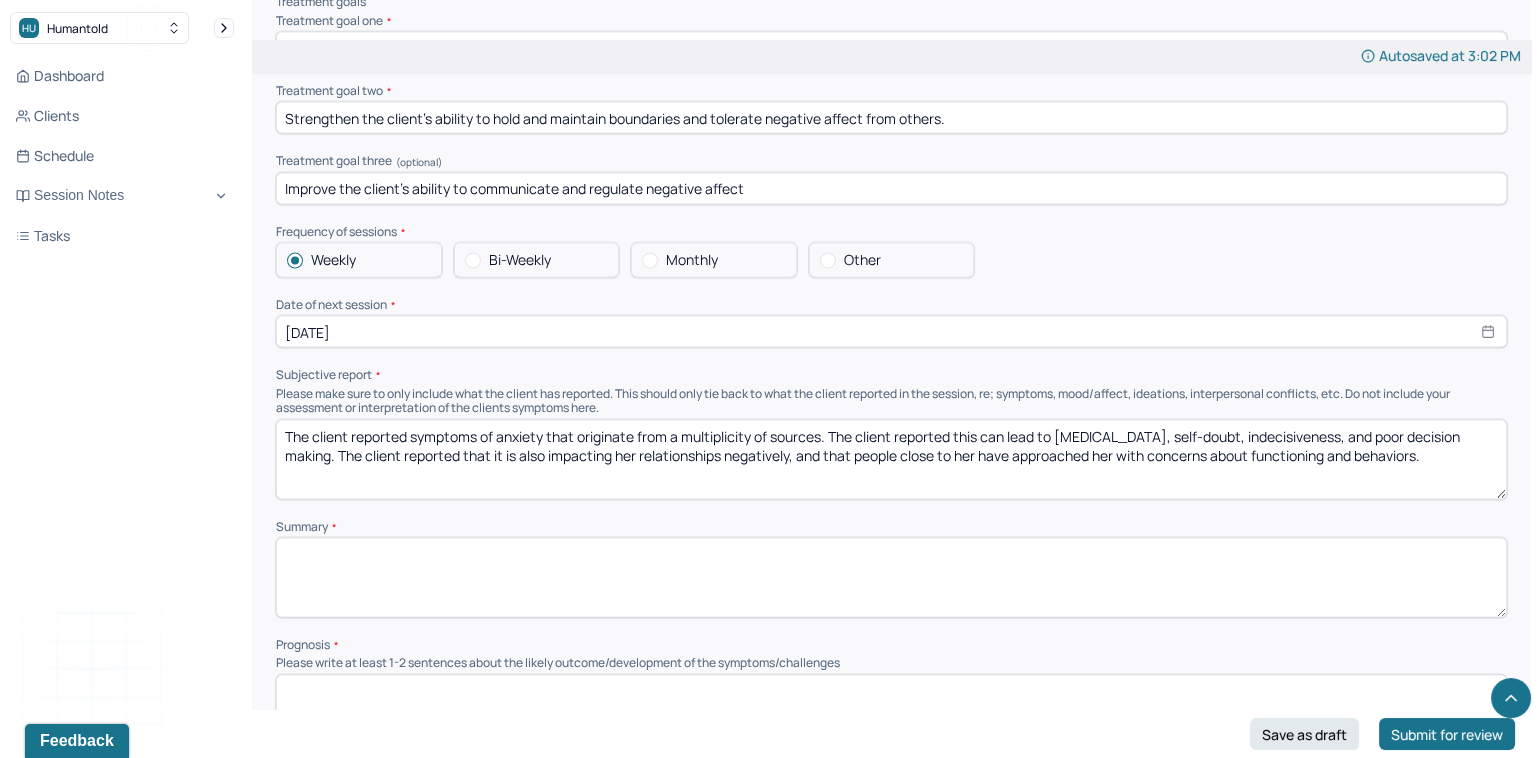 type on "The client reported symptoms of anxiety that originate from a multiplicity of sources. The client reported this can lead to racing thoughts, self-doubt, indecisiveness, and poor decision making. The client reported that it is also impacting her relationships negatively, and that people close to her have approached her with concerns about functioning and behaviors." 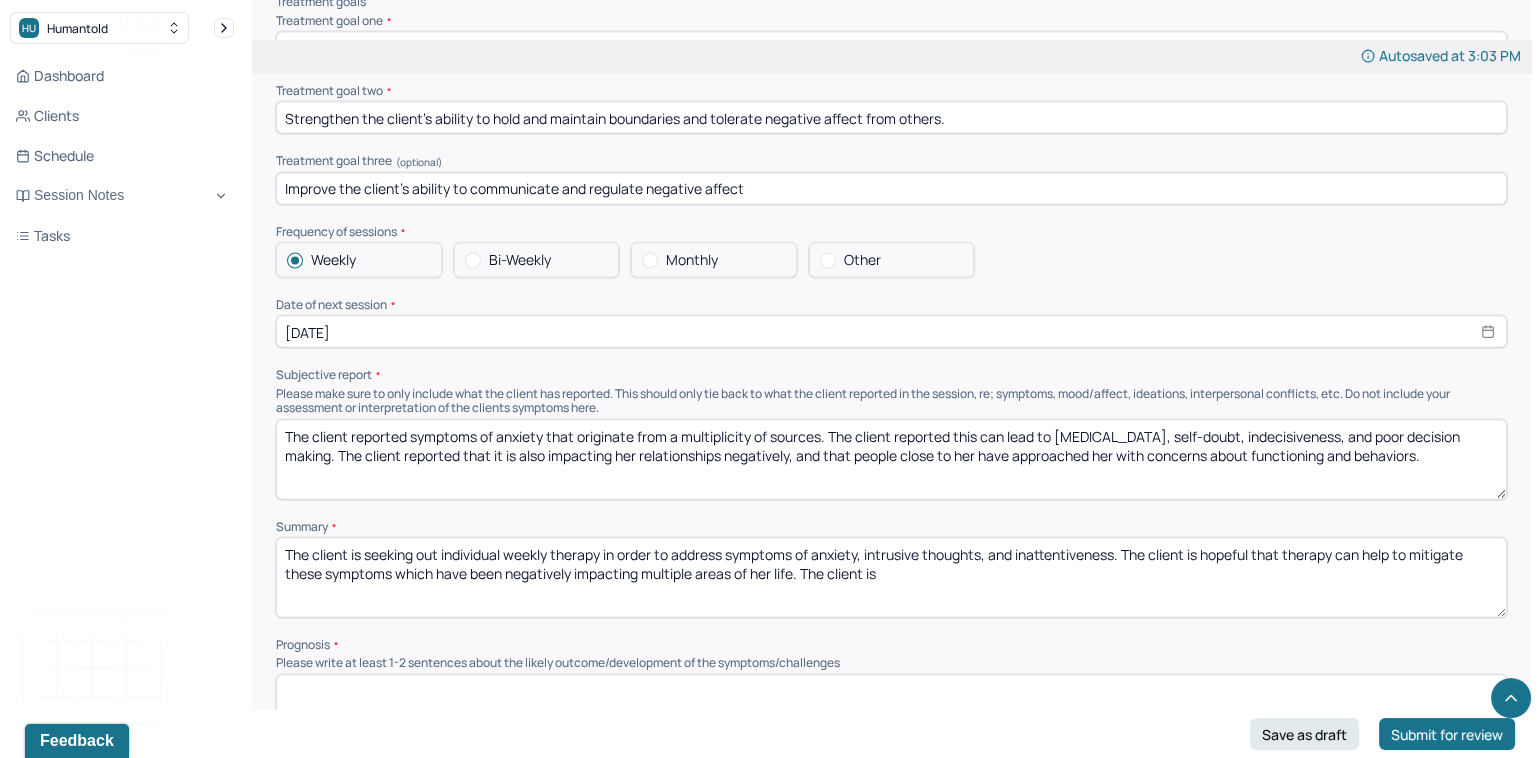 click on "The client is seeking out individual weekly therapy in order to address symptoms of anxiety, intrusive thoughts, and inattentiveness. The client is hopeful that therapy can help to mitigate these symptoms which have been negatively impacting multiple areas of her life. The client is" at bounding box center [891, 578] 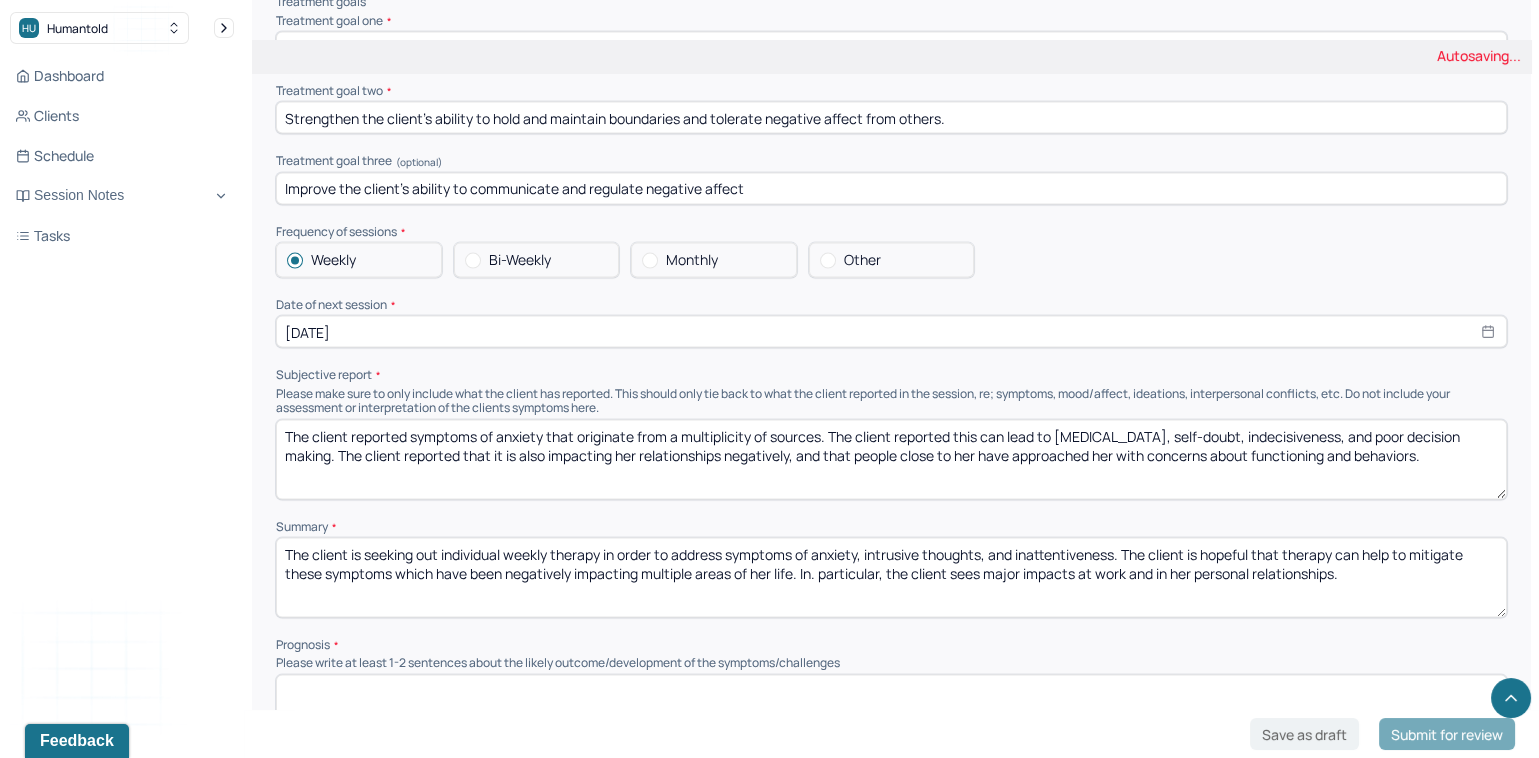 scroll, scrollTop: 7867, scrollLeft: 0, axis: vertical 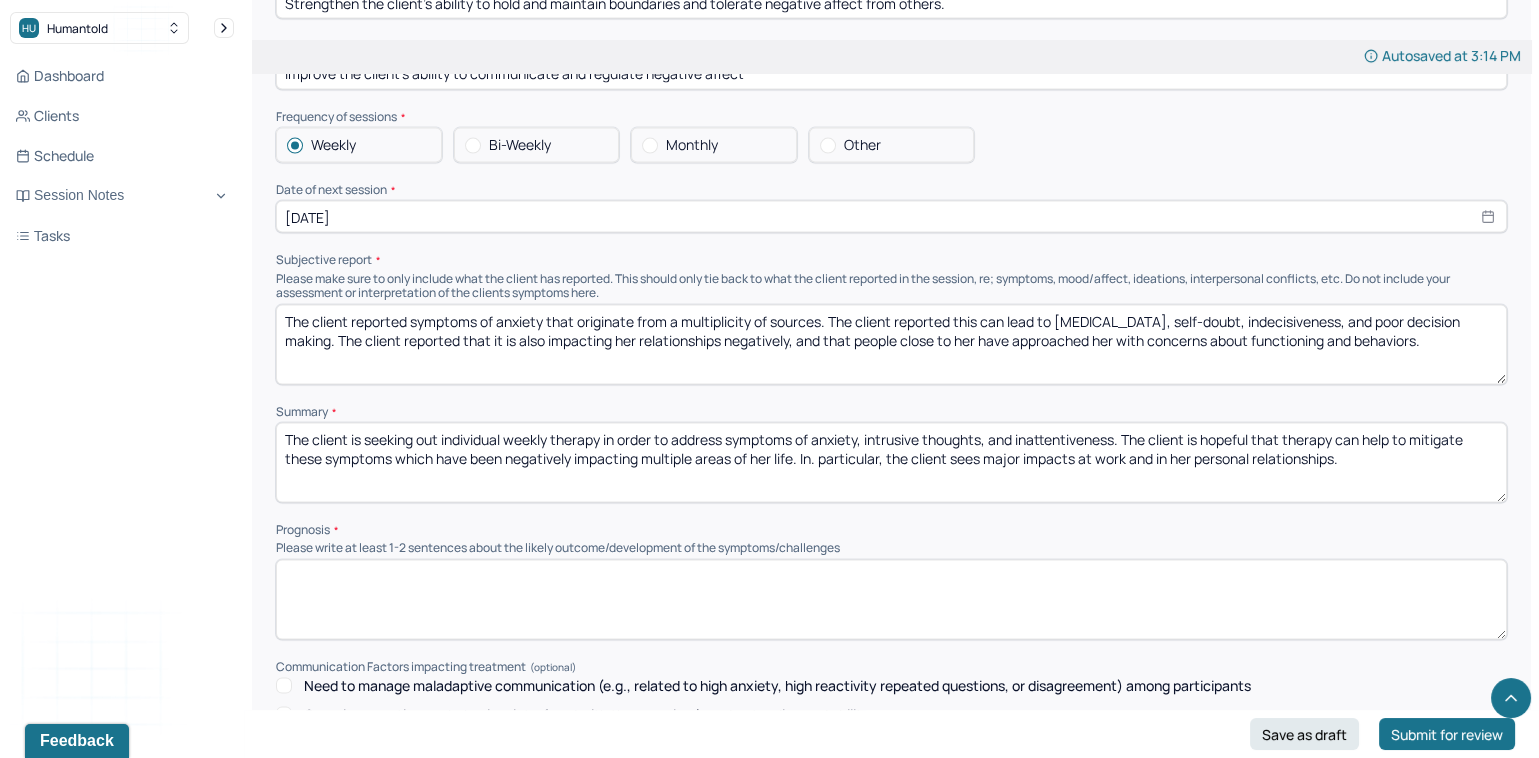 type on "The client is seeking out individual weekly therapy in order to address symptoms of anxiety, intrusive thoughts, and inattentiveness. The client is hopeful that therapy can help to mitigate these symptoms which have been negatively impacting multiple areas of her life. In. particular, the client sees major impacts at work and in her personal relationships." 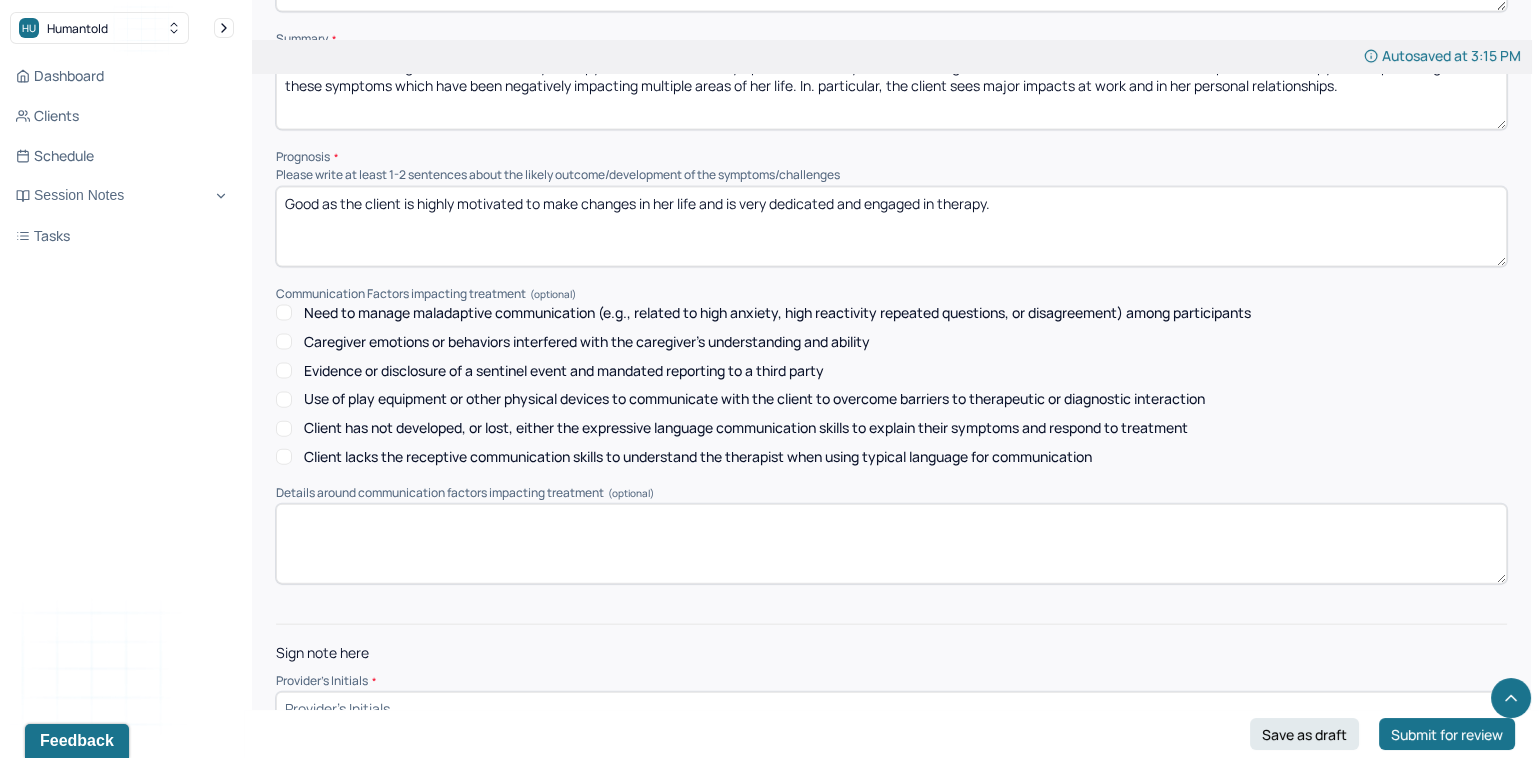 scroll, scrollTop: 8254, scrollLeft: 0, axis: vertical 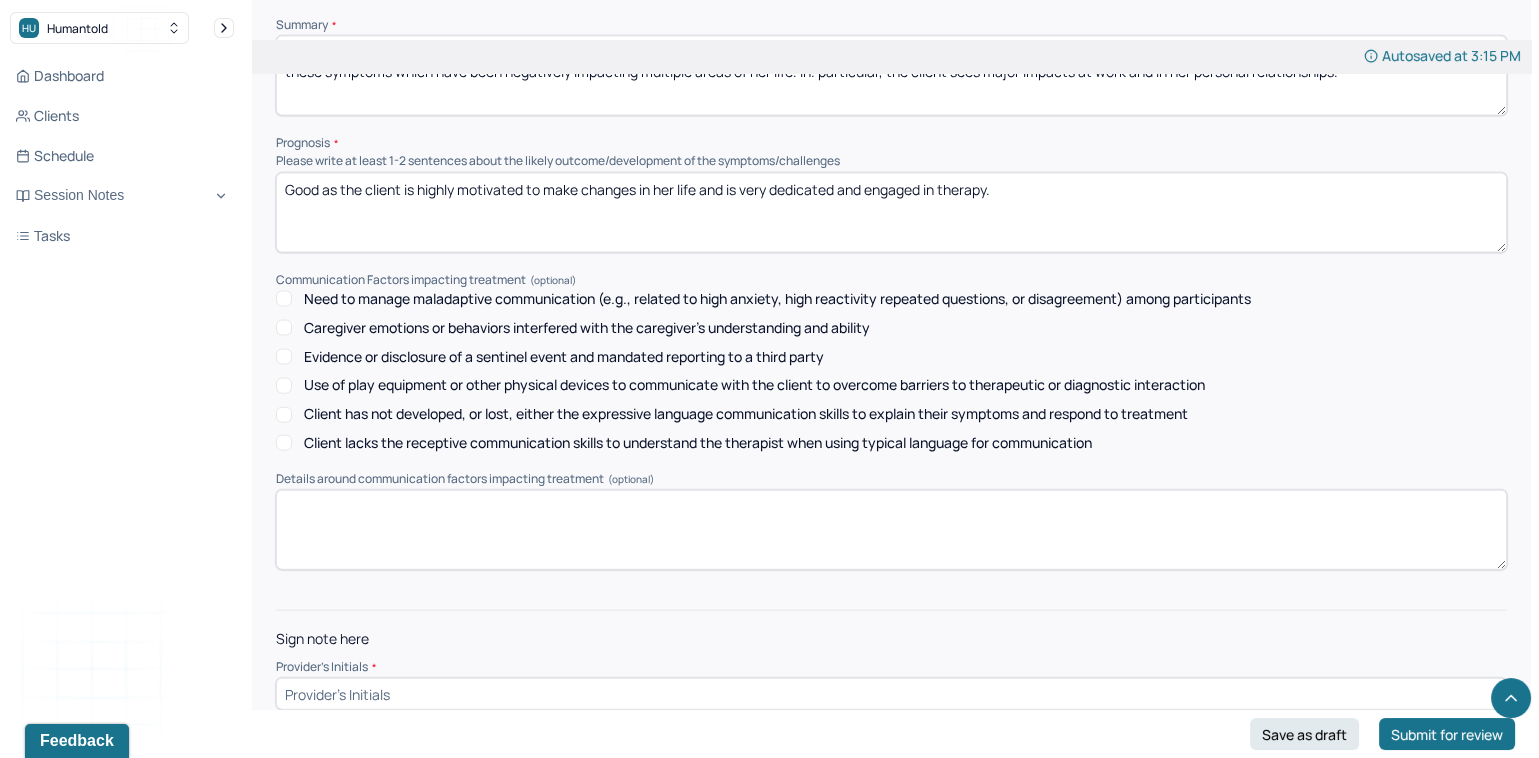 type on "Good as the client is highly motivated to make changes in her life and is very dedicated and engaged in therapy." 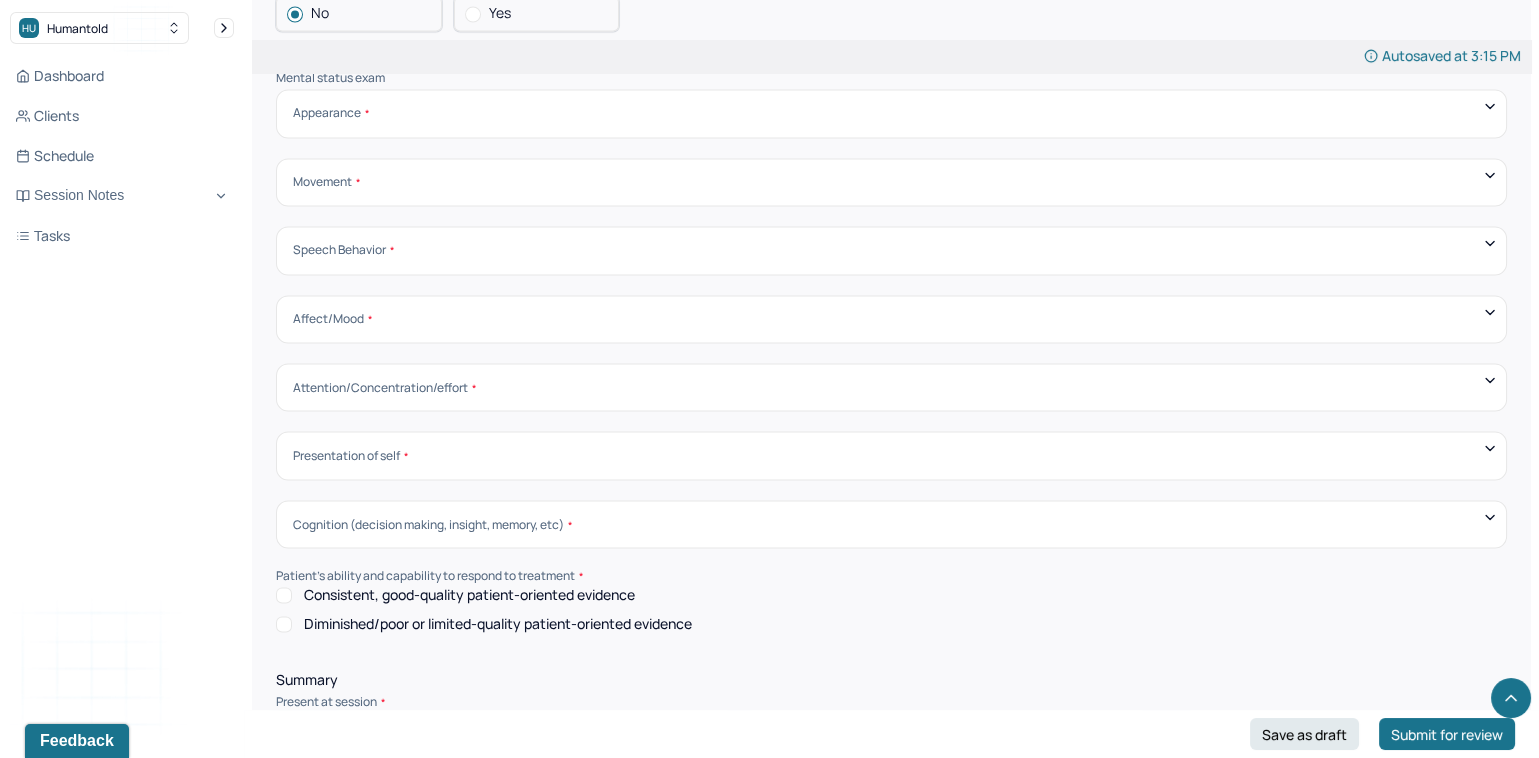 scroll, scrollTop: 6582, scrollLeft: 0, axis: vertical 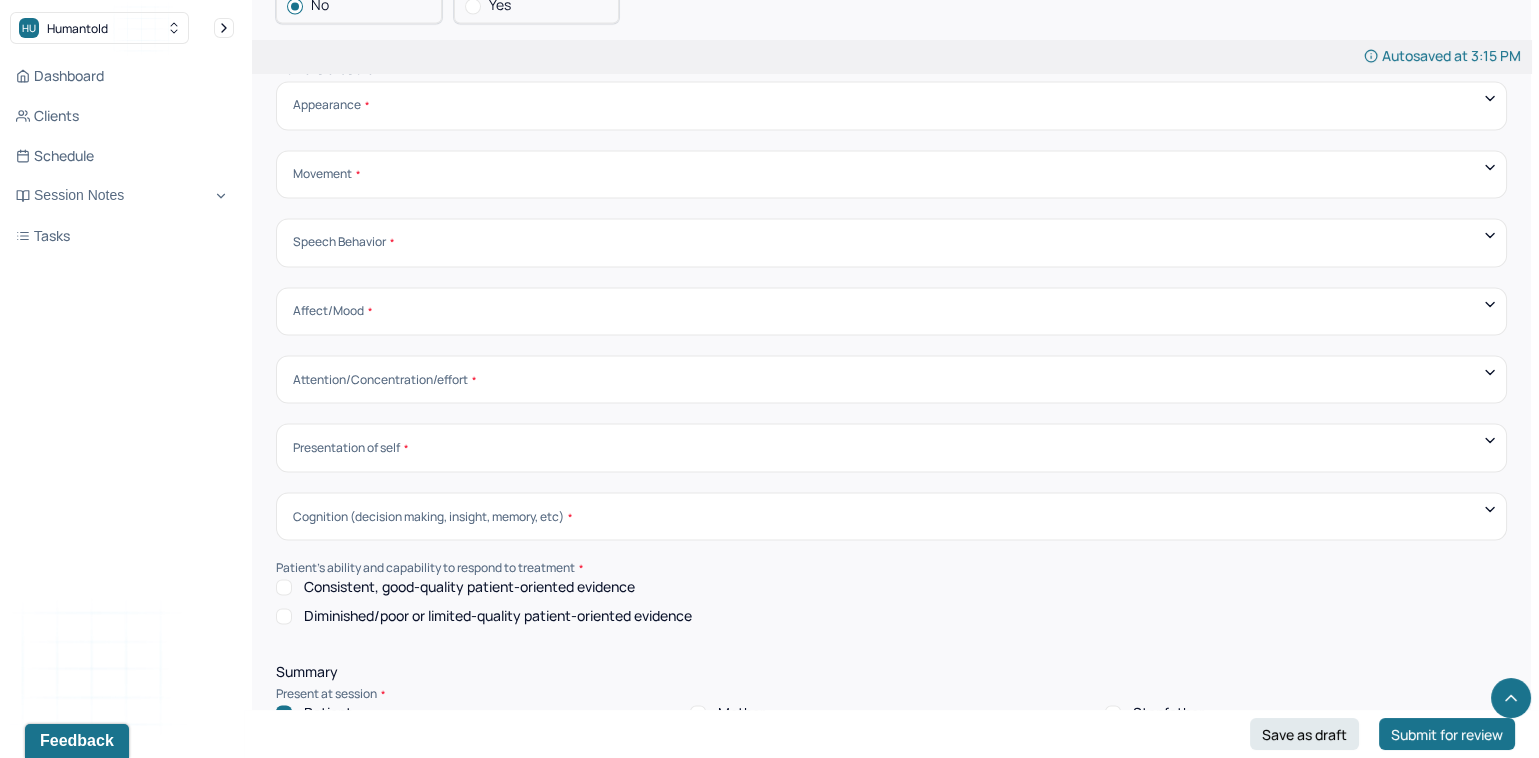 type on "JE" 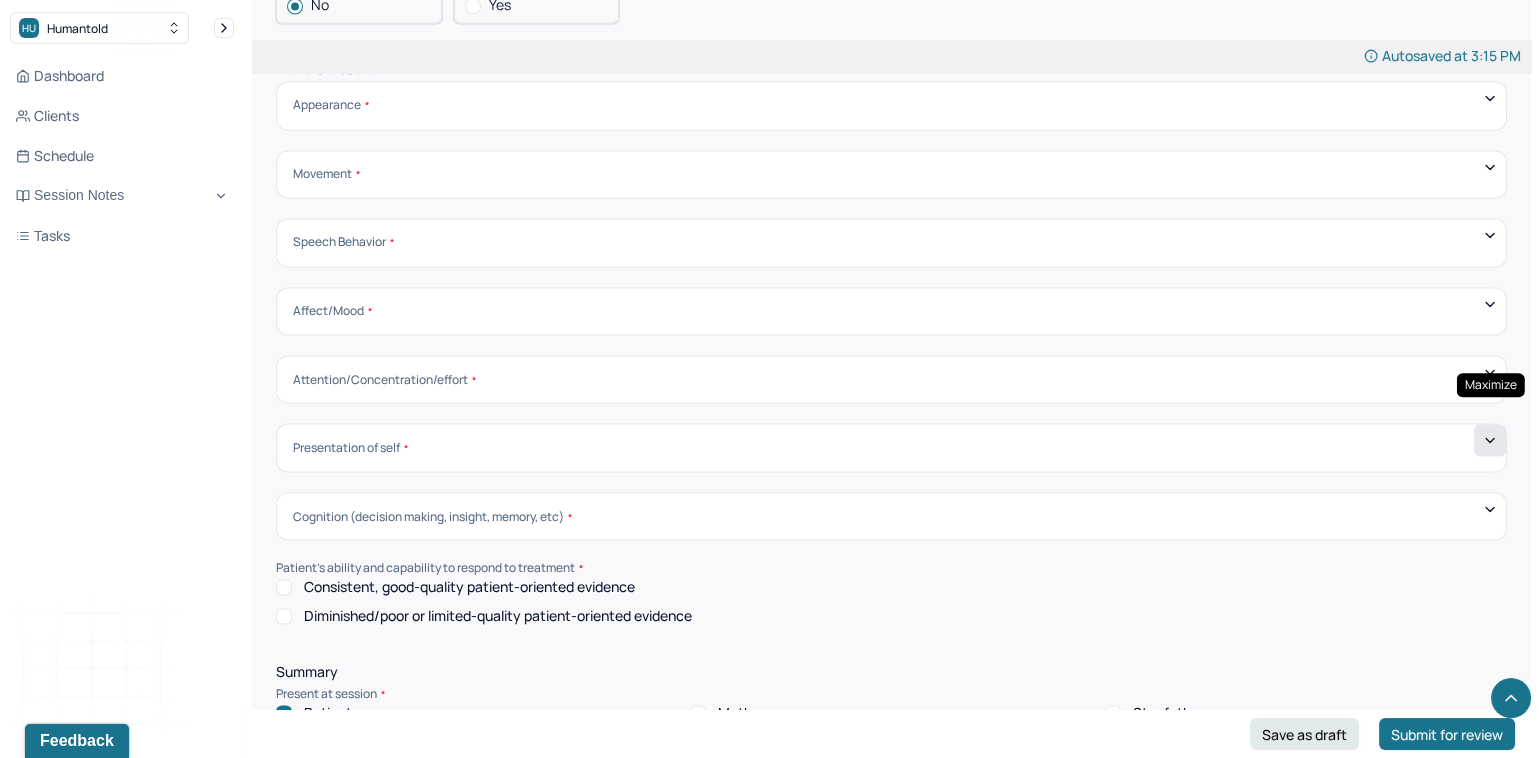 click 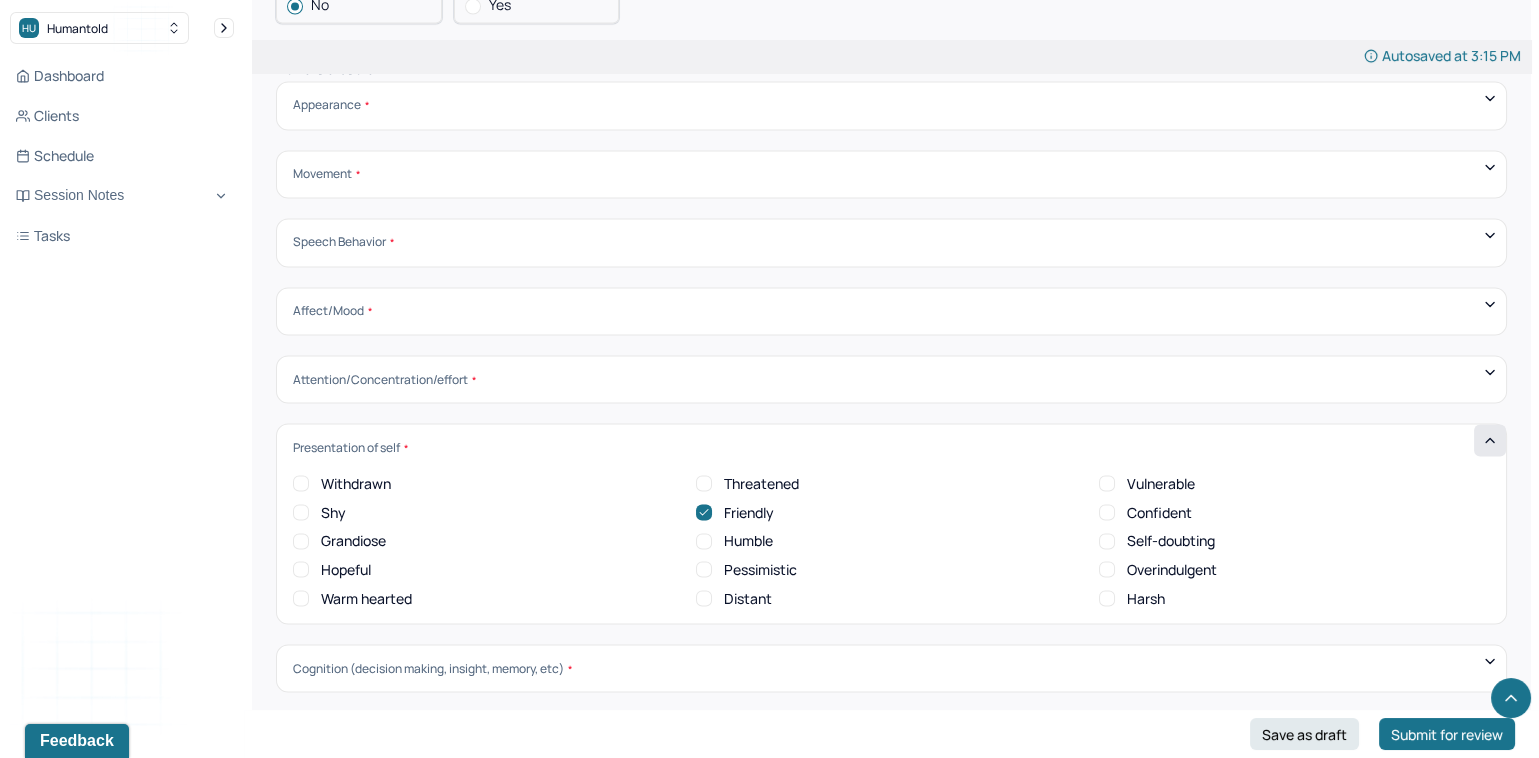 scroll, scrollTop: 0, scrollLeft: 0, axis: both 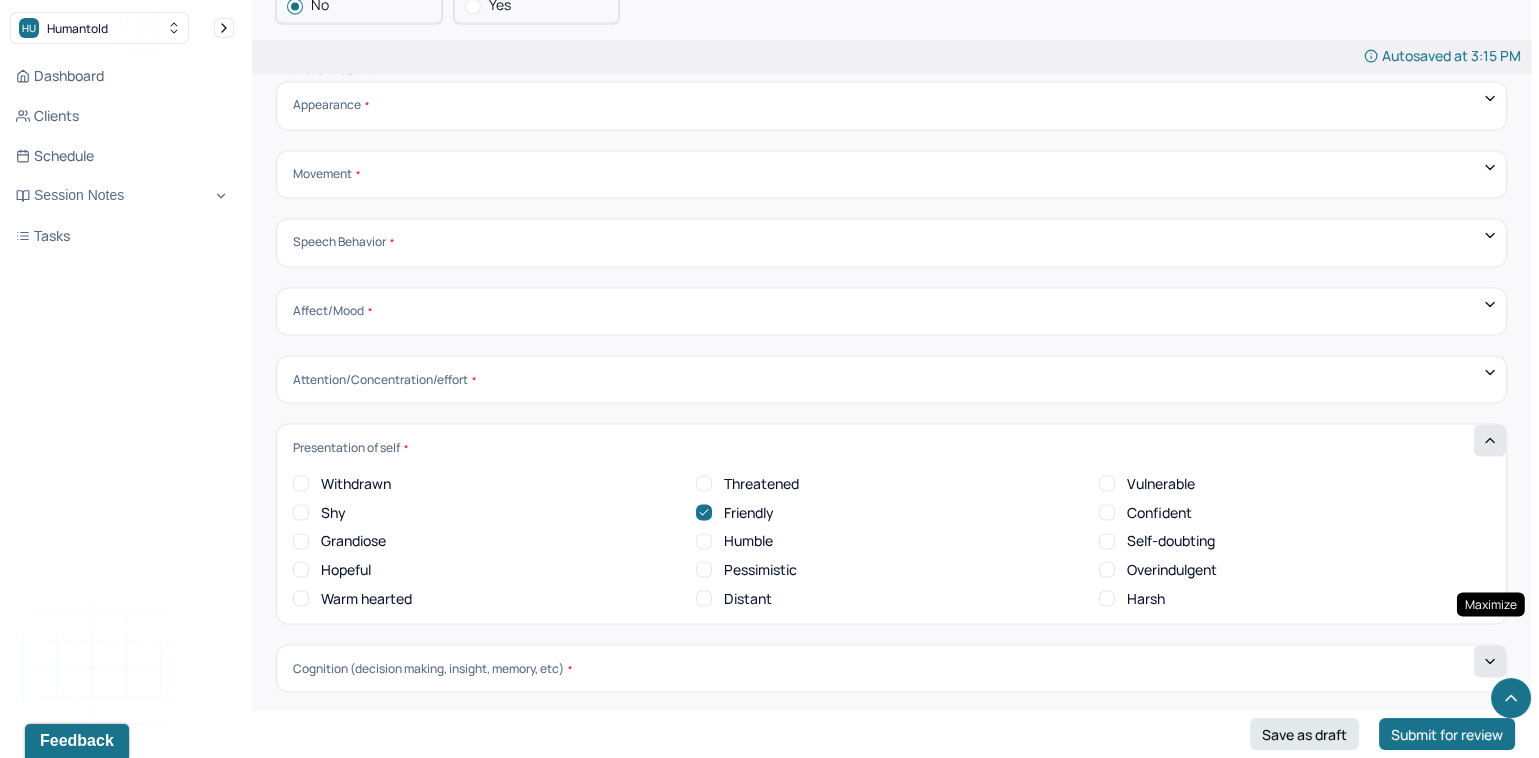 click 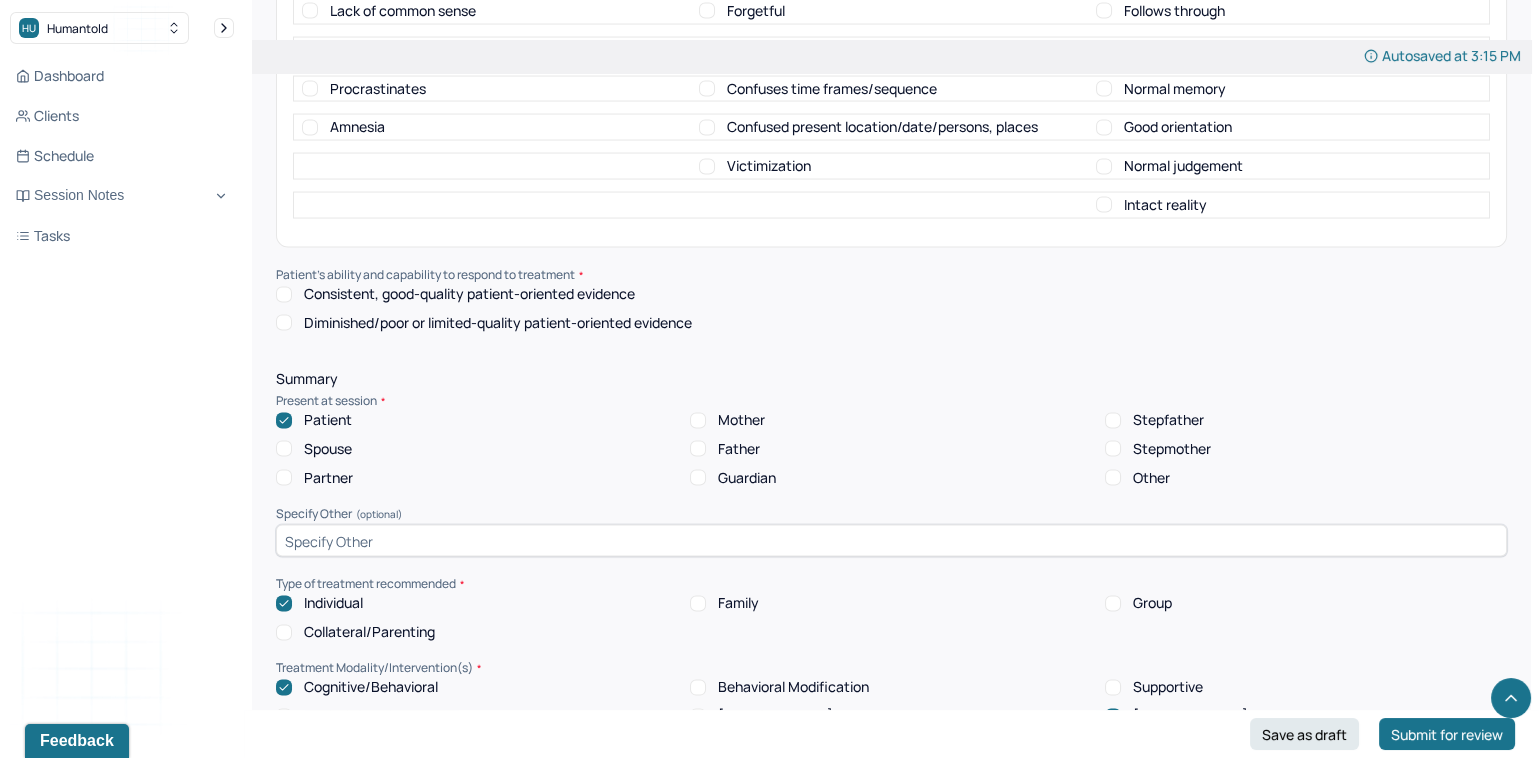 scroll, scrollTop: 7477, scrollLeft: 0, axis: vertical 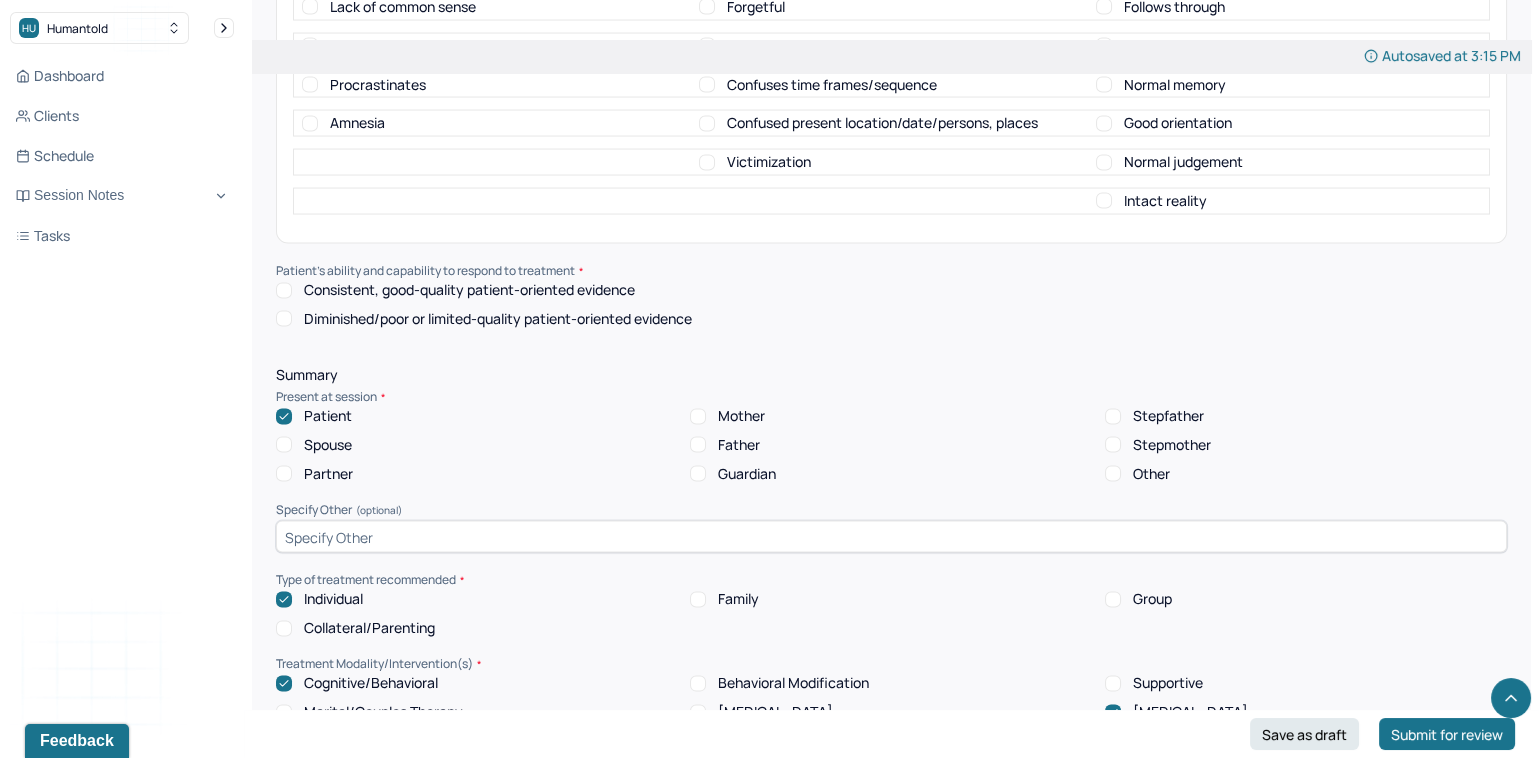 click on "Consistent, good-quality patient-oriented evidence" at bounding box center (284, 291) 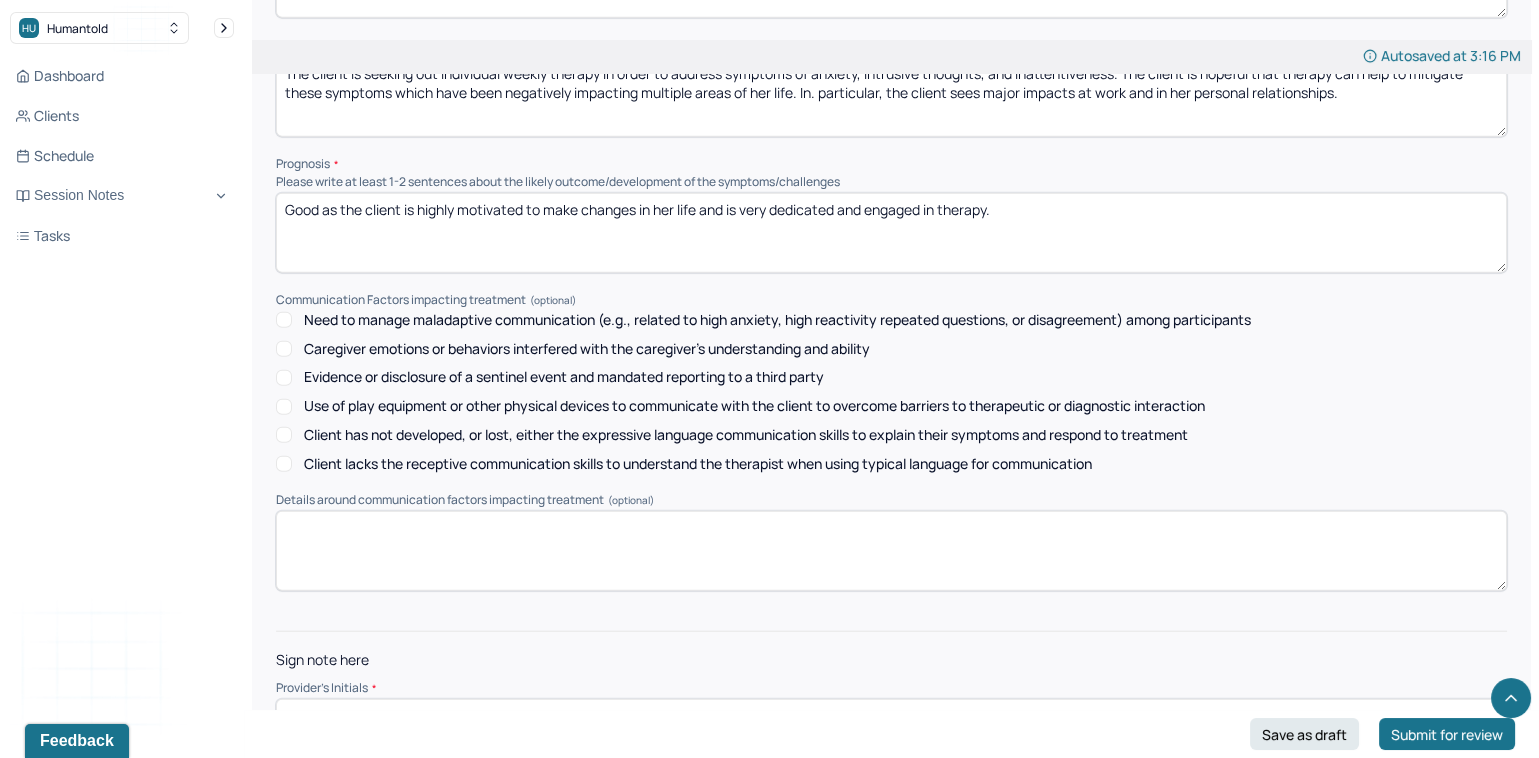 scroll, scrollTop: 8843, scrollLeft: 0, axis: vertical 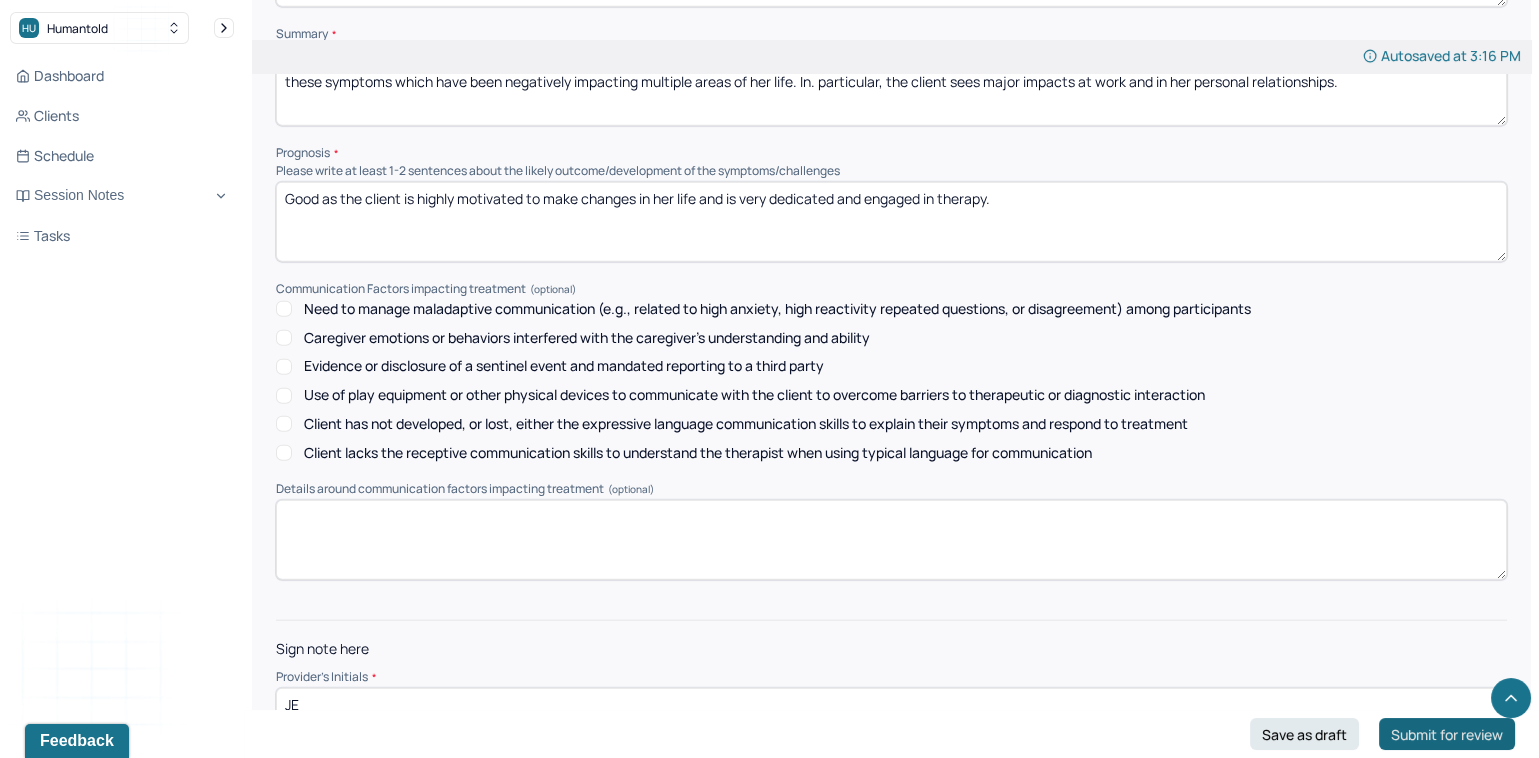 click on "Submit for review" at bounding box center (1447, 734) 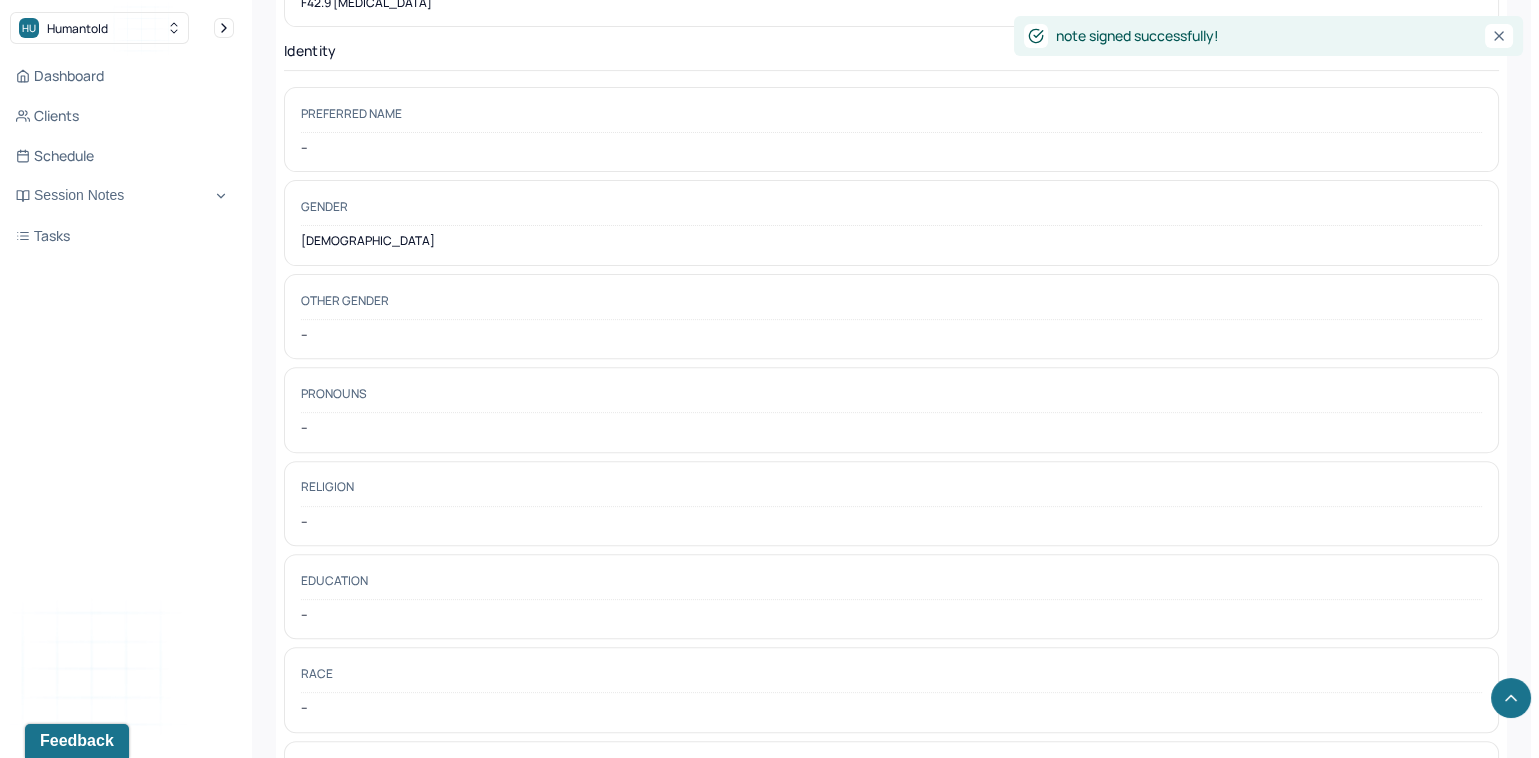 scroll, scrollTop: 0, scrollLeft: 0, axis: both 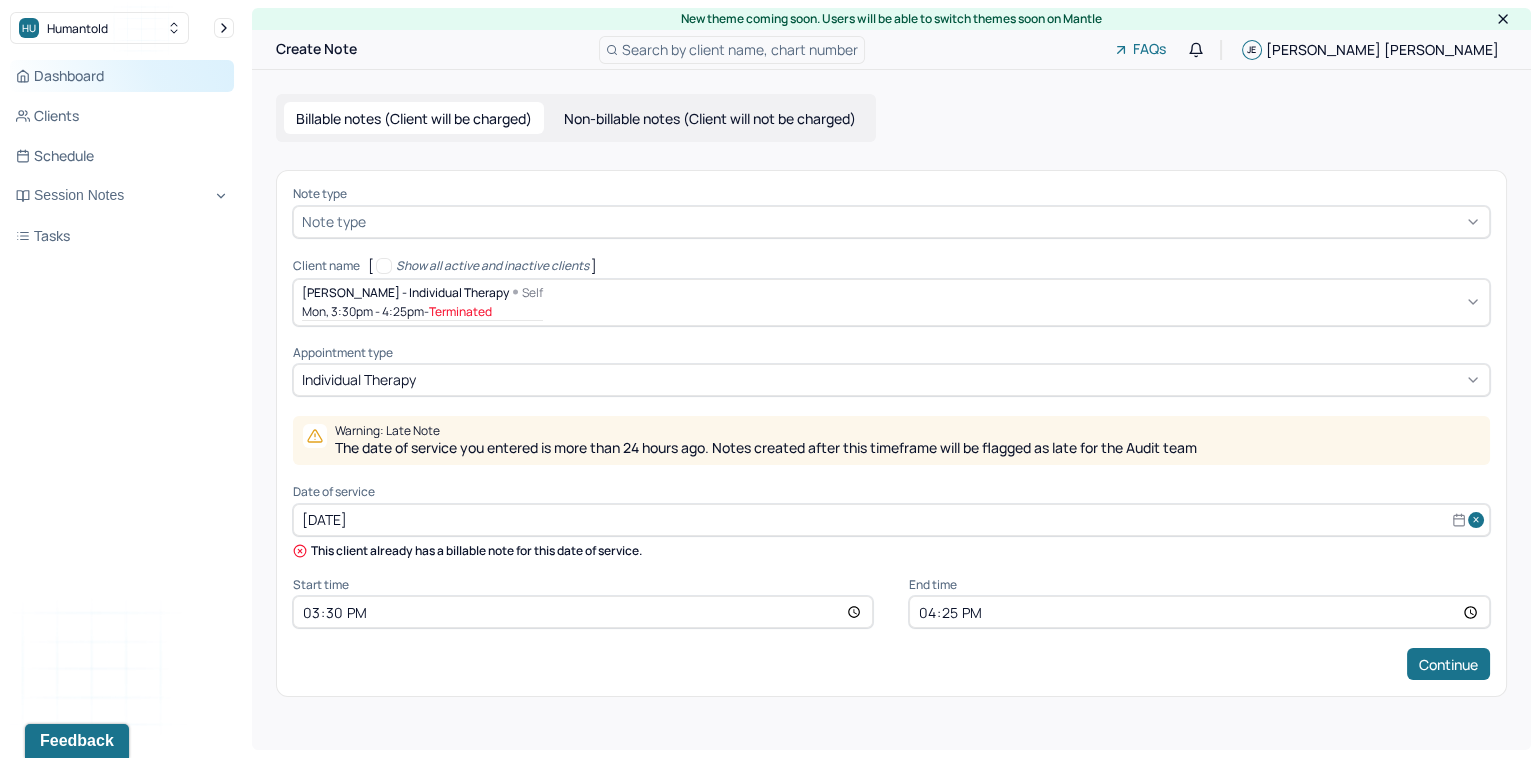 click on "Dashboard" at bounding box center (122, 76) 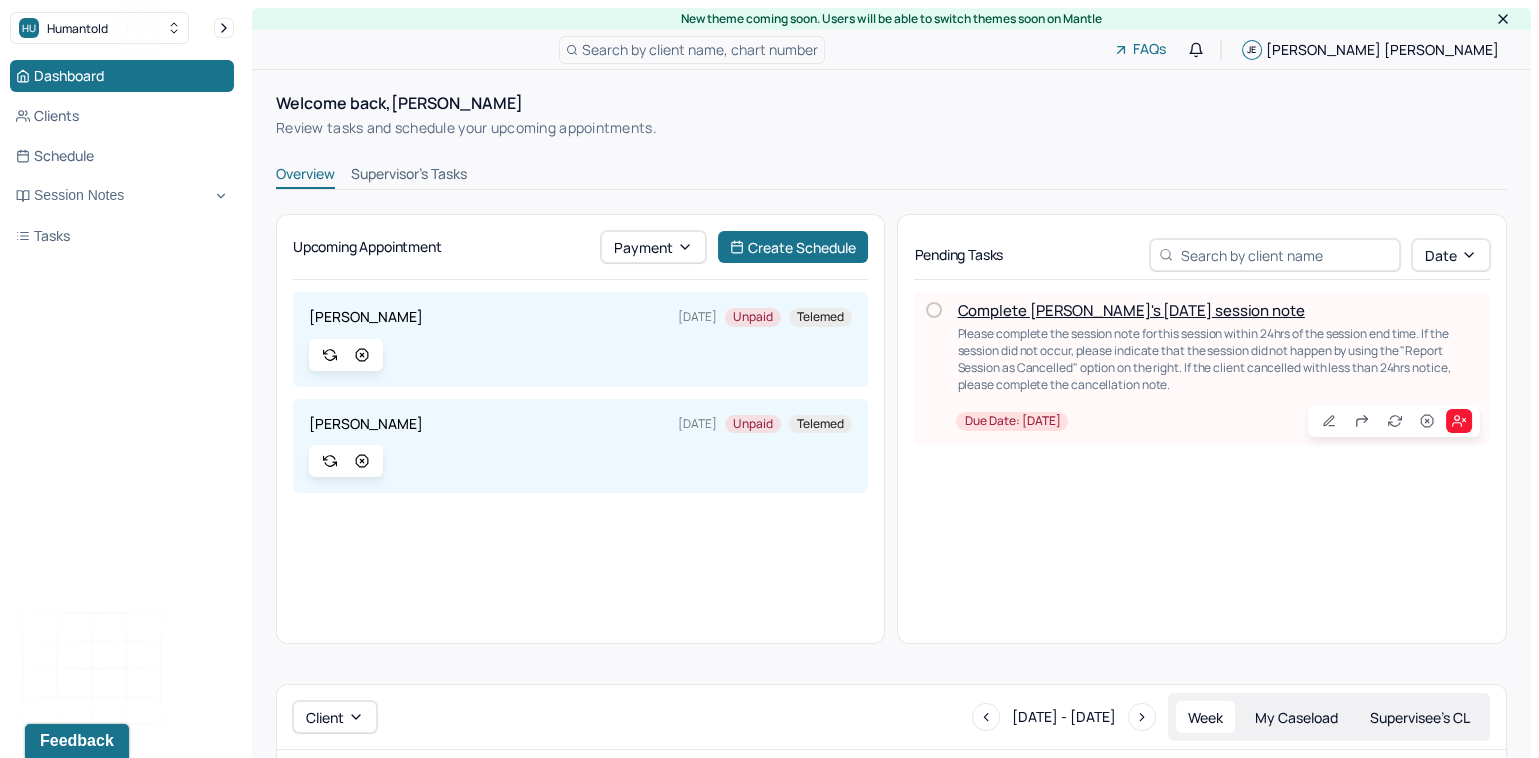 click on "Complete [PERSON_NAME]'s [DATE] session note" at bounding box center [1130, 310] 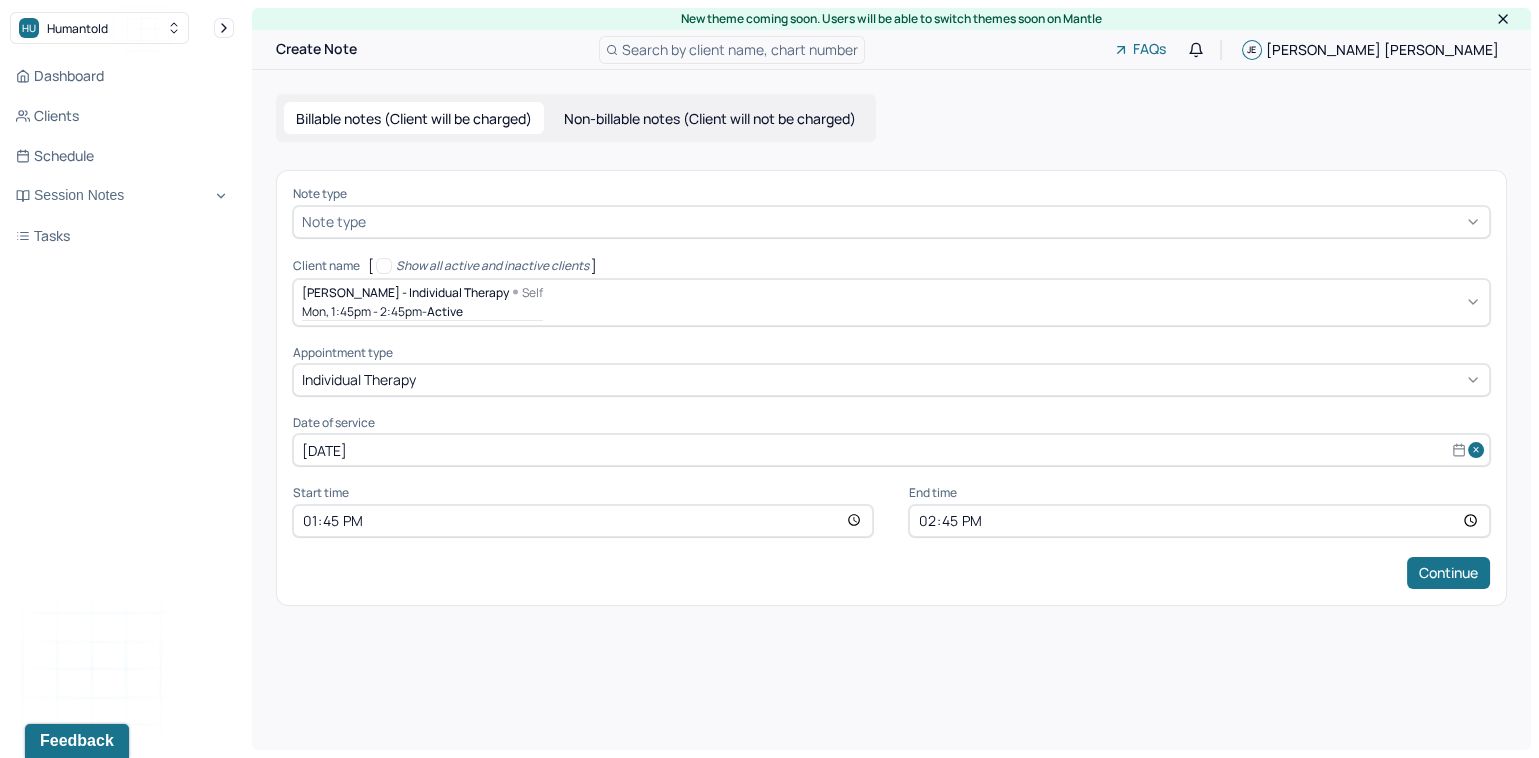 click at bounding box center [925, 221] 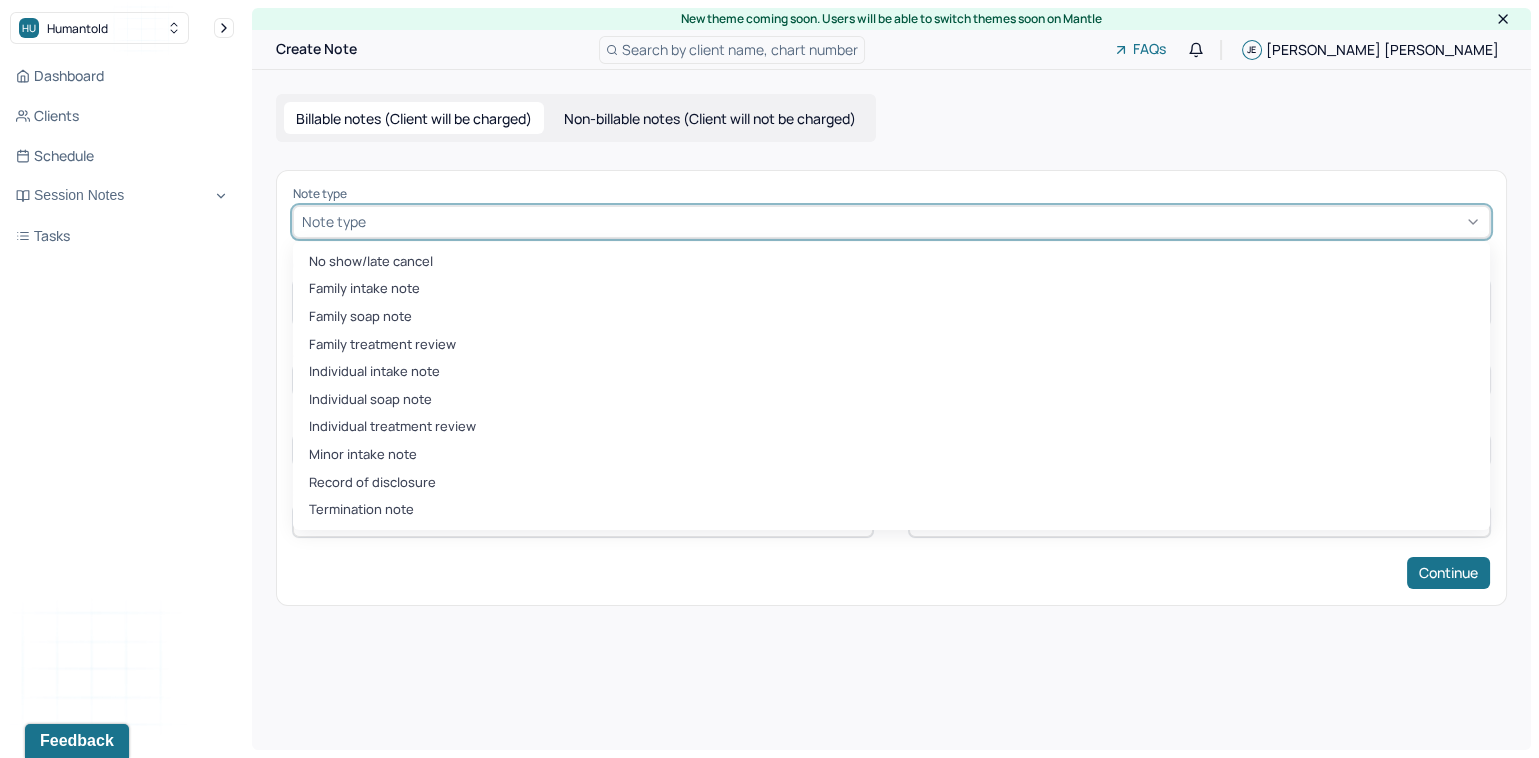 click on "Individual intake note" at bounding box center [891, 372] 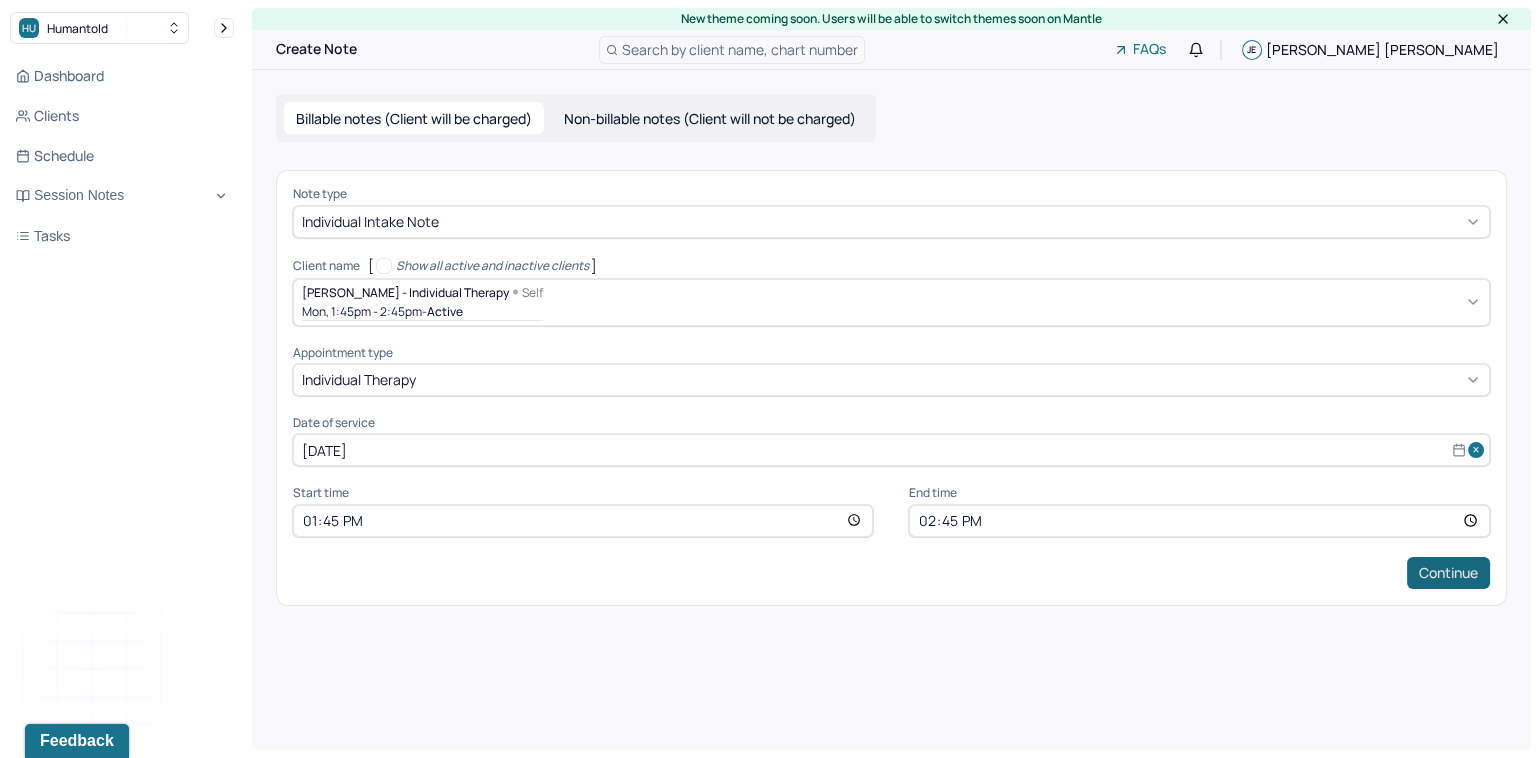click on "Continue" at bounding box center [1448, 573] 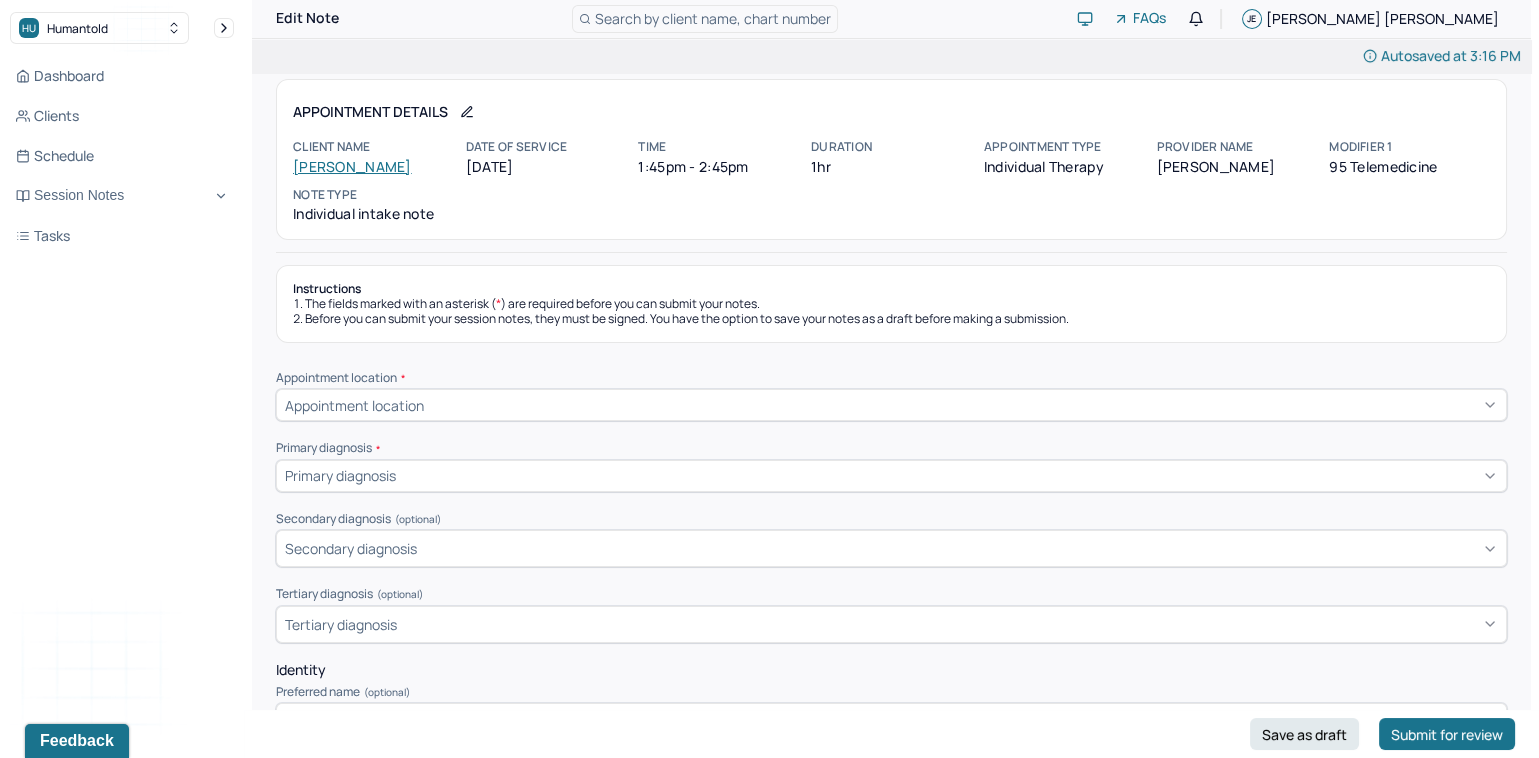 scroll, scrollTop: 36, scrollLeft: 0, axis: vertical 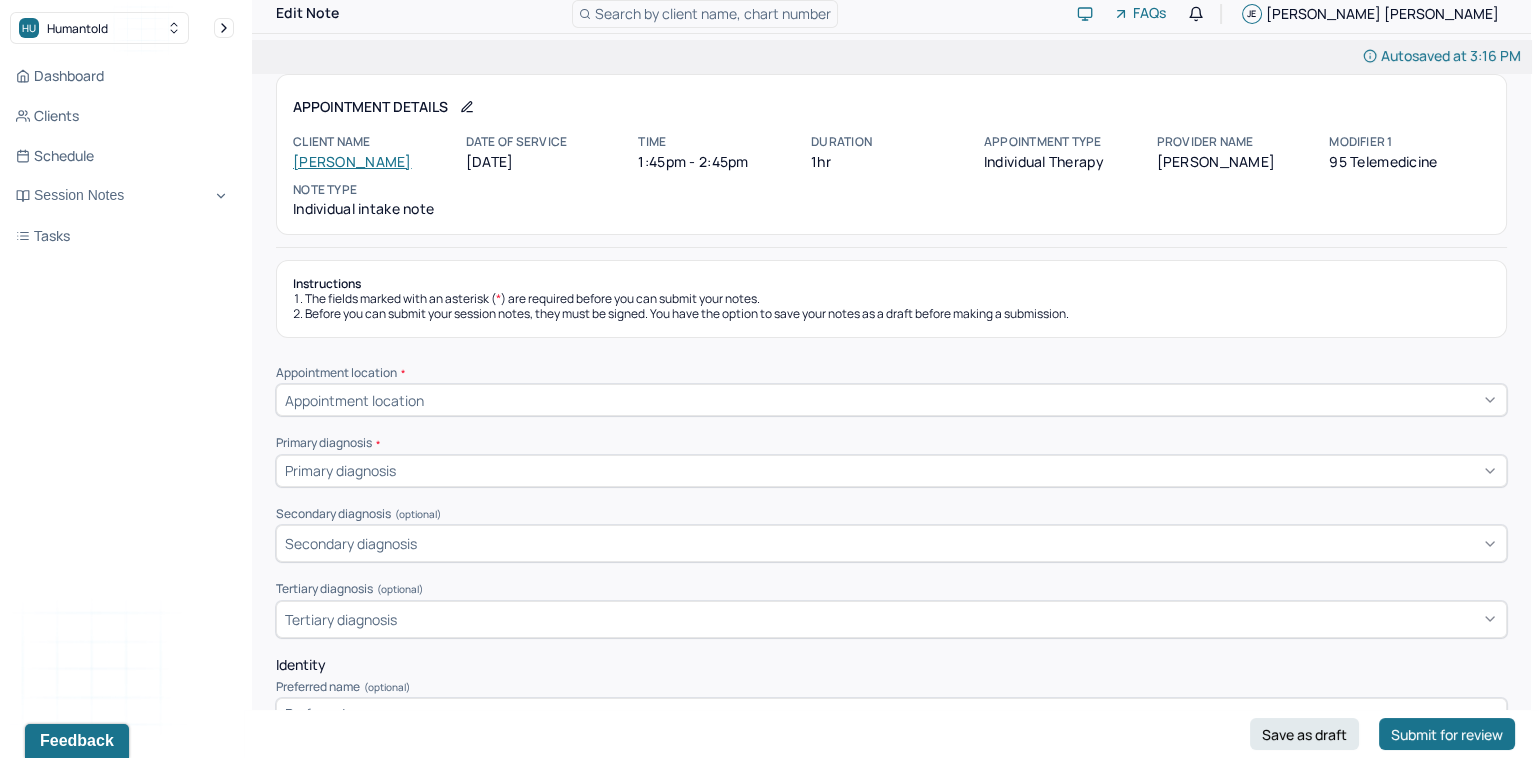 click on "Appointment location" at bounding box center [891, 400] 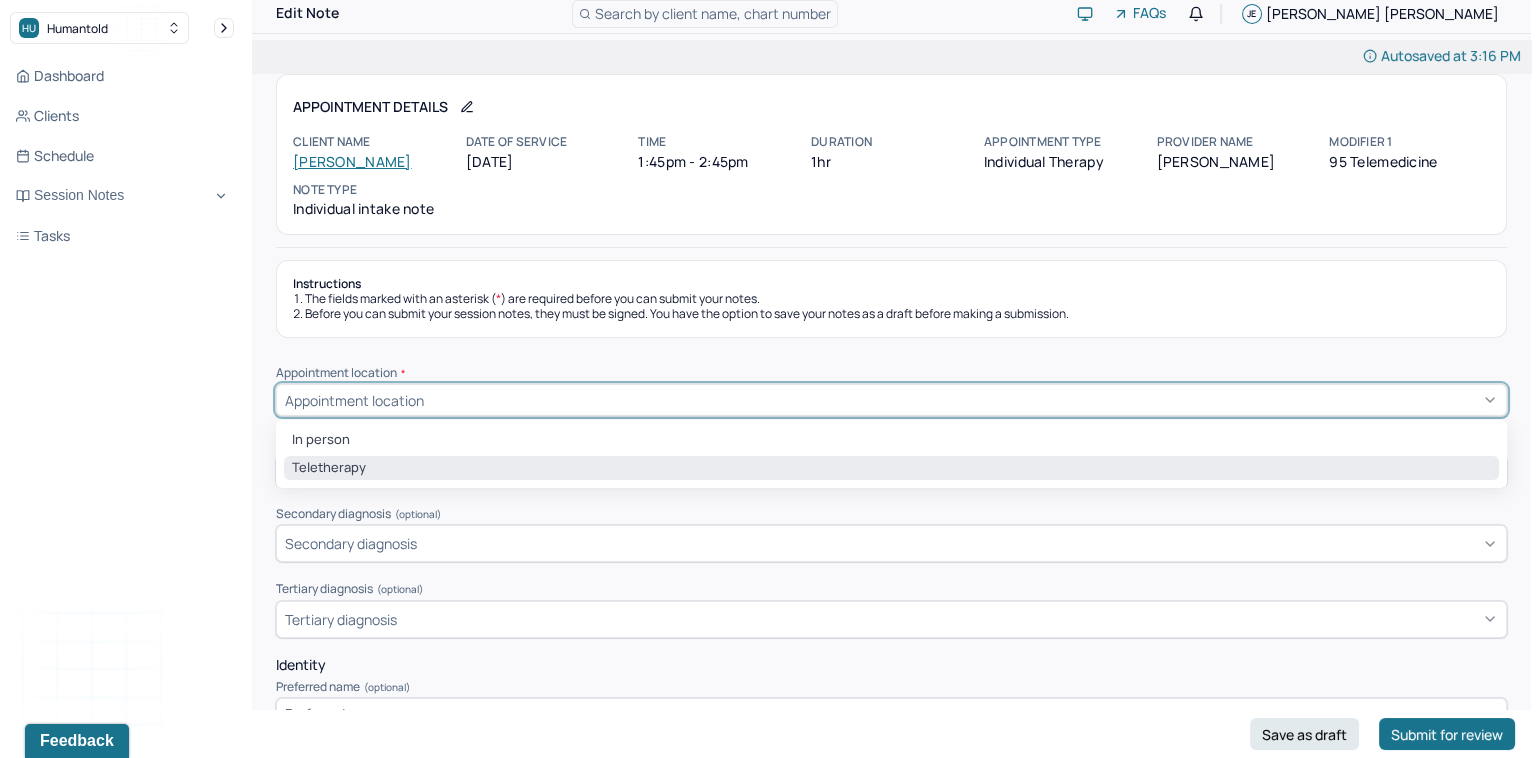 click on "Teletherapy" at bounding box center (891, 468) 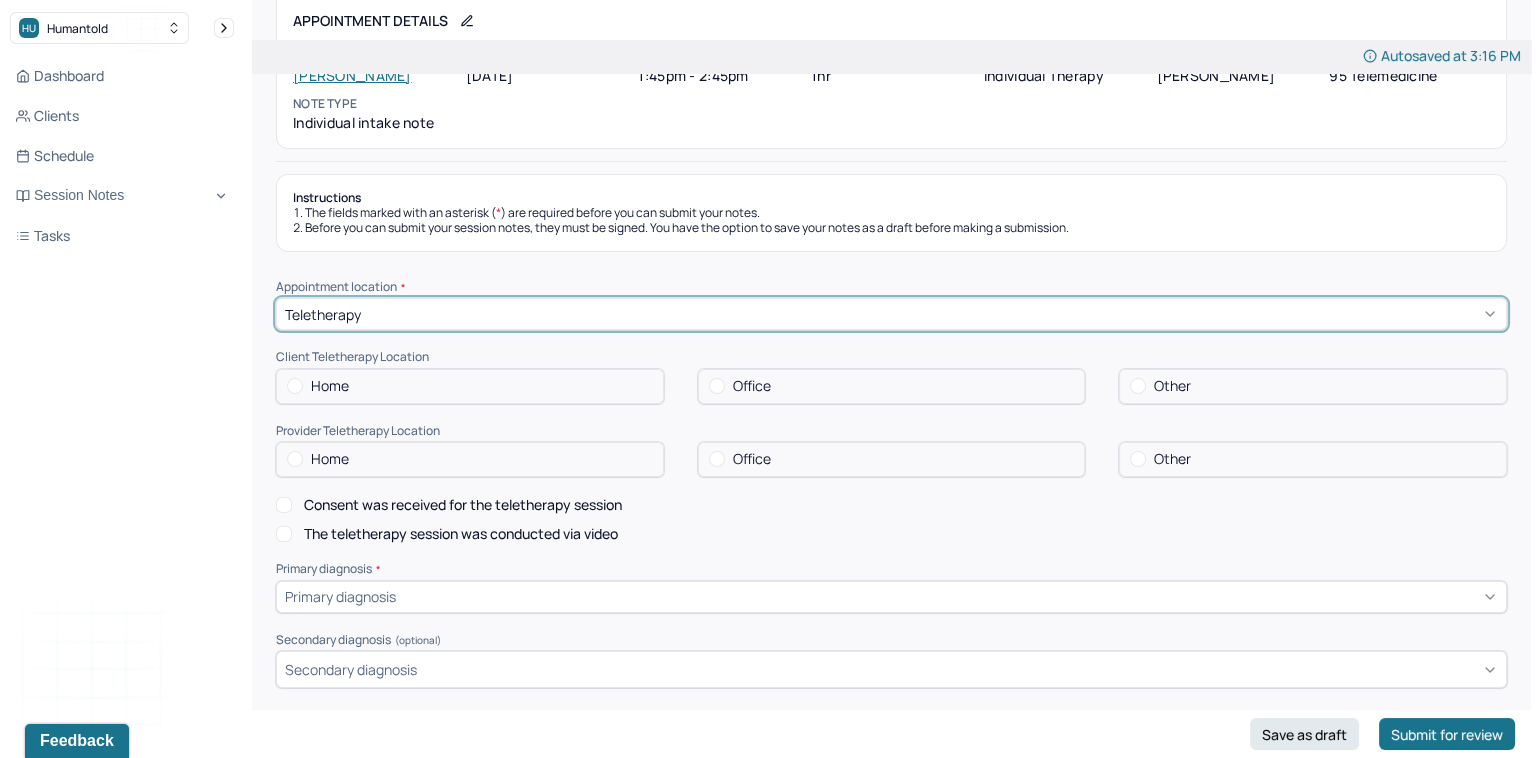scroll, scrollTop: 157, scrollLeft: 0, axis: vertical 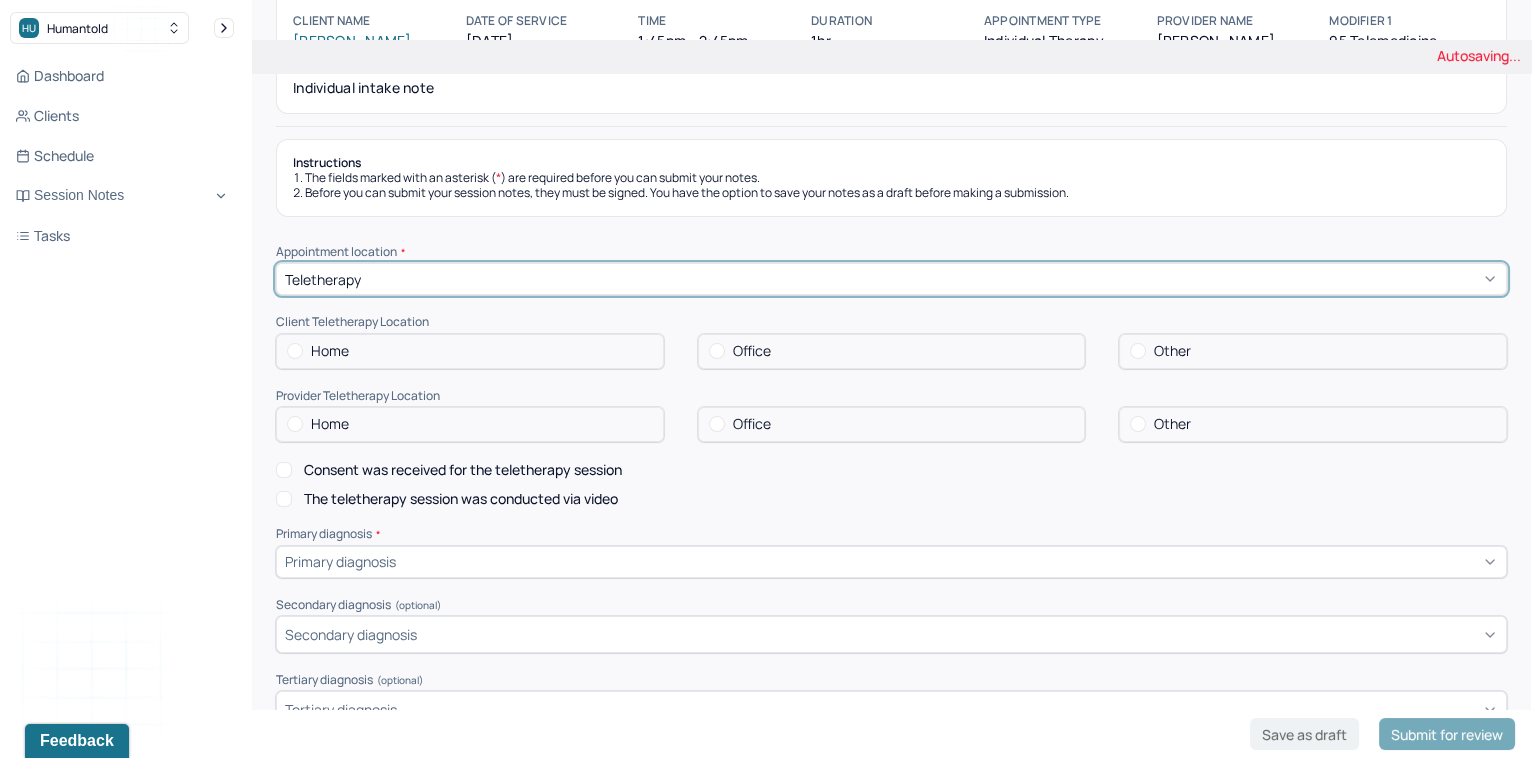 click at bounding box center [295, 351] 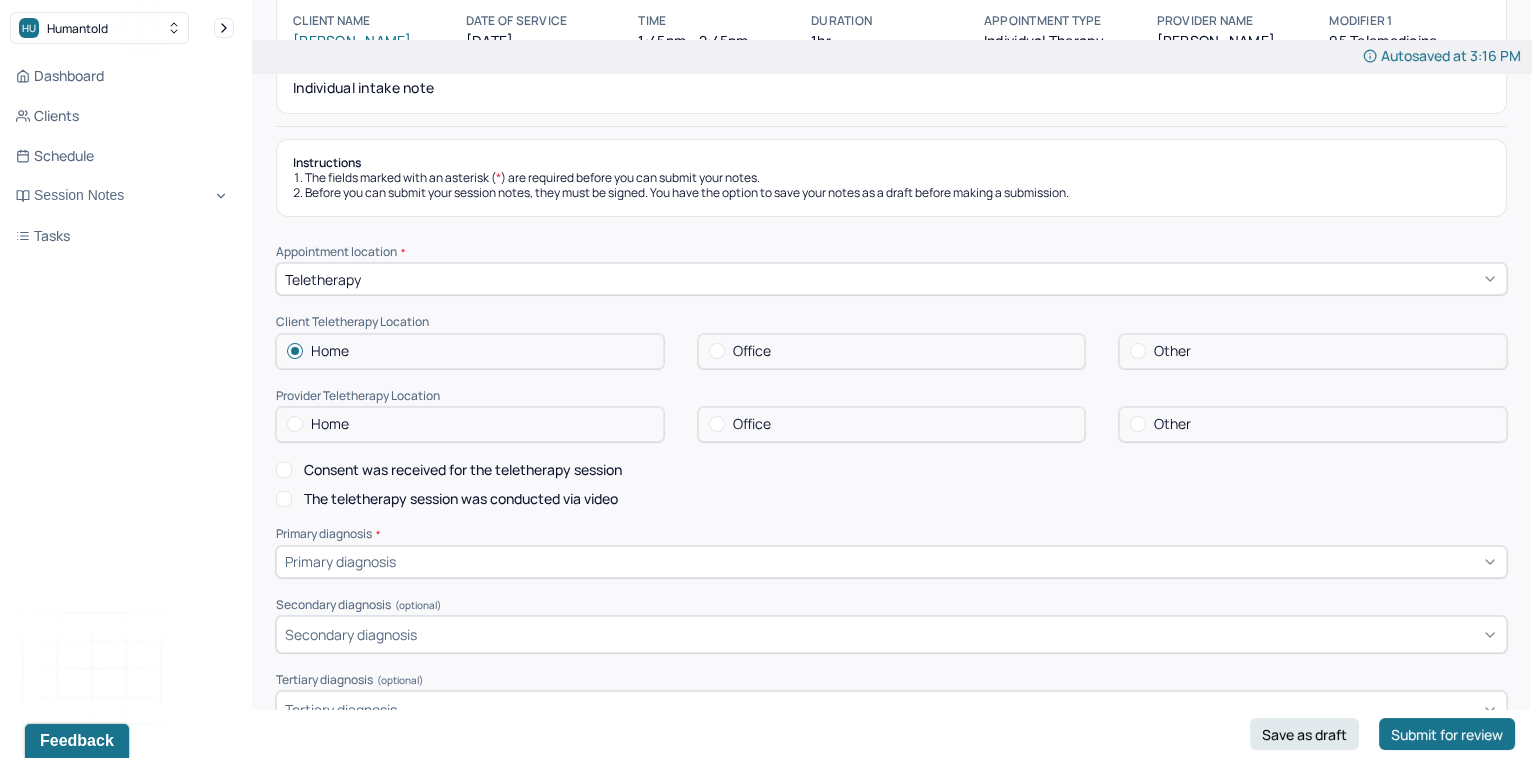click at bounding box center [295, 424] 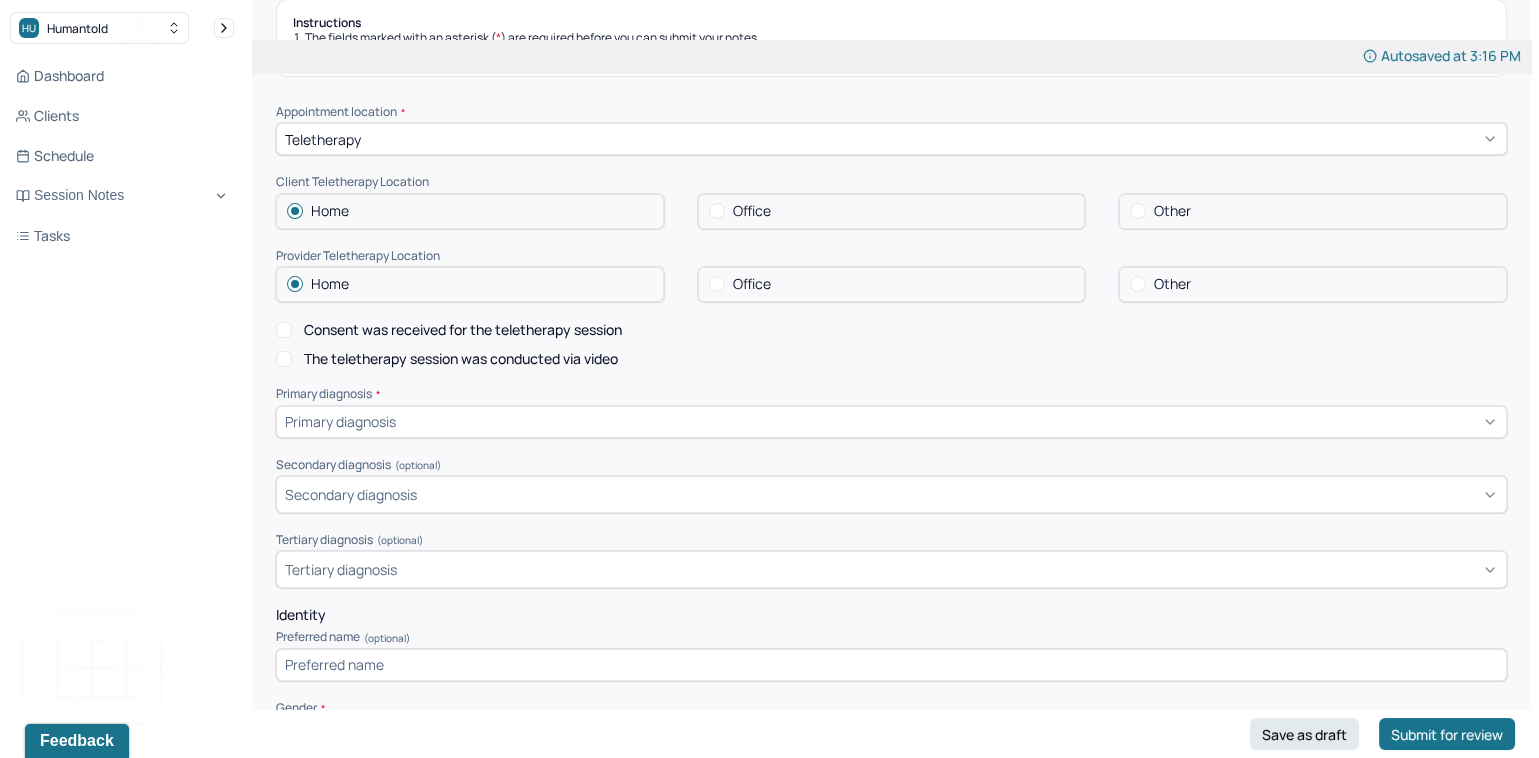 scroll, scrollTop: 383, scrollLeft: 0, axis: vertical 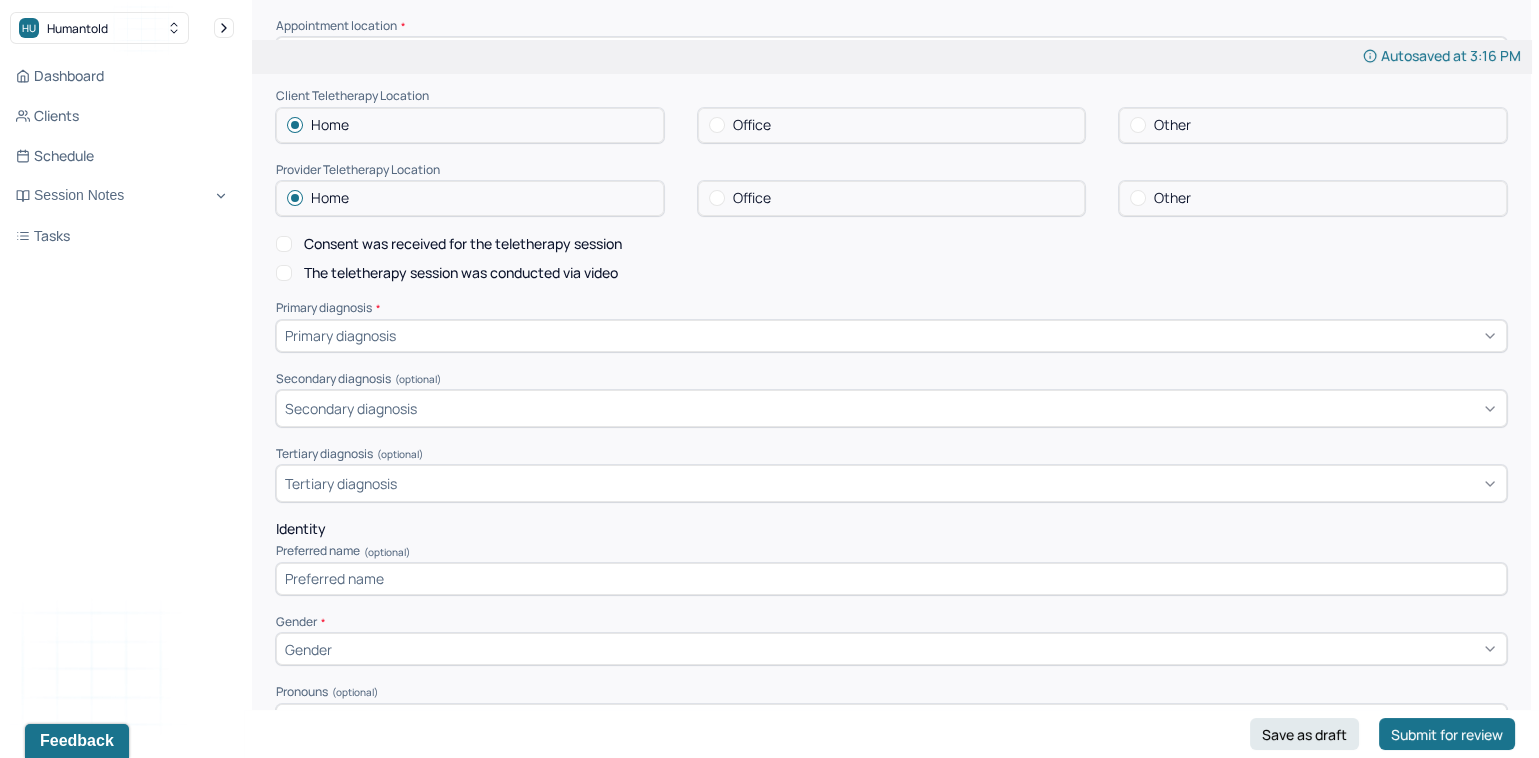 click on "Consent was received for the teletherapy session" at bounding box center [284, 244] 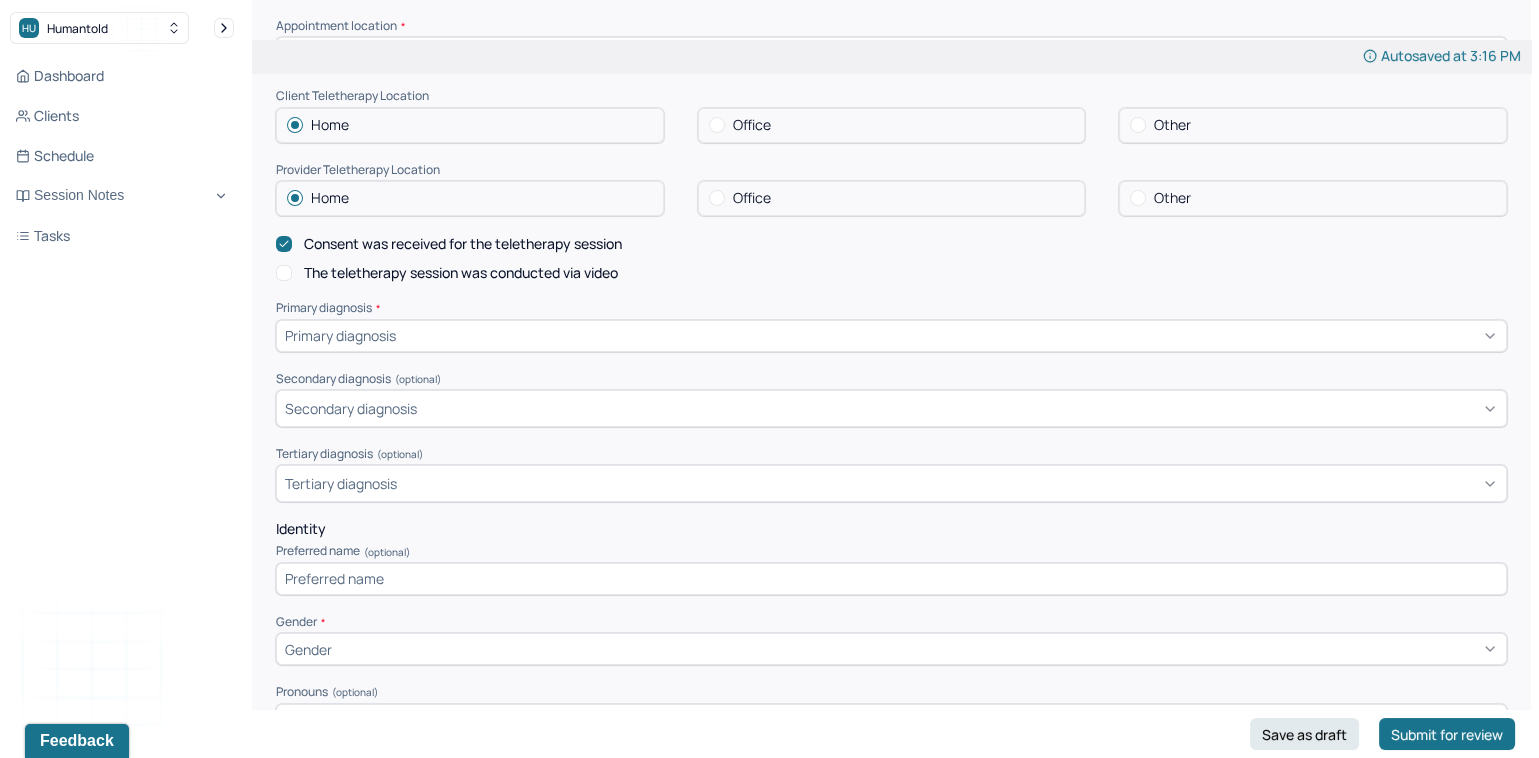 click on "The teletherapy session was conducted via video" at bounding box center (284, 273) 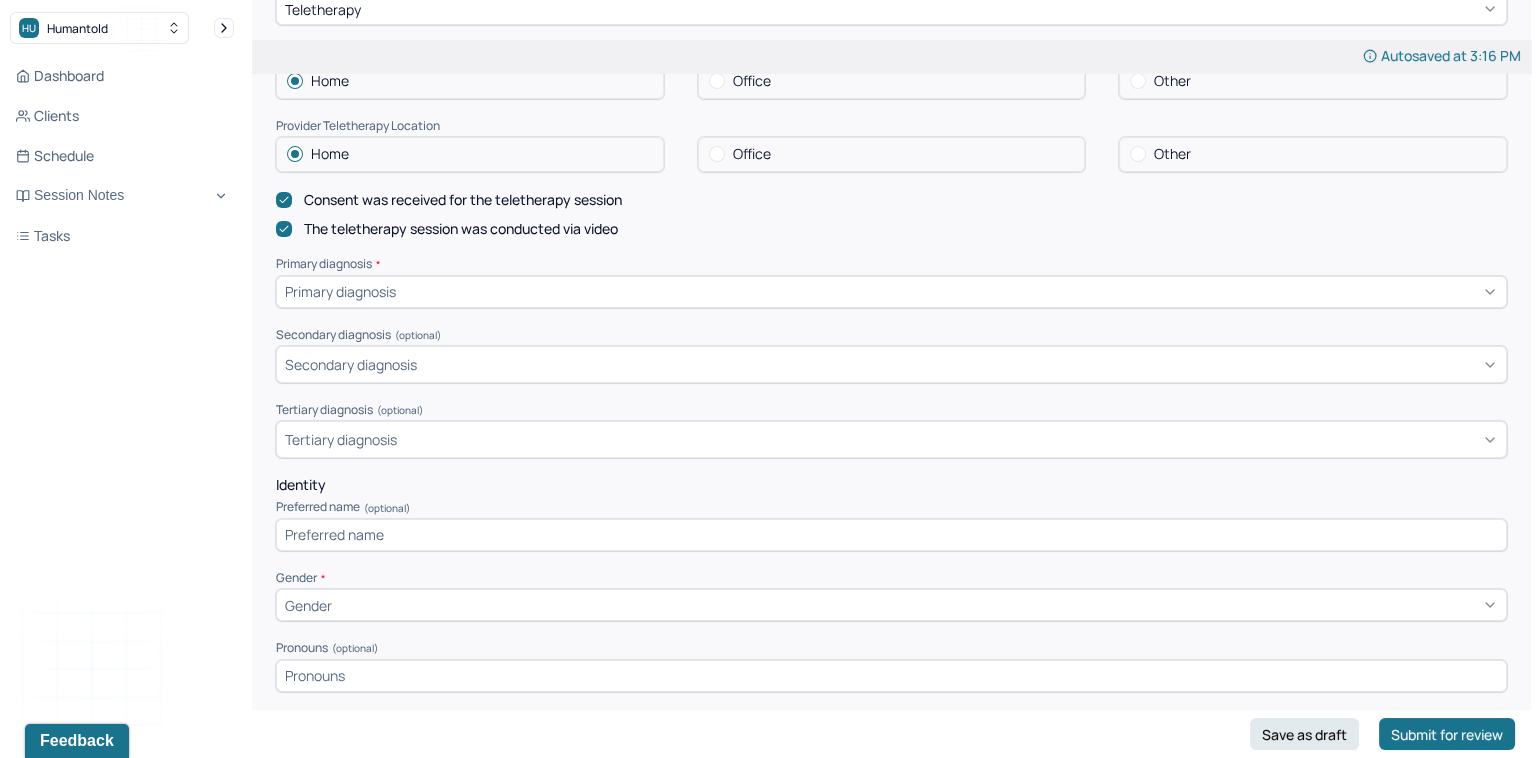 scroll, scrollTop: 452, scrollLeft: 0, axis: vertical 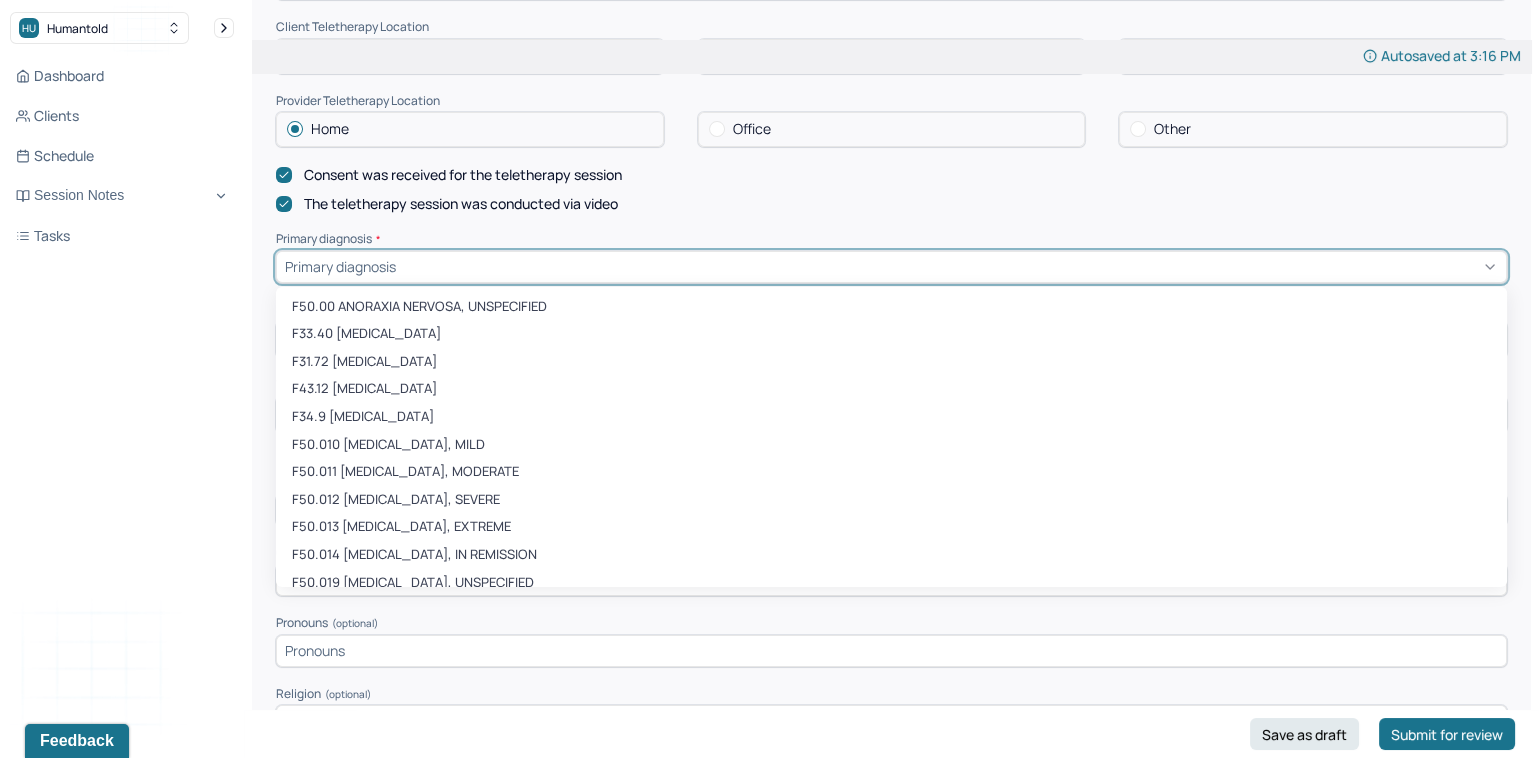 click on "Primary diagnosis" at bounding box center [340, 266] 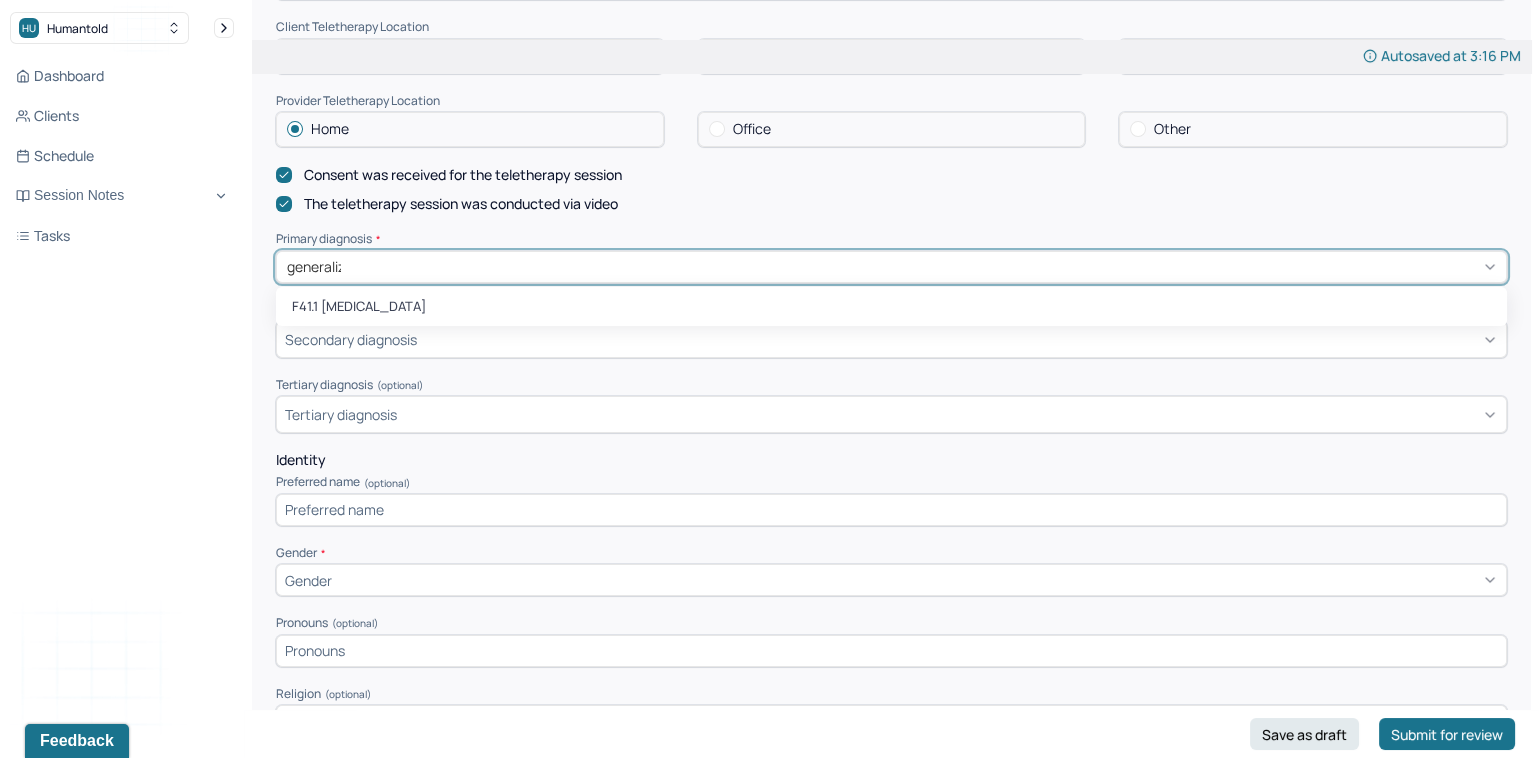 type on "generalized" 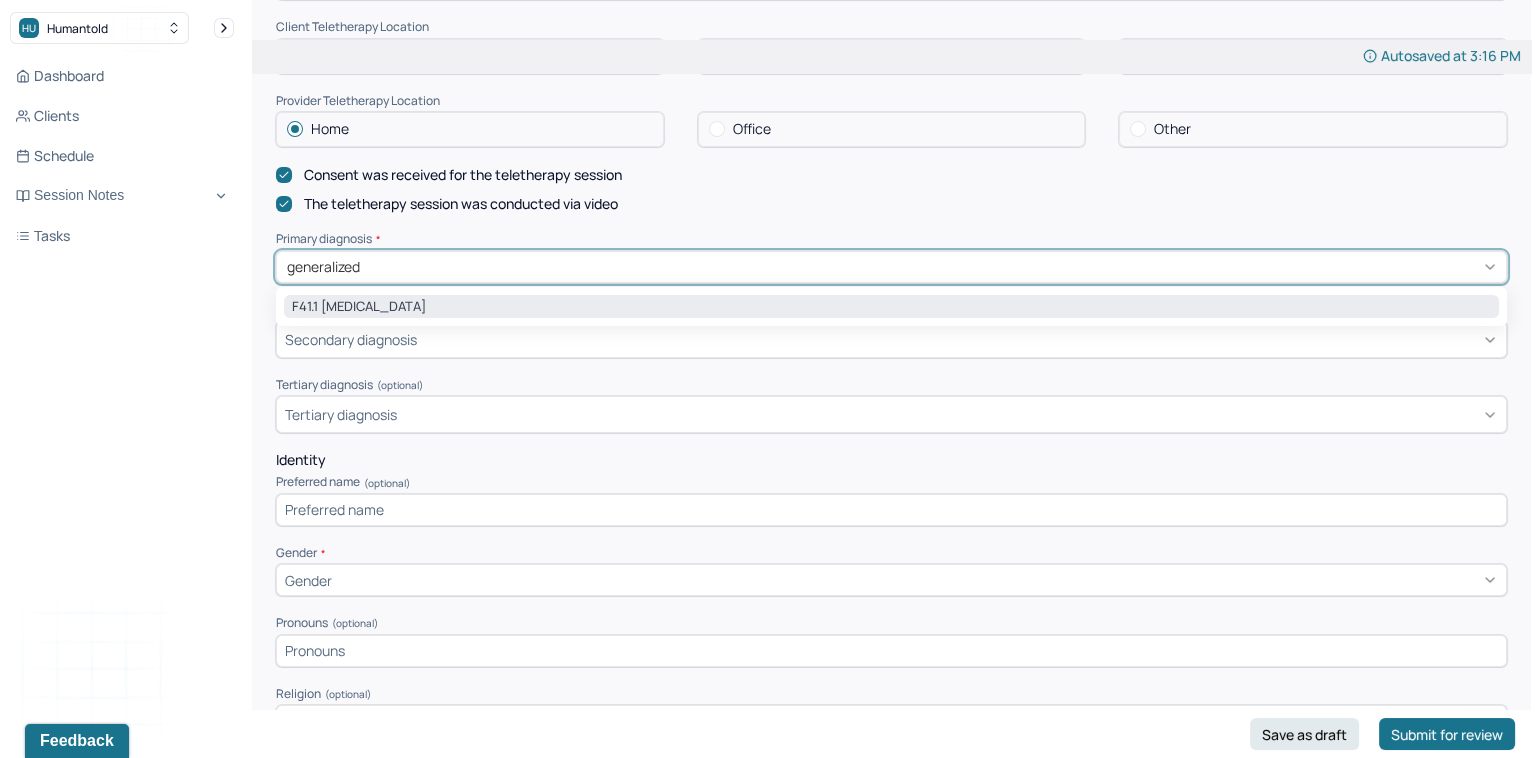 click on "F41.1 [MEDICAL_DATA]" at bounding box center (891, 307) 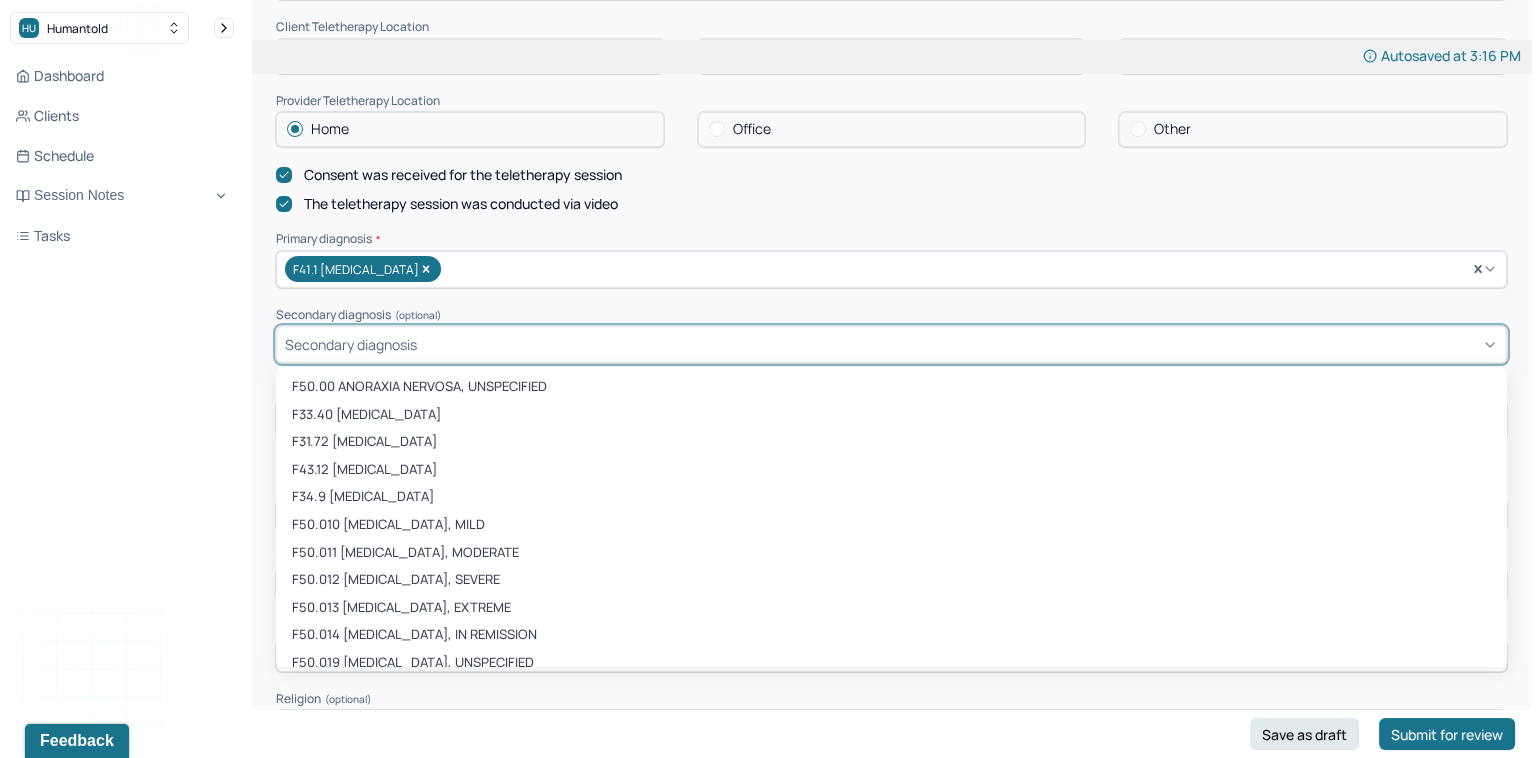 click on "Secondary diagnosis" at bounding box center (351, 344) 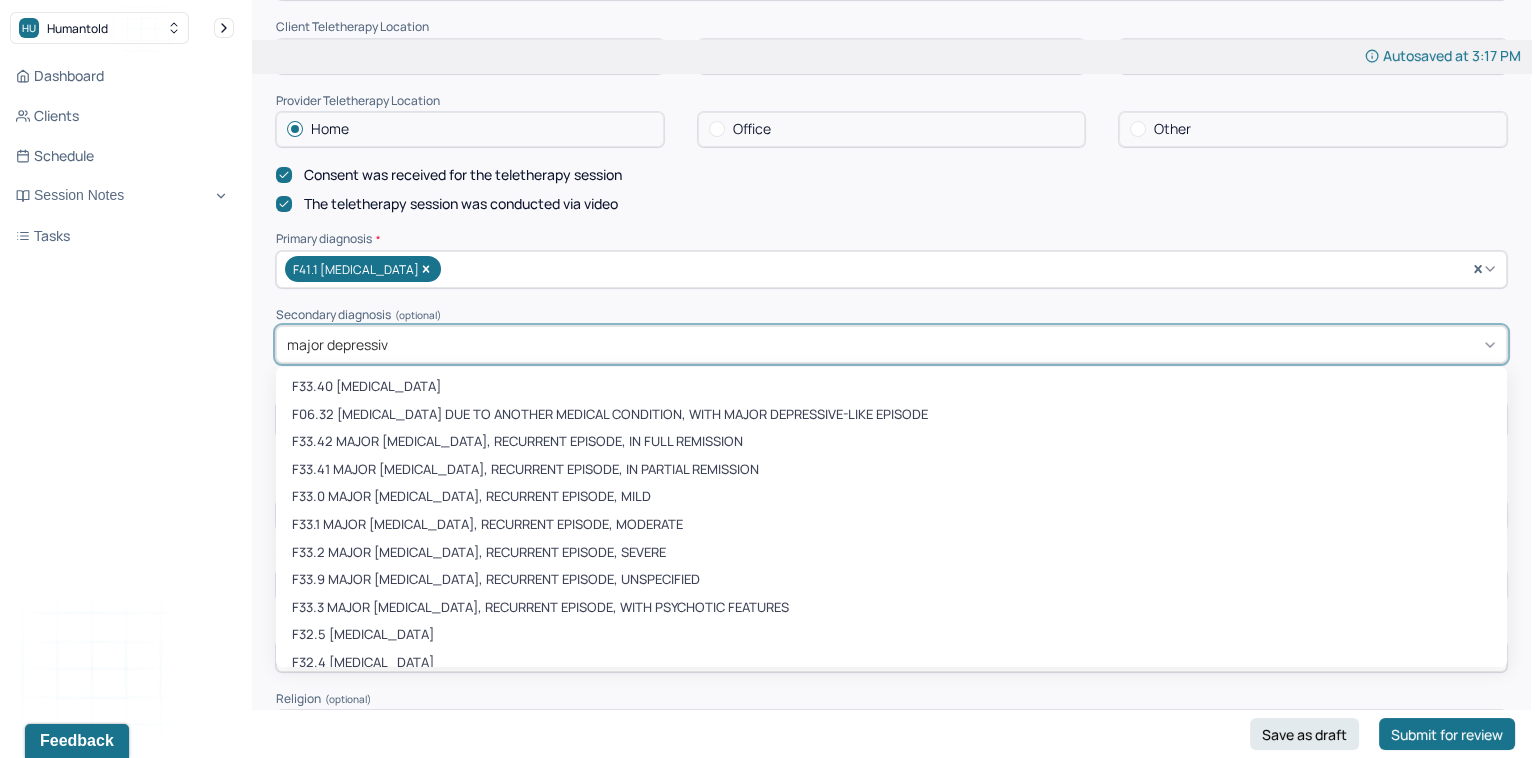 type on "major depressive" 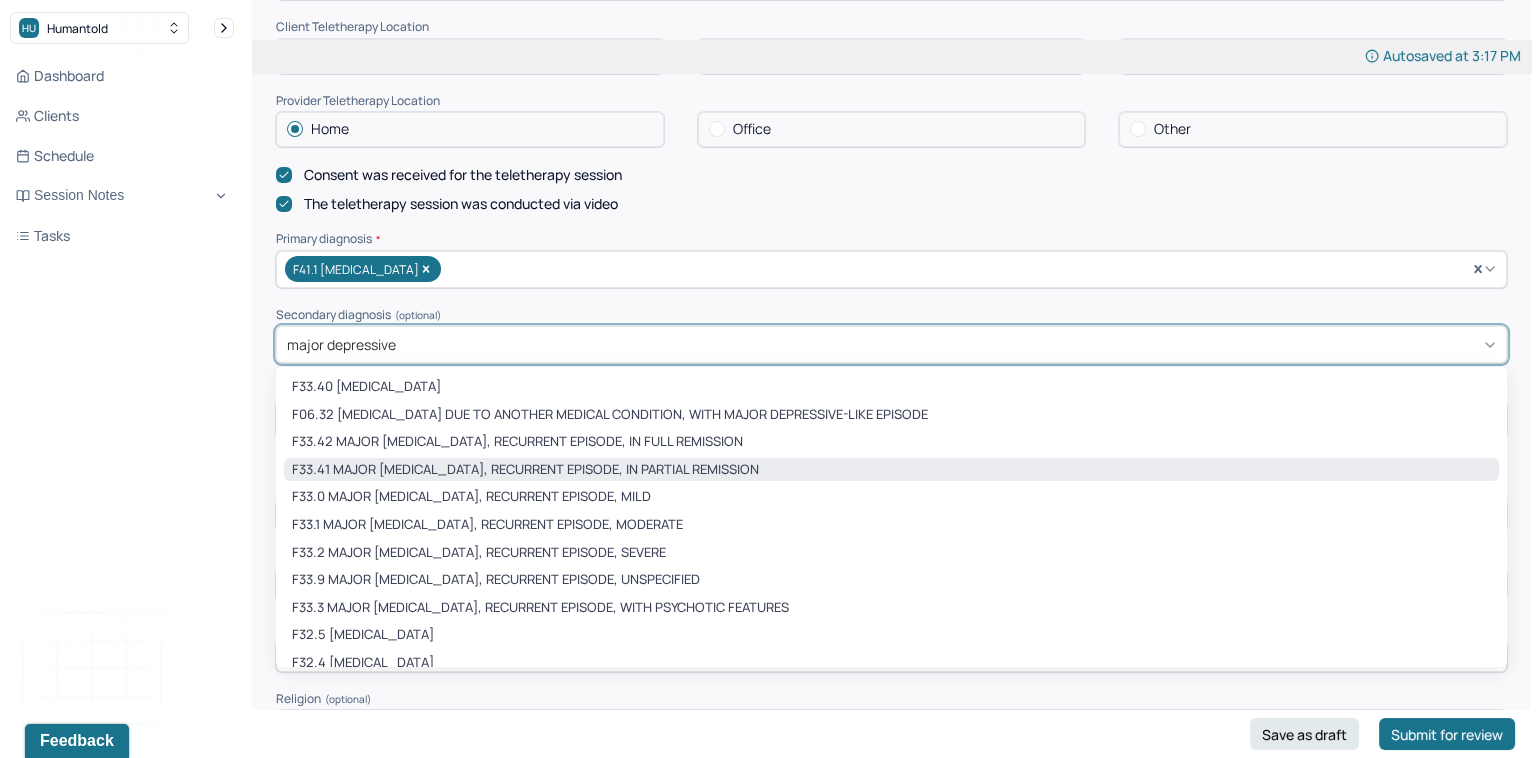 click on "F33.41 MAJOR [MEDICAL_DATA], RECURRENT EPISODE, IN PARTIAL REMISSION" at bounding box center (891, 470) 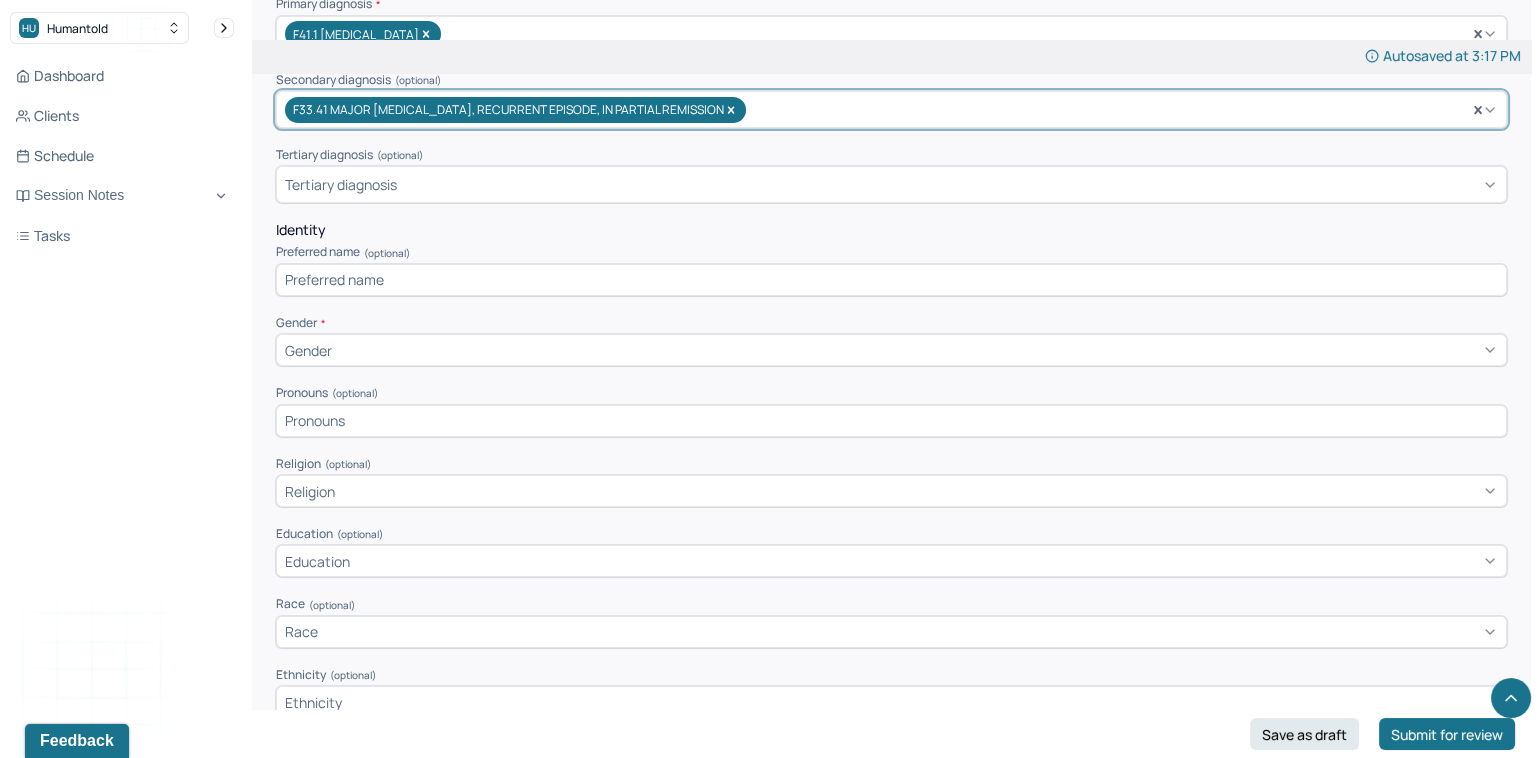 scroll, scrollTop: 690, scrollLeft: 0, axis: vertical 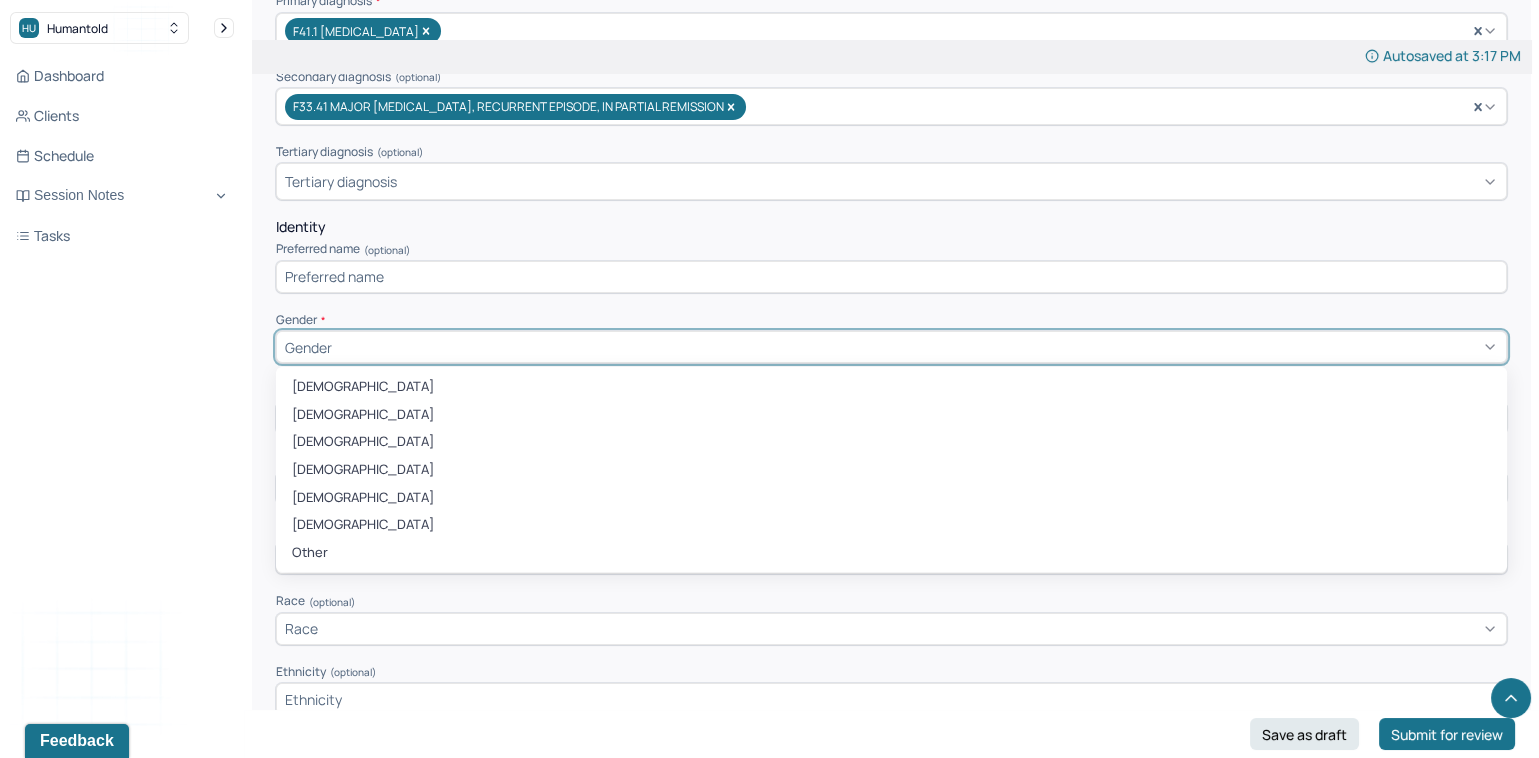 click on "Gender" at bounding box center [891, 347] 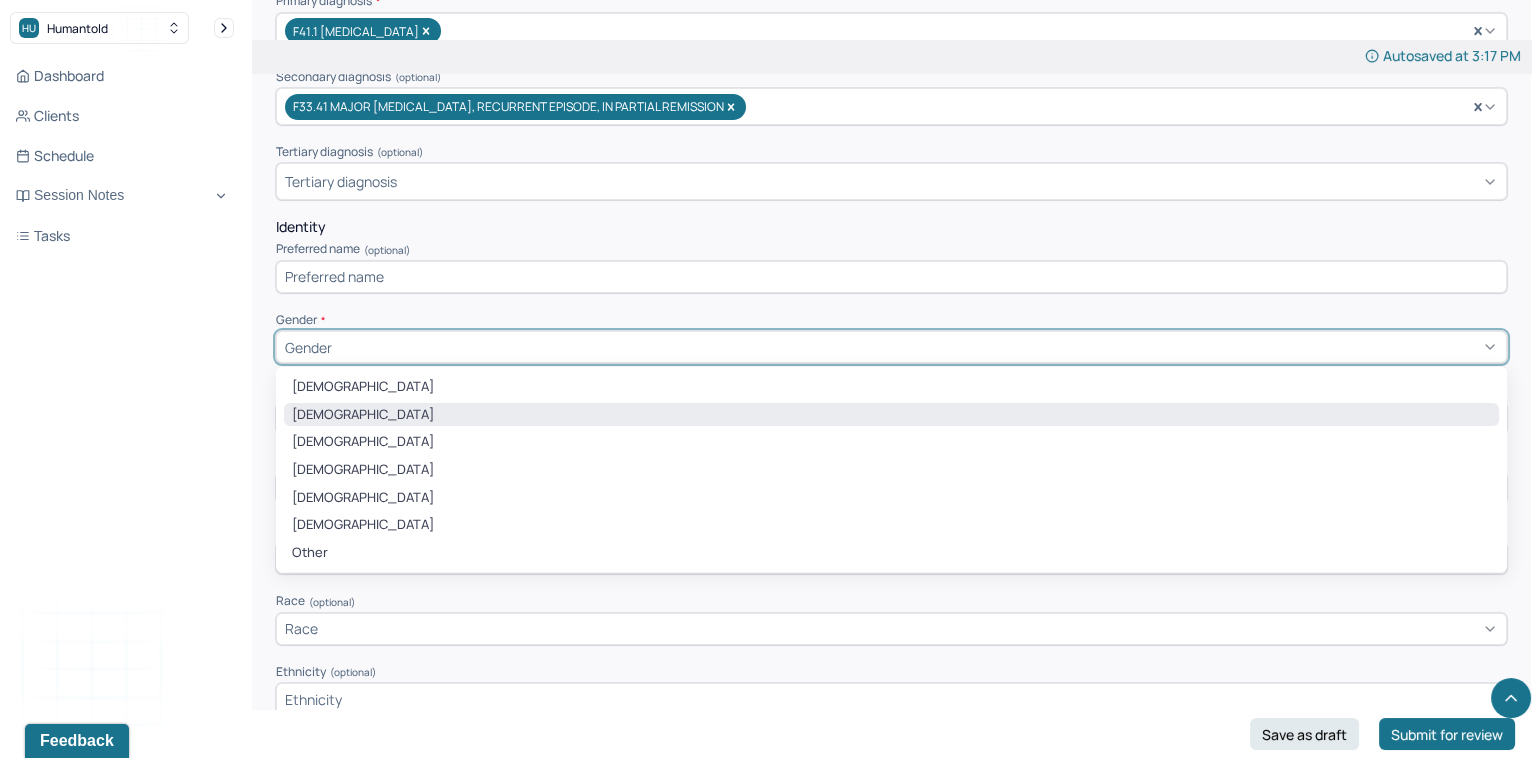 click on "[DEMOGRAPHIC_DATA]" at bounding box center [891, 415] 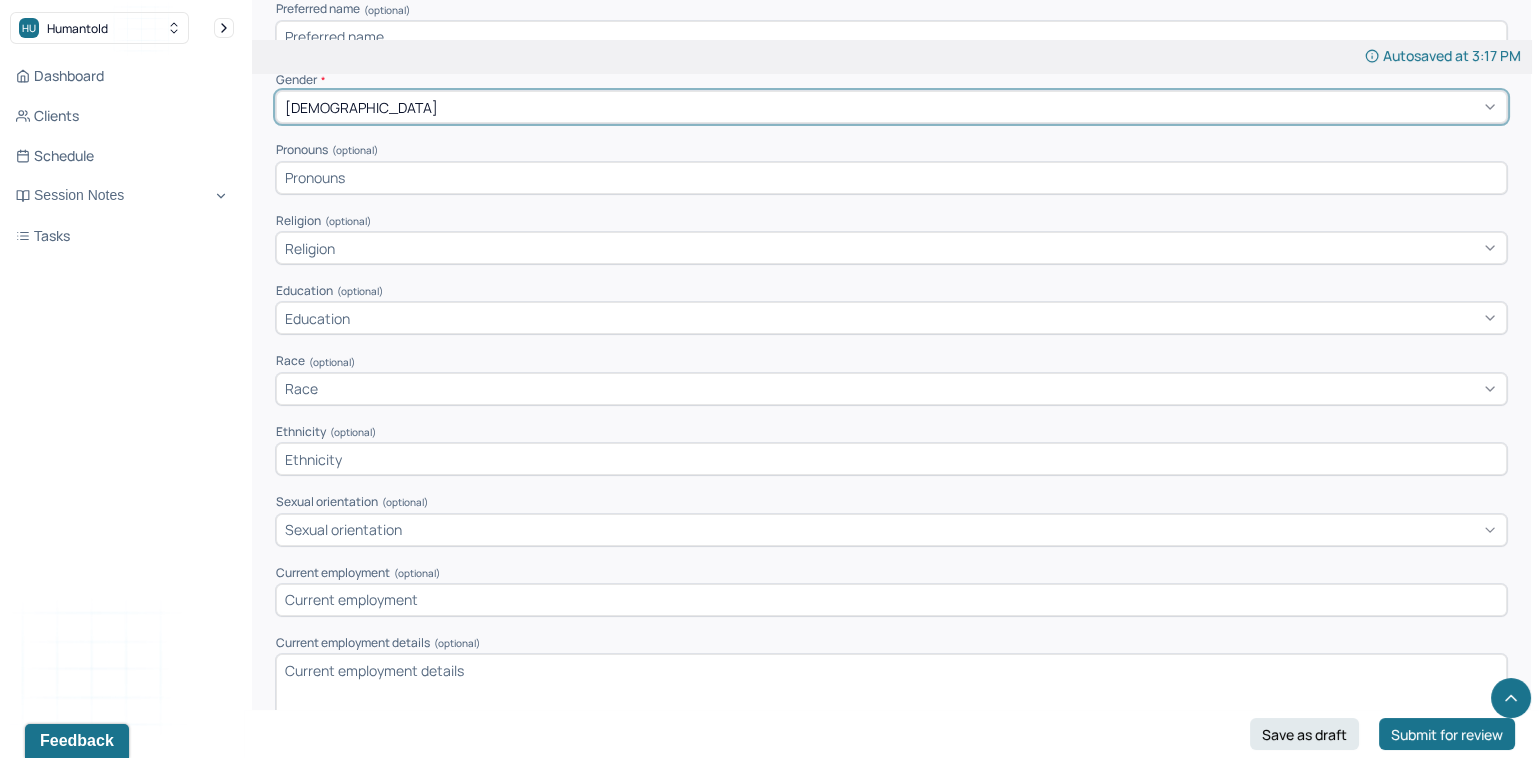 scroll, scrollTop: 935, scrollLeft: 0, axis: vertical 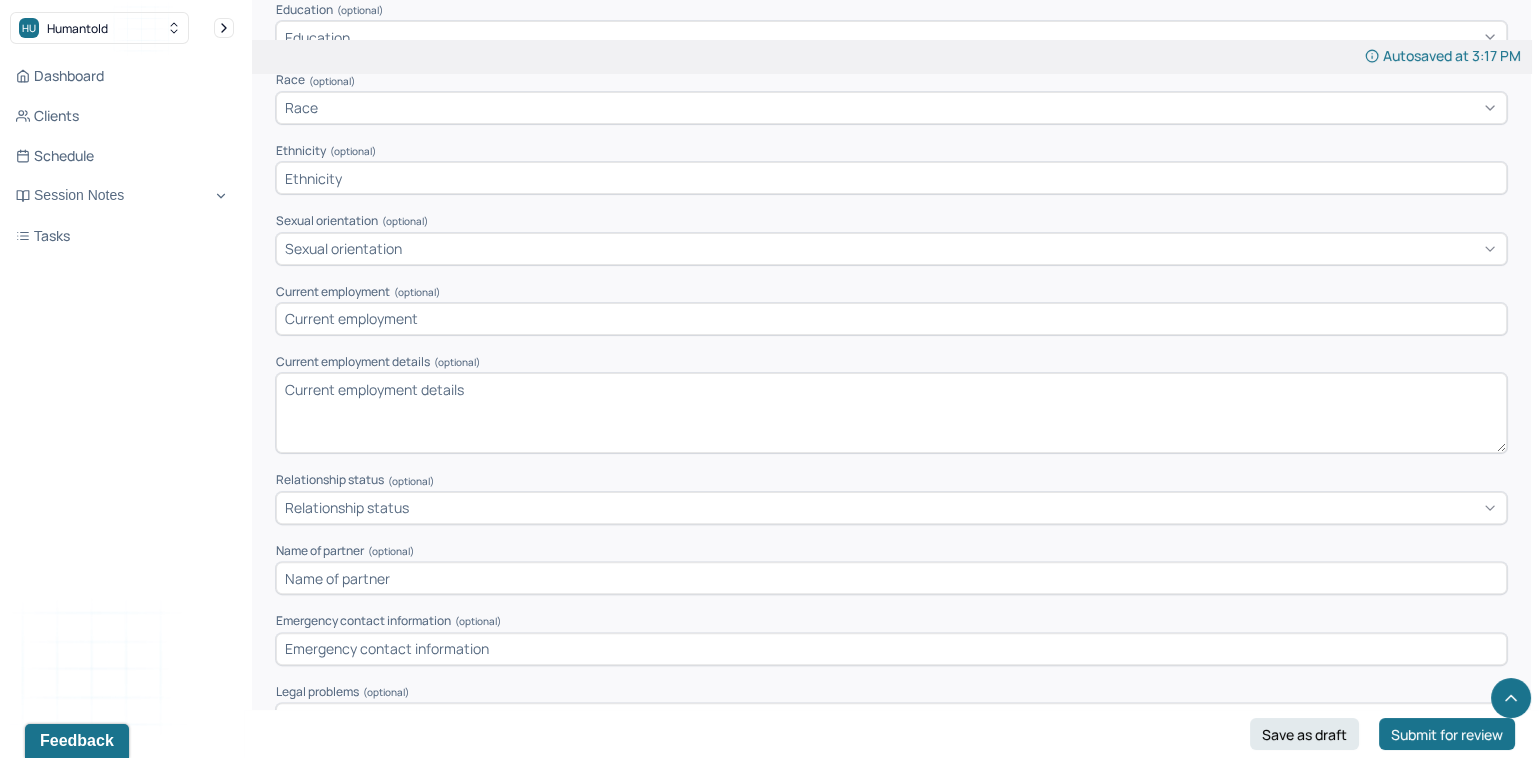 click on "Relationship status" at bounding box center (891, 508) 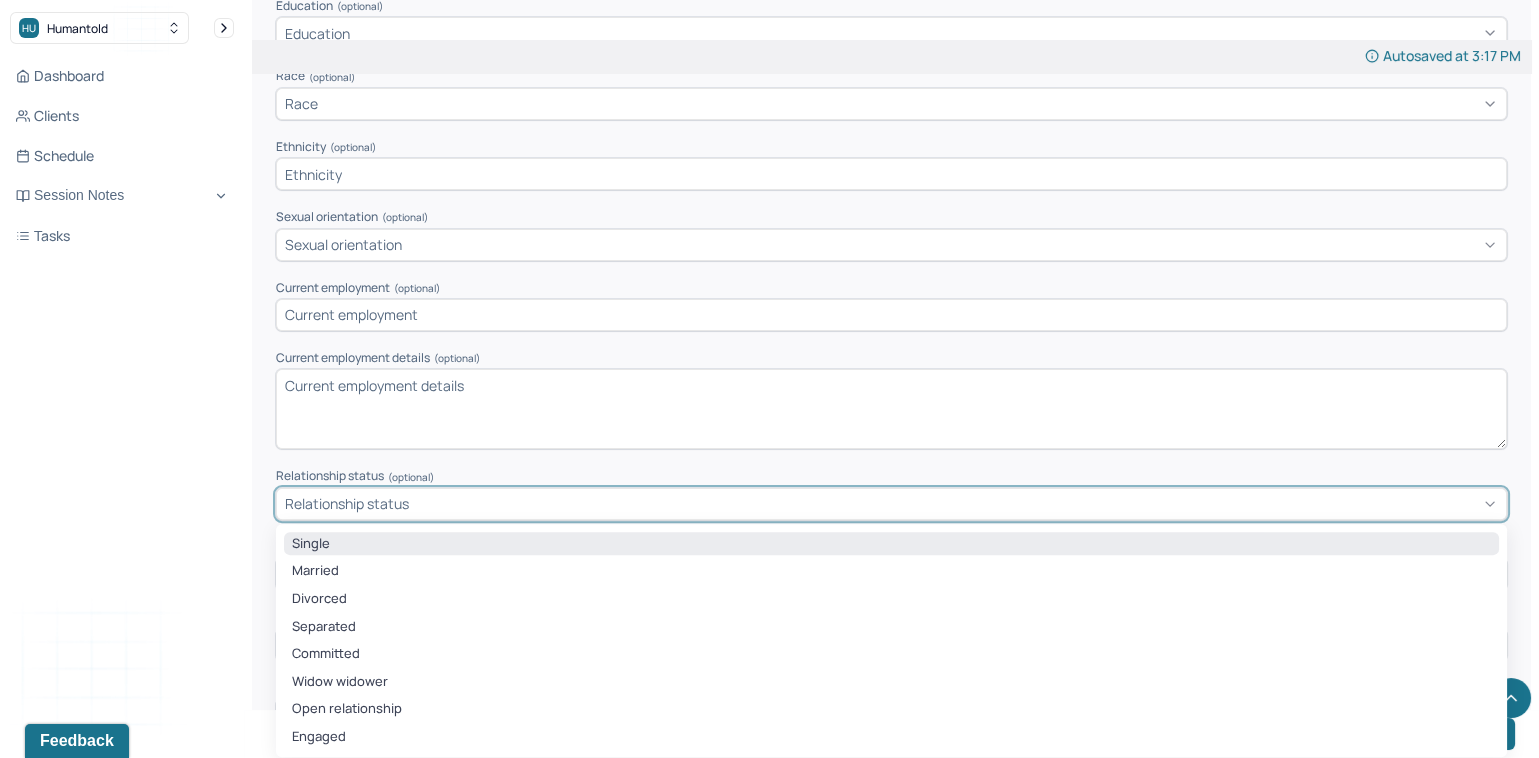 click on "Single" at bounding box center [891, 544] 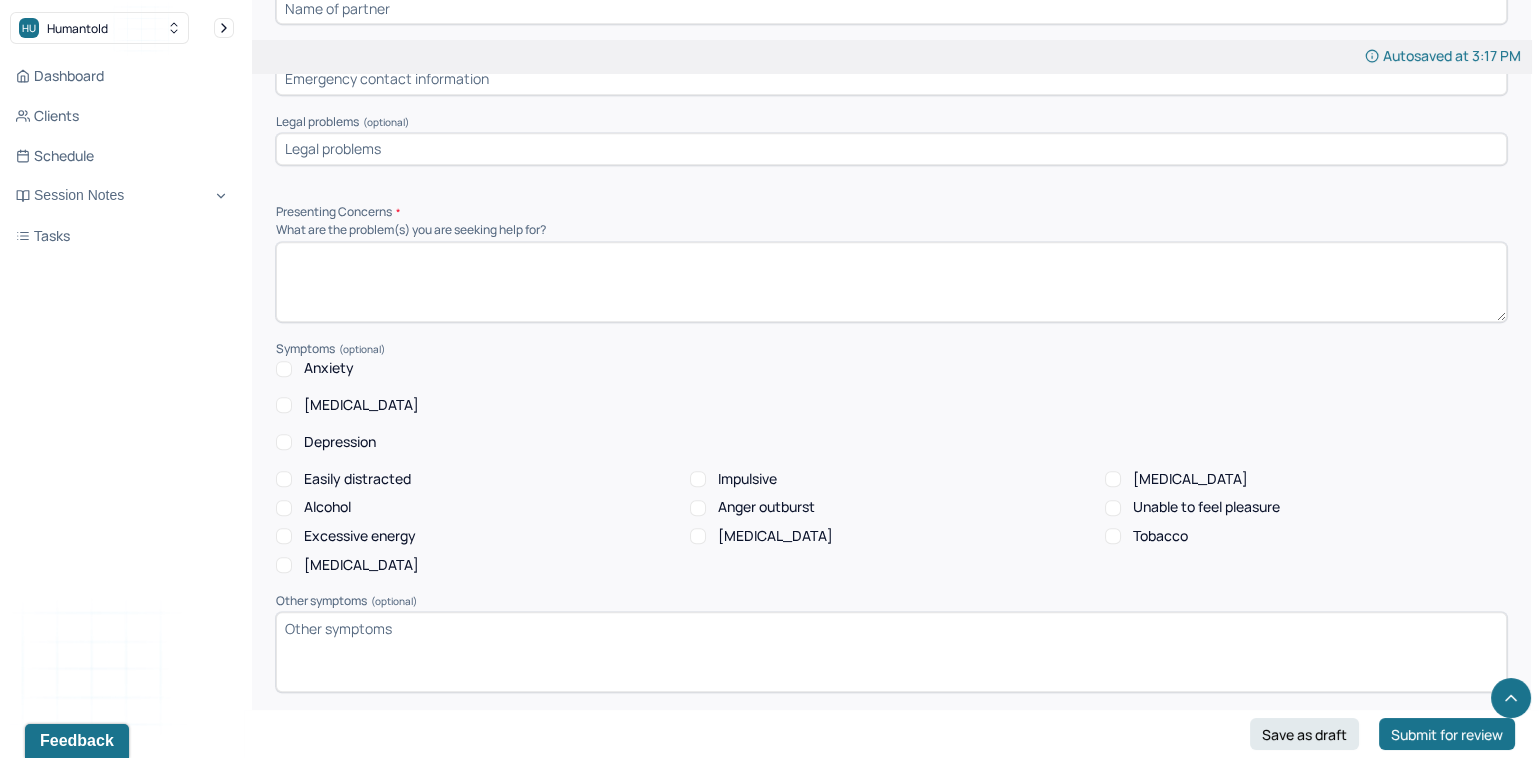 scroll, scrollTop: 1792, scrollLeft: 0, axis: vertical 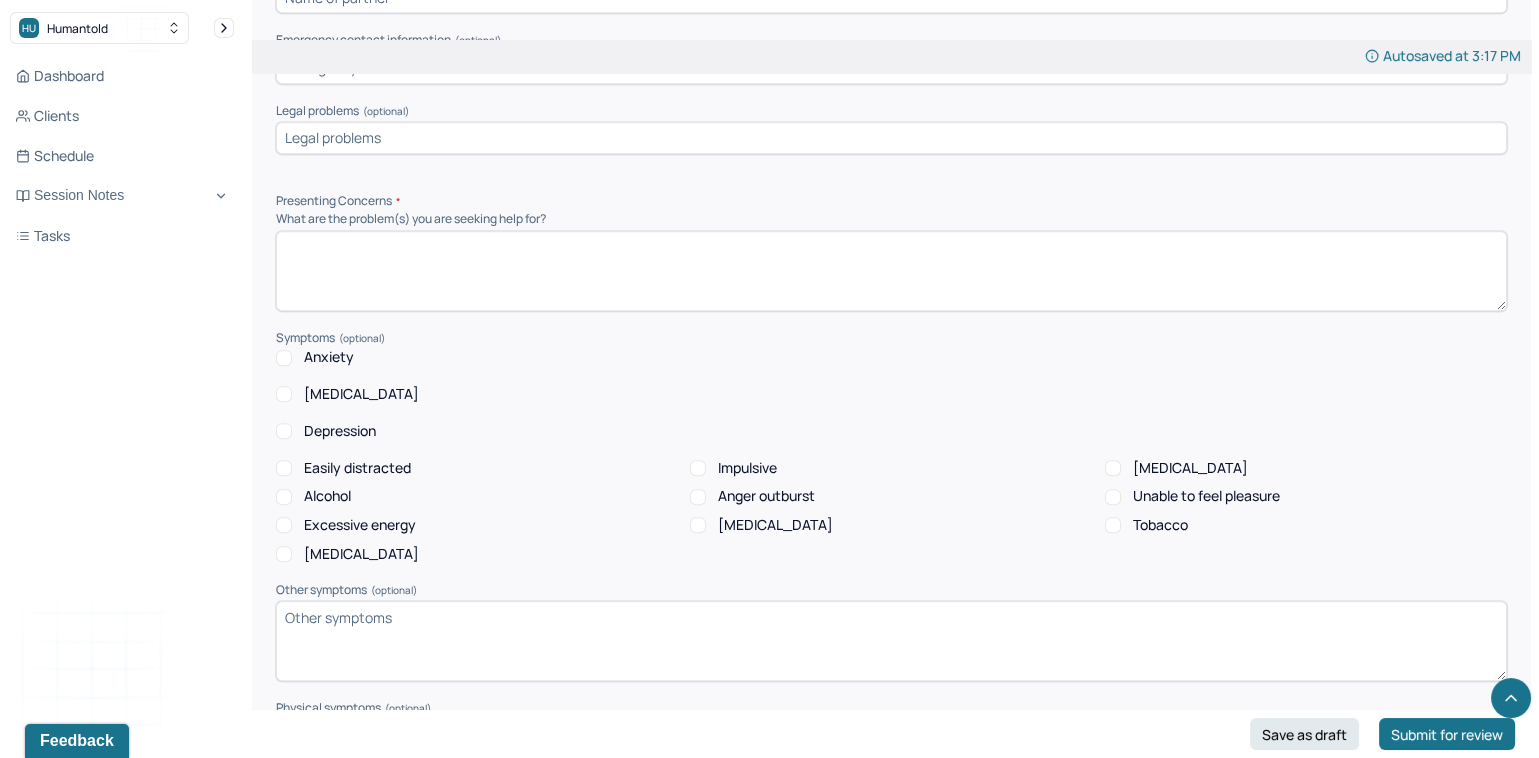 click at bounding box center [891, 271] 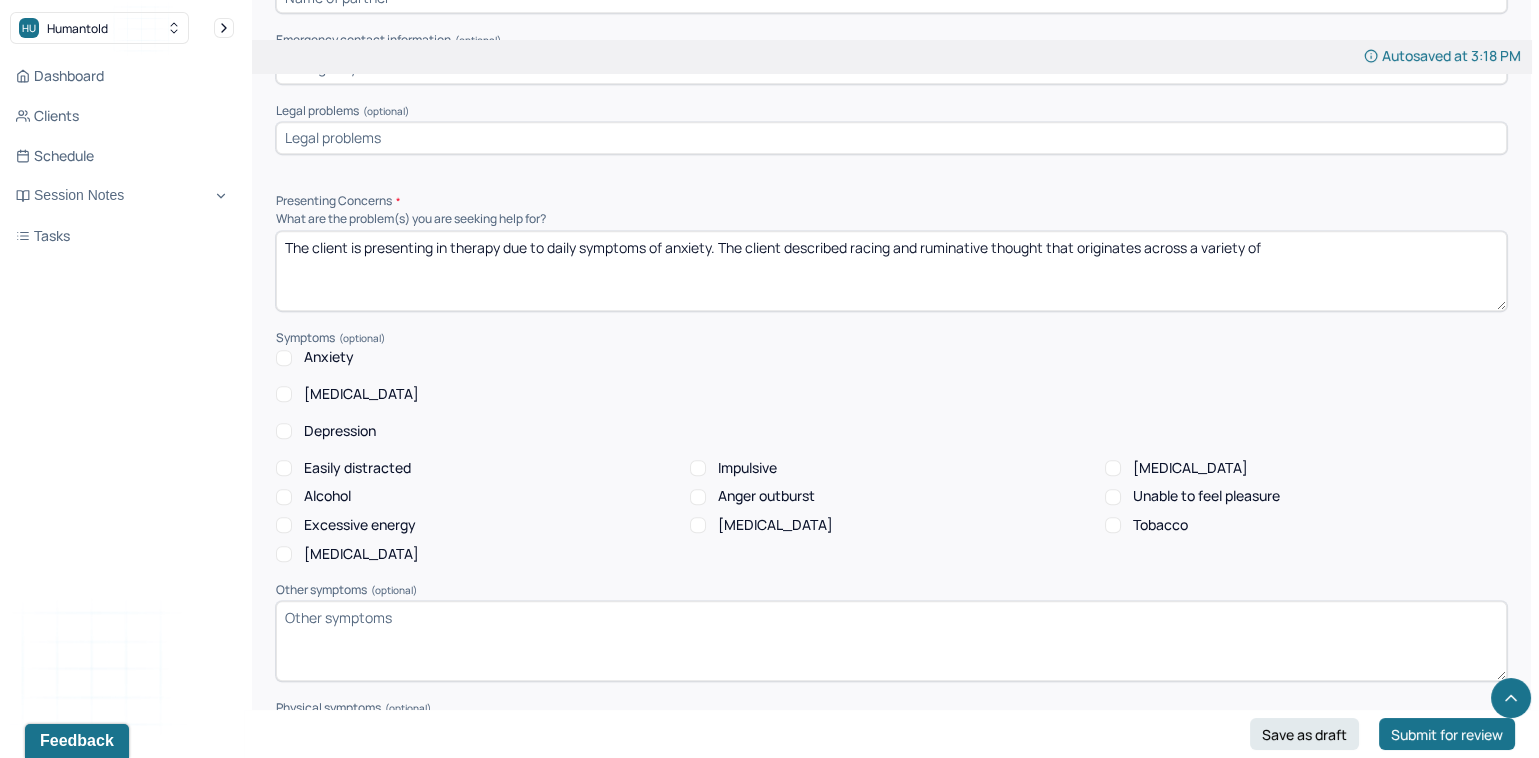 drag, startPoint x: 1268, startPoint y: 238, endPoint x: 1082, endPoint y: 242, distance: 186.043 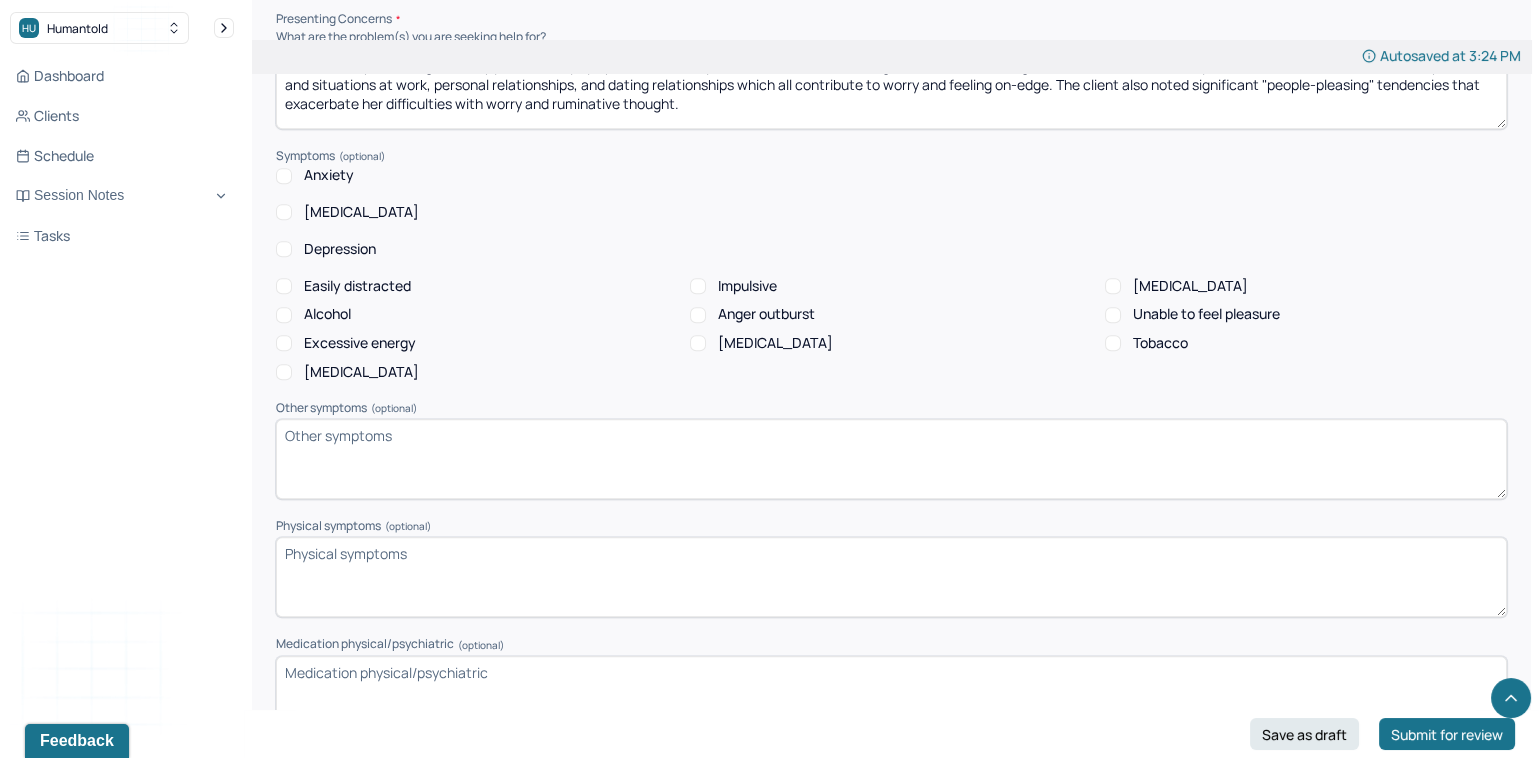 scroll, scrollTop: 1977, scrollLeft: 0, axis: vertical 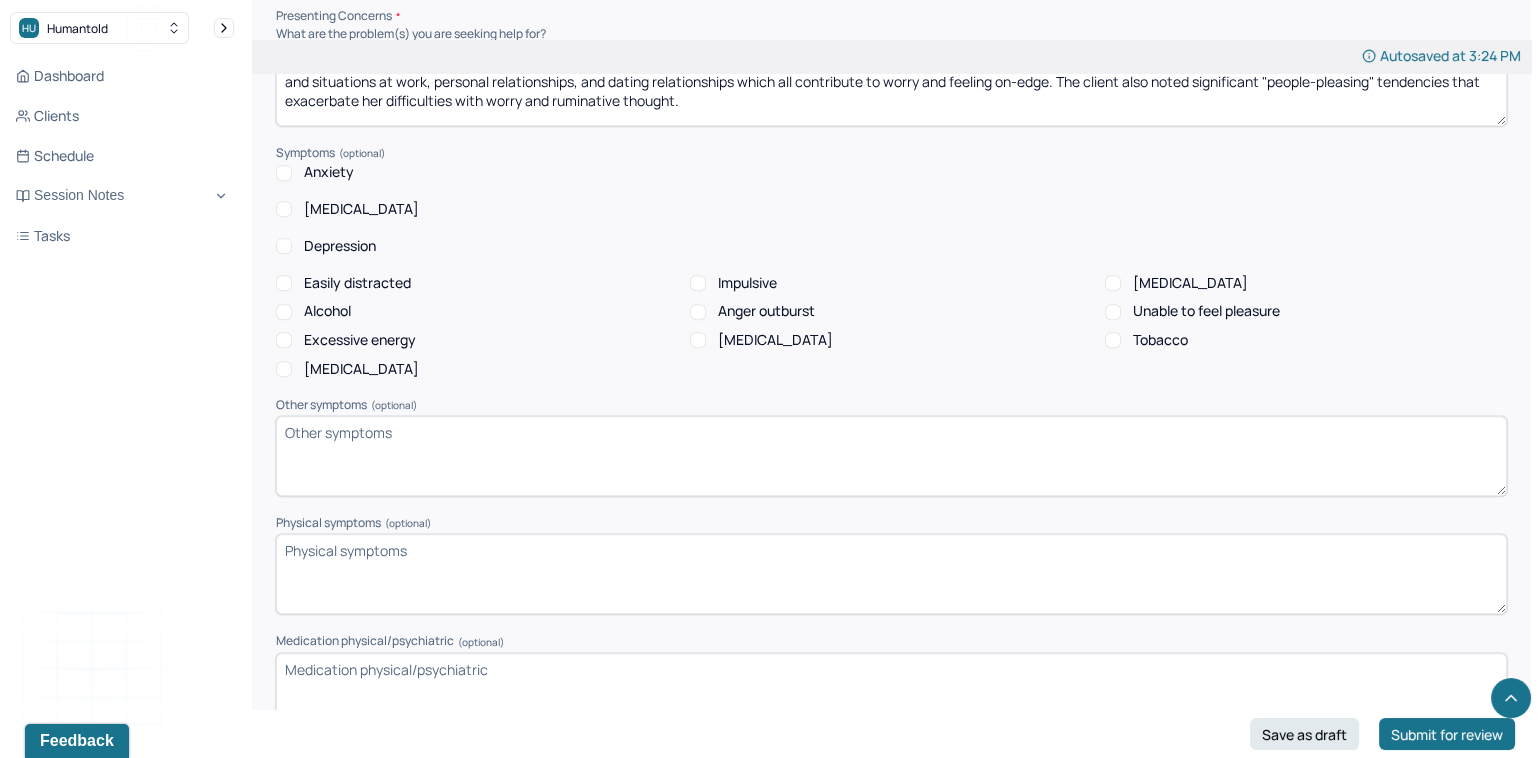type on "The client is presenting in therapy due to daily symptoms of anxiety. The client described racing and ruminative thought that stems from a variety of sources. The client described experiences and situations at work, personal relationships, and dating relationships which all contribute to worry and feeling on-edge. The client also noted significant "people-pleasing" tendencies that exacerbate her difficulties with worry and ruminative thought." 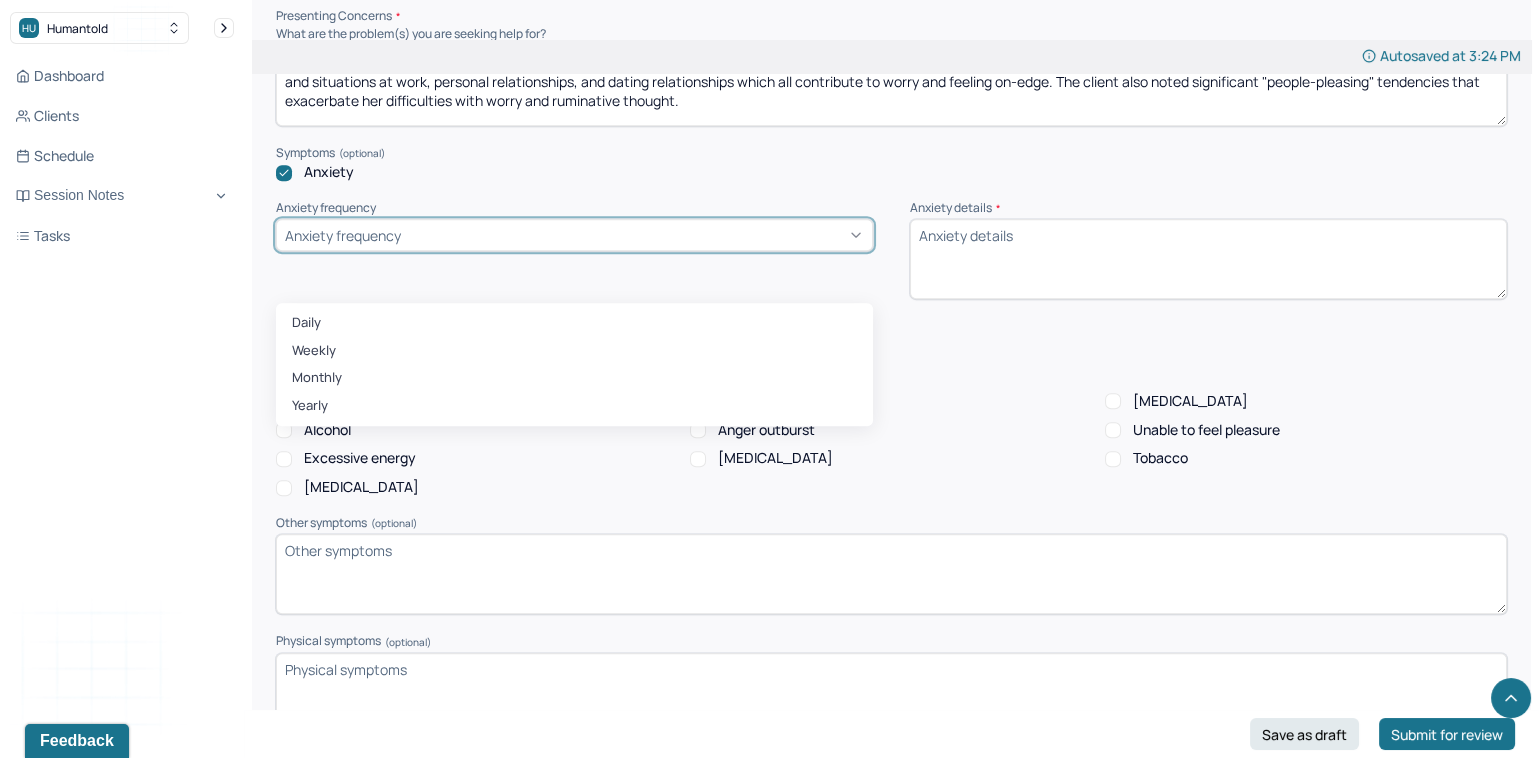 click on "Anxiety frequency" at bounding box center [343, 235] 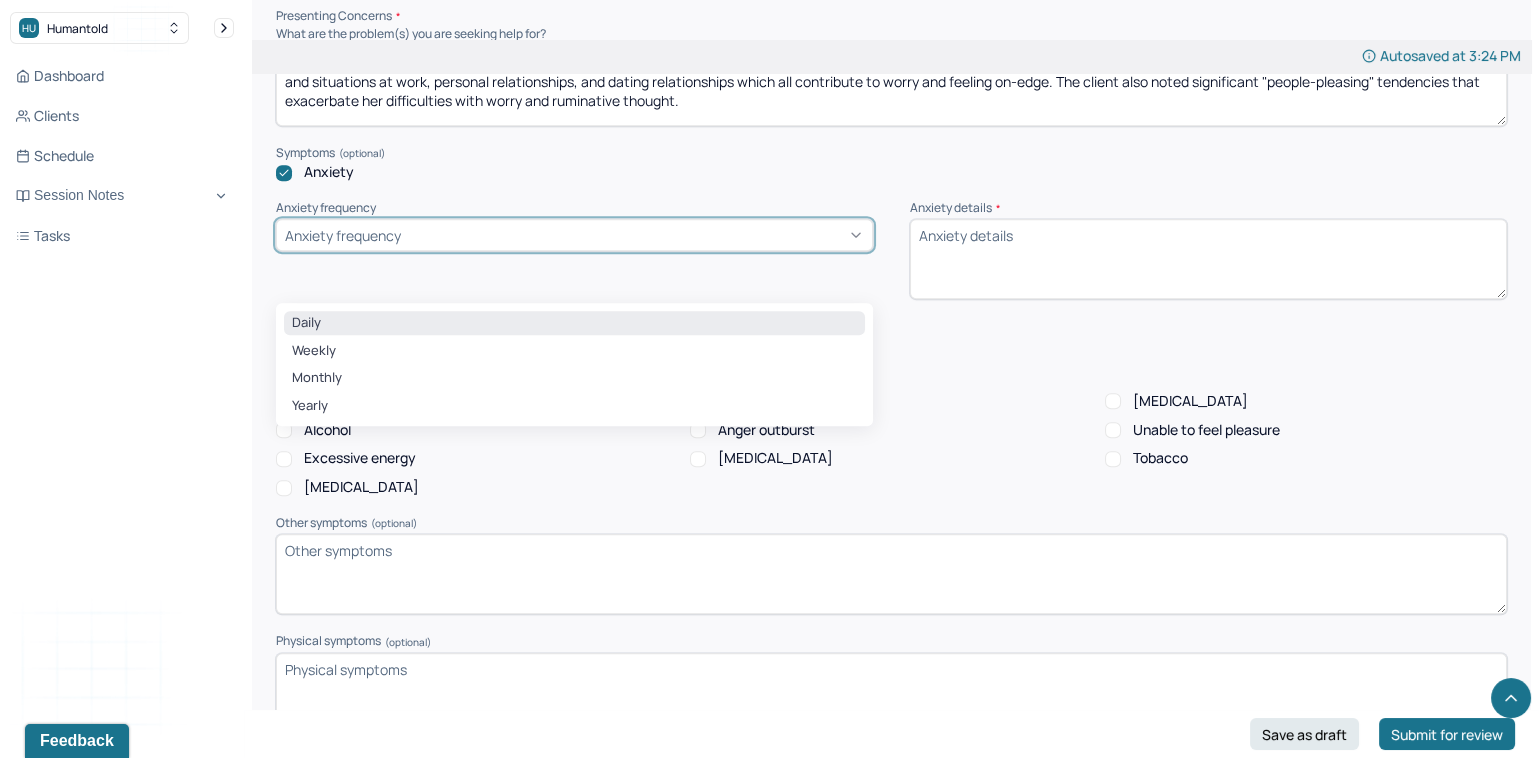 click on "Daily" at bounding box center [574, 323] 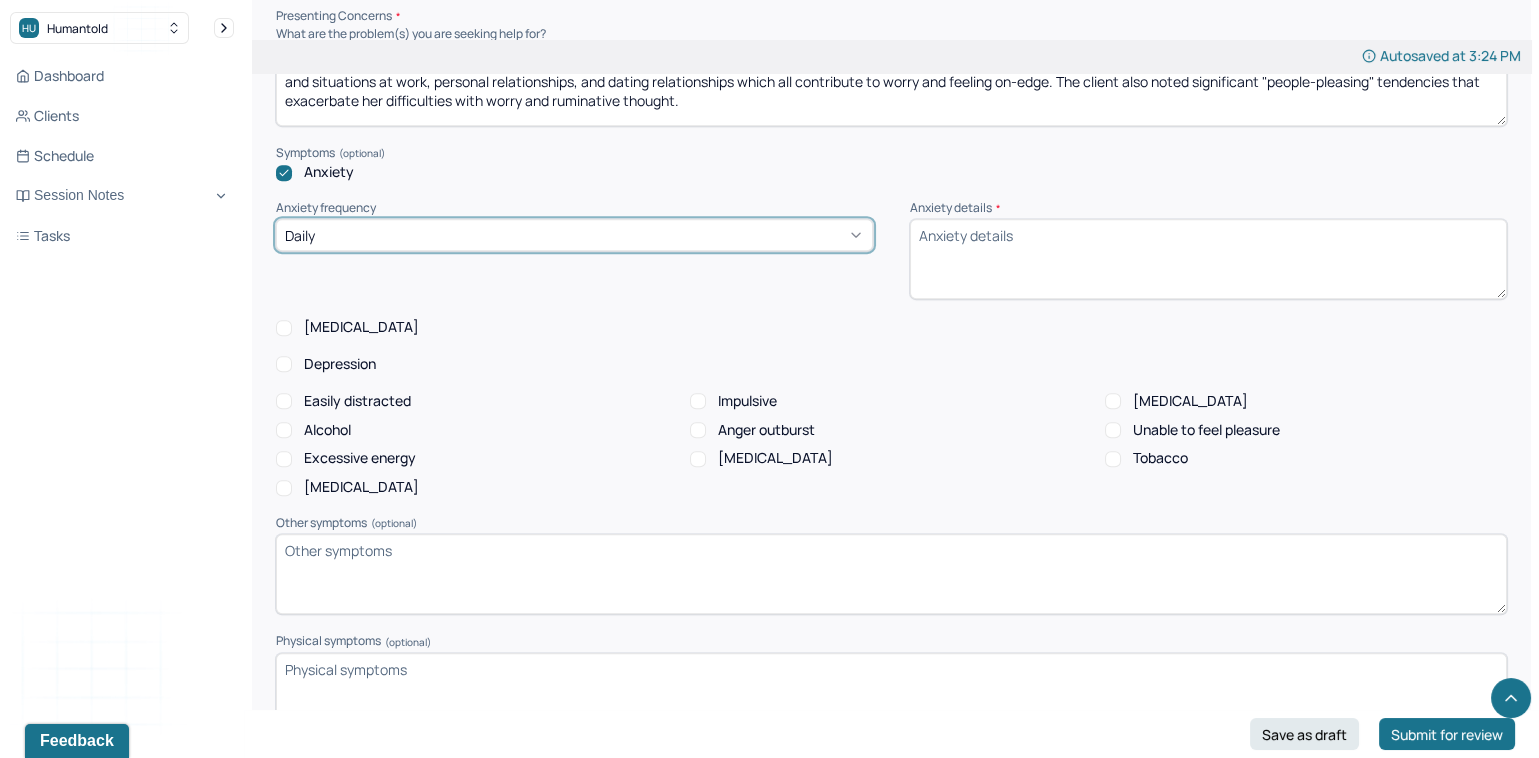 click on "Anxiety details *" at bounding box center (1208, 259) 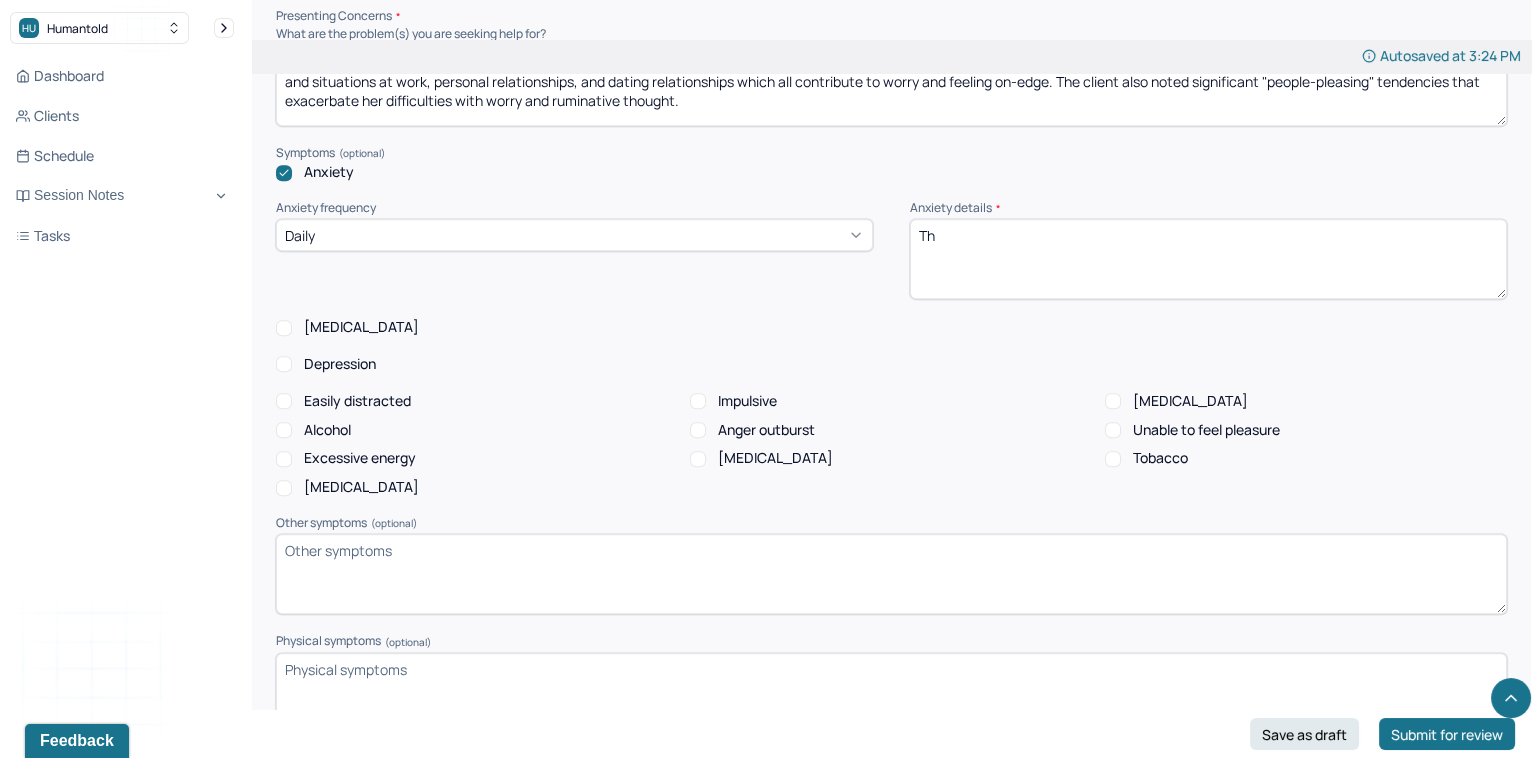 type on "T" 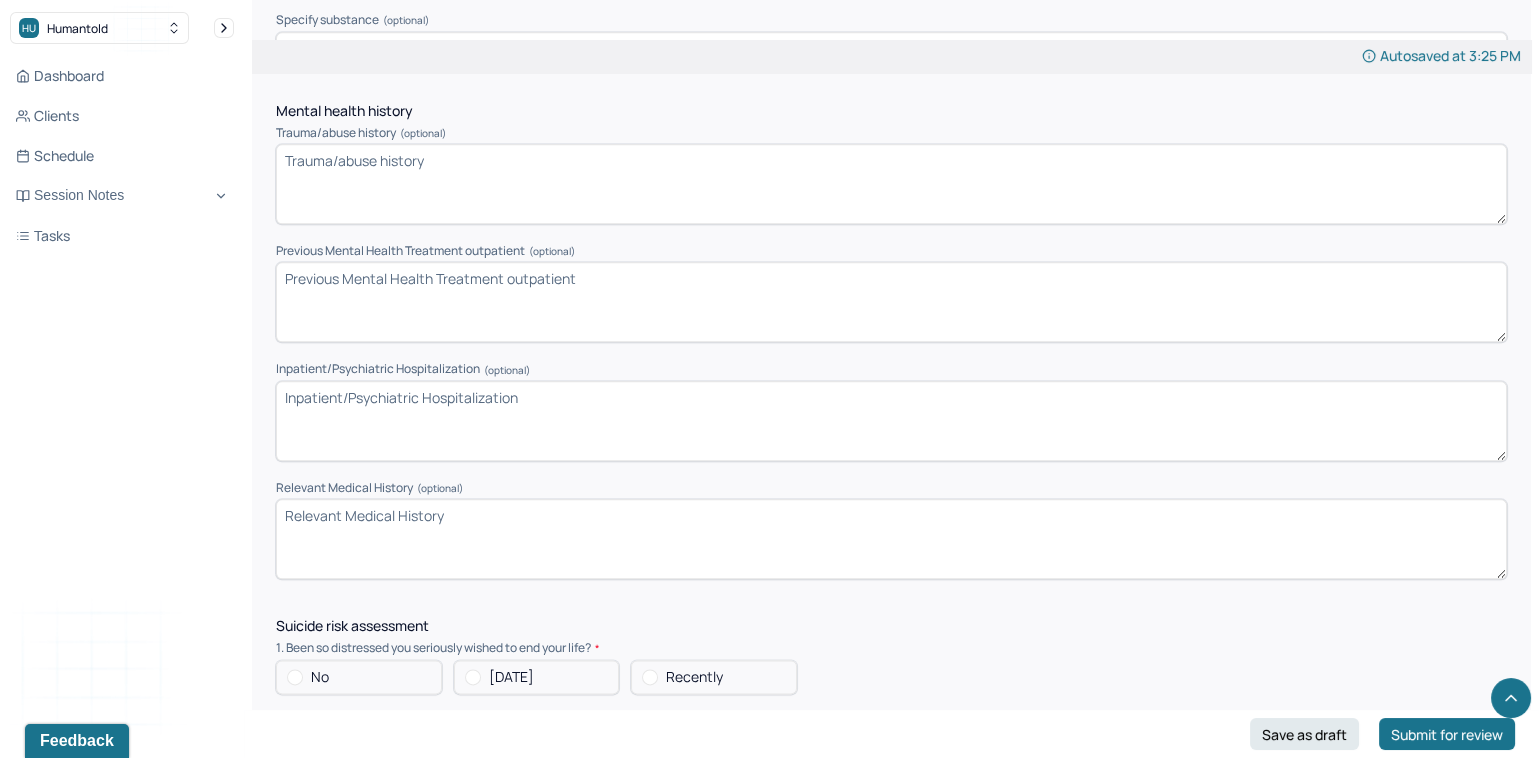 scroll, scrollTop: 4558, scrollLeft: 0, axis: vertical 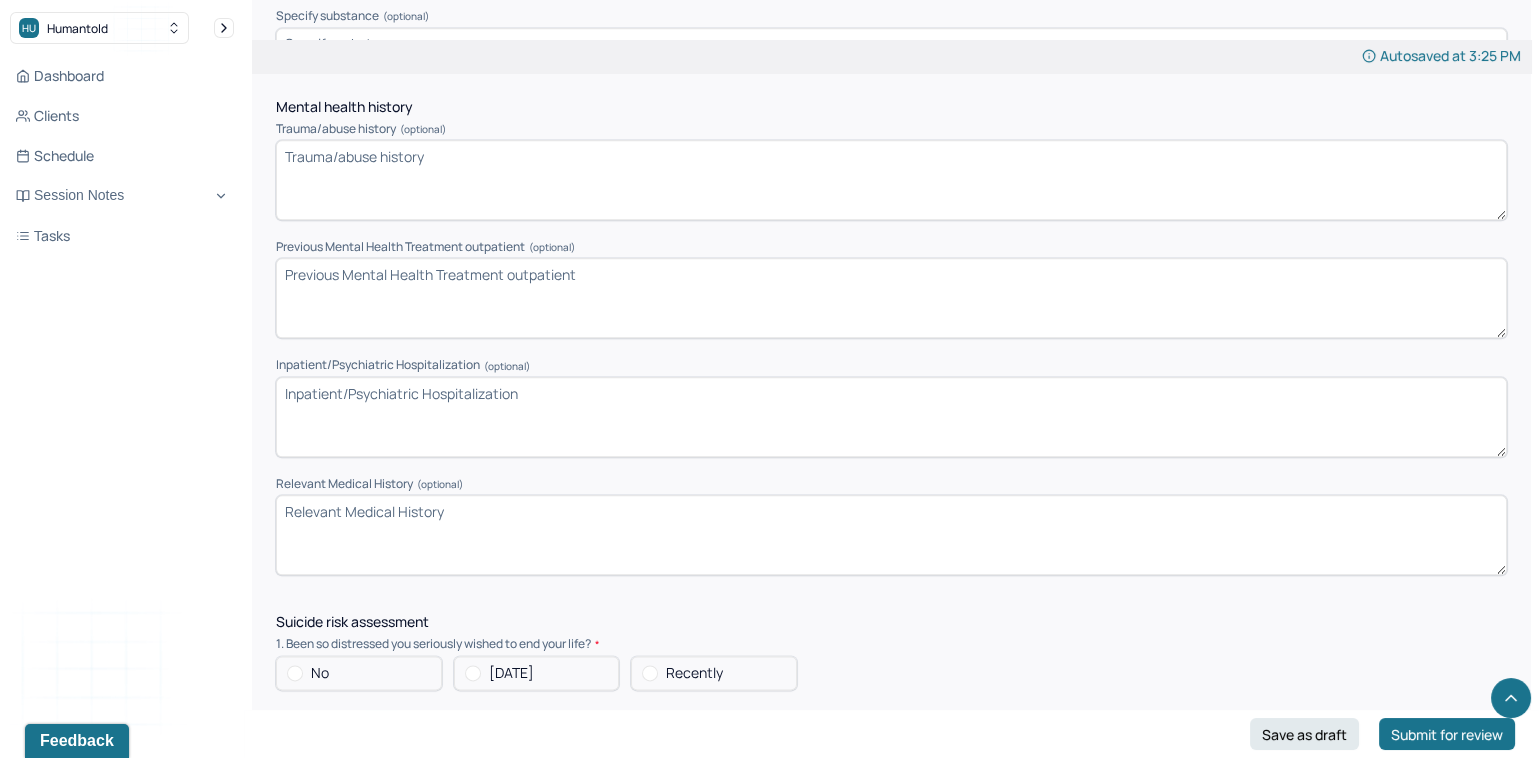 type on "The client reported daily symptoms of anxiety which include ruminative and [MEDICAL_DATA]." 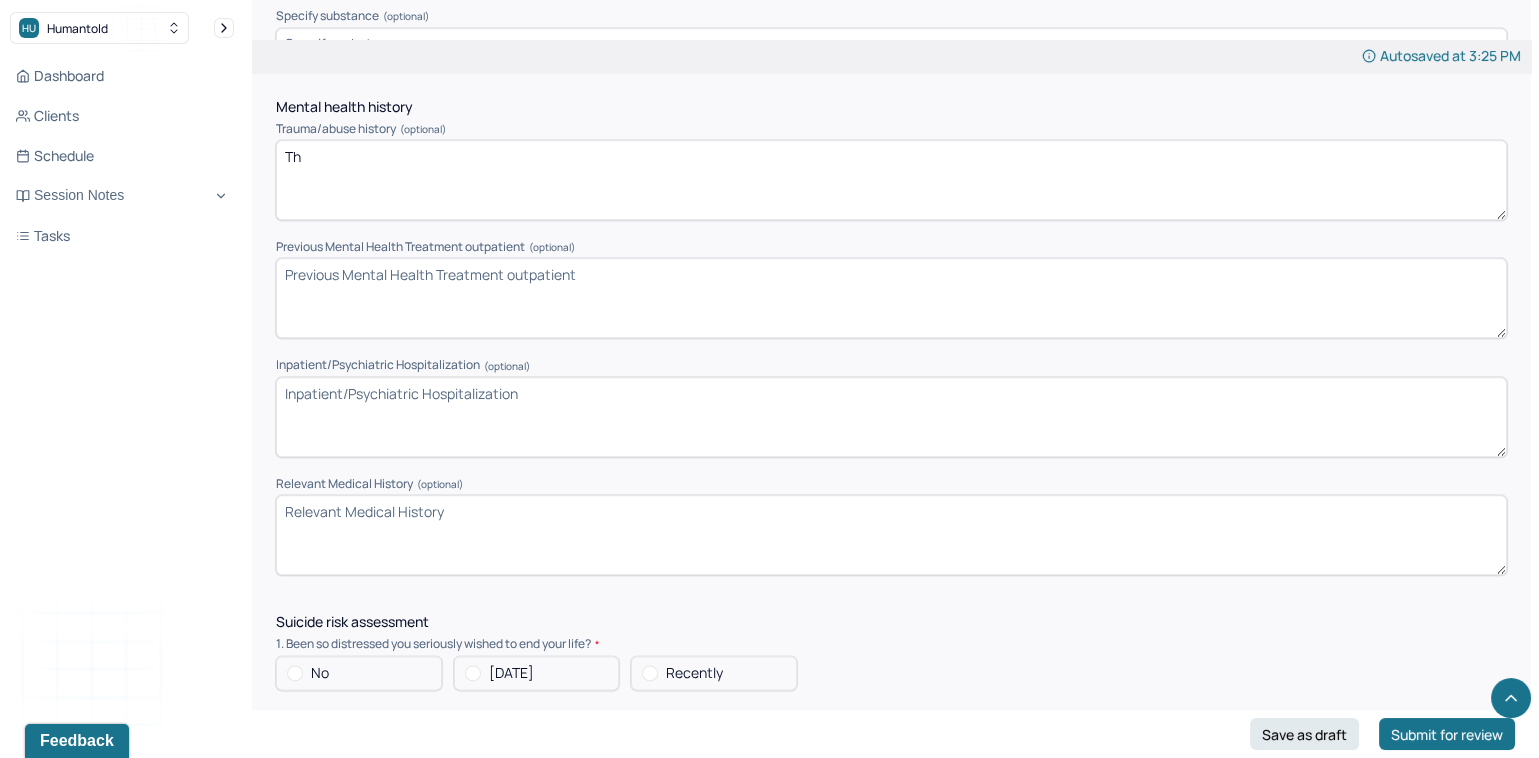 type on "T" 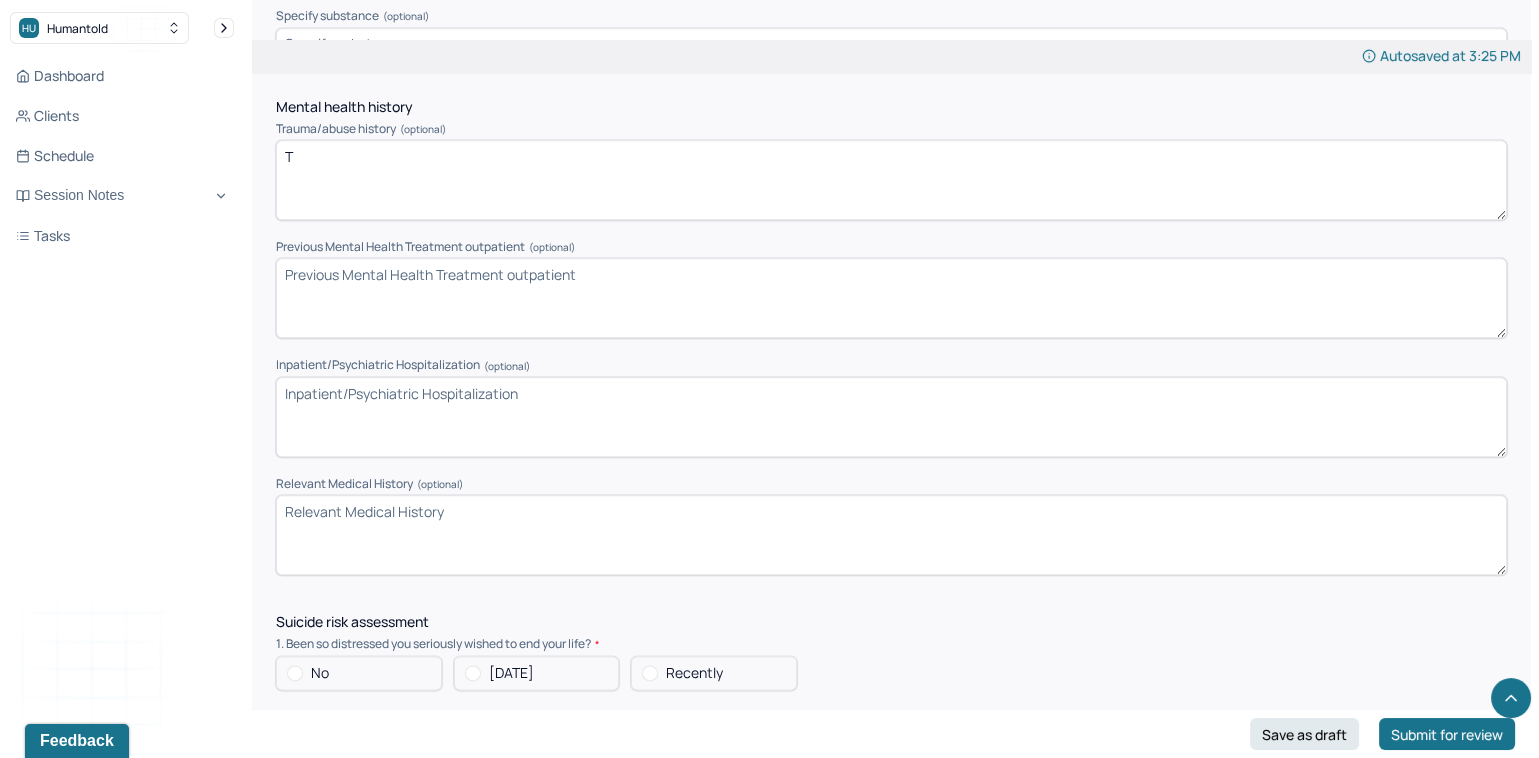 type 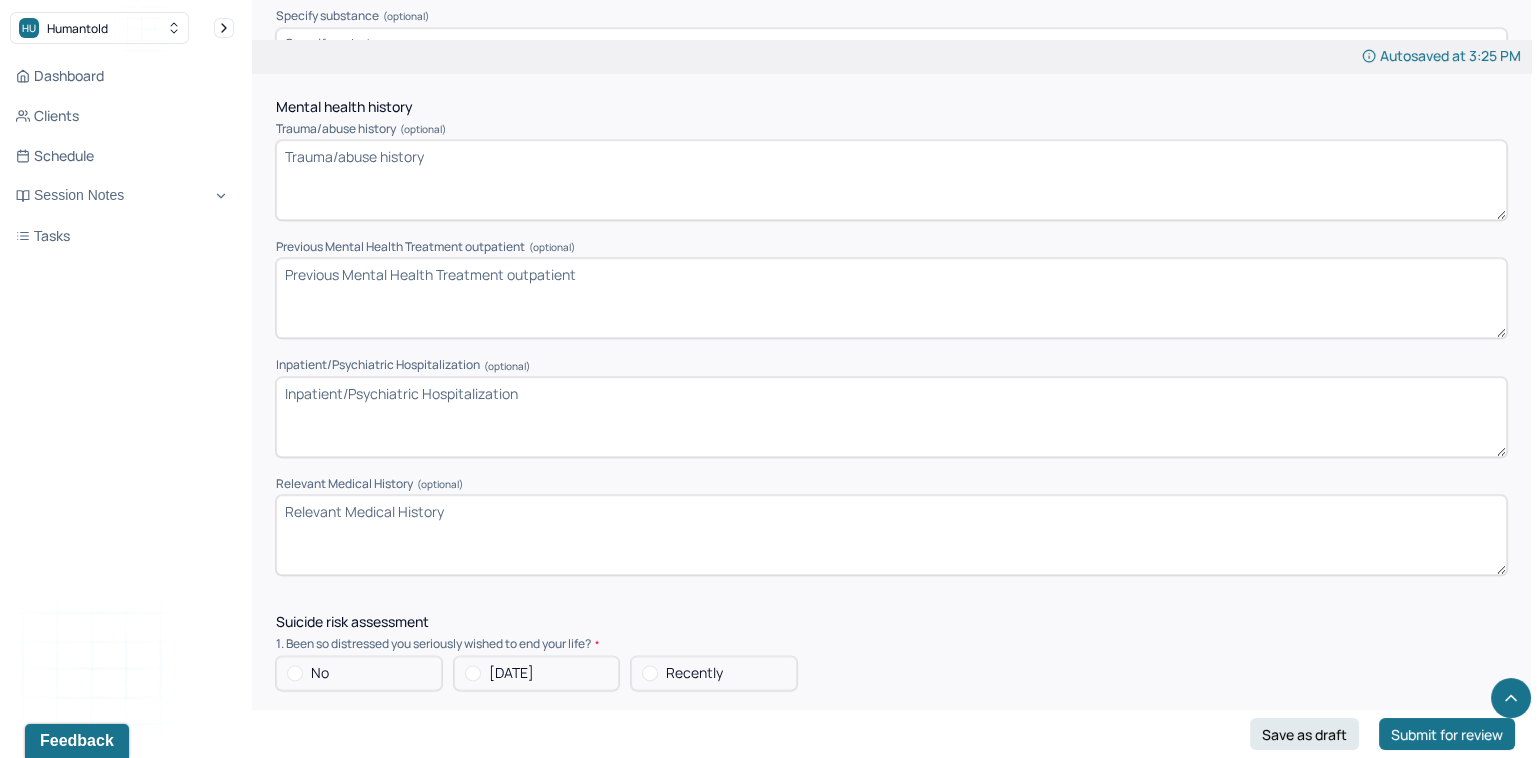 click on "Previous Mental Health Treatment outpatient (optional)" at bounding box center [891, 298] 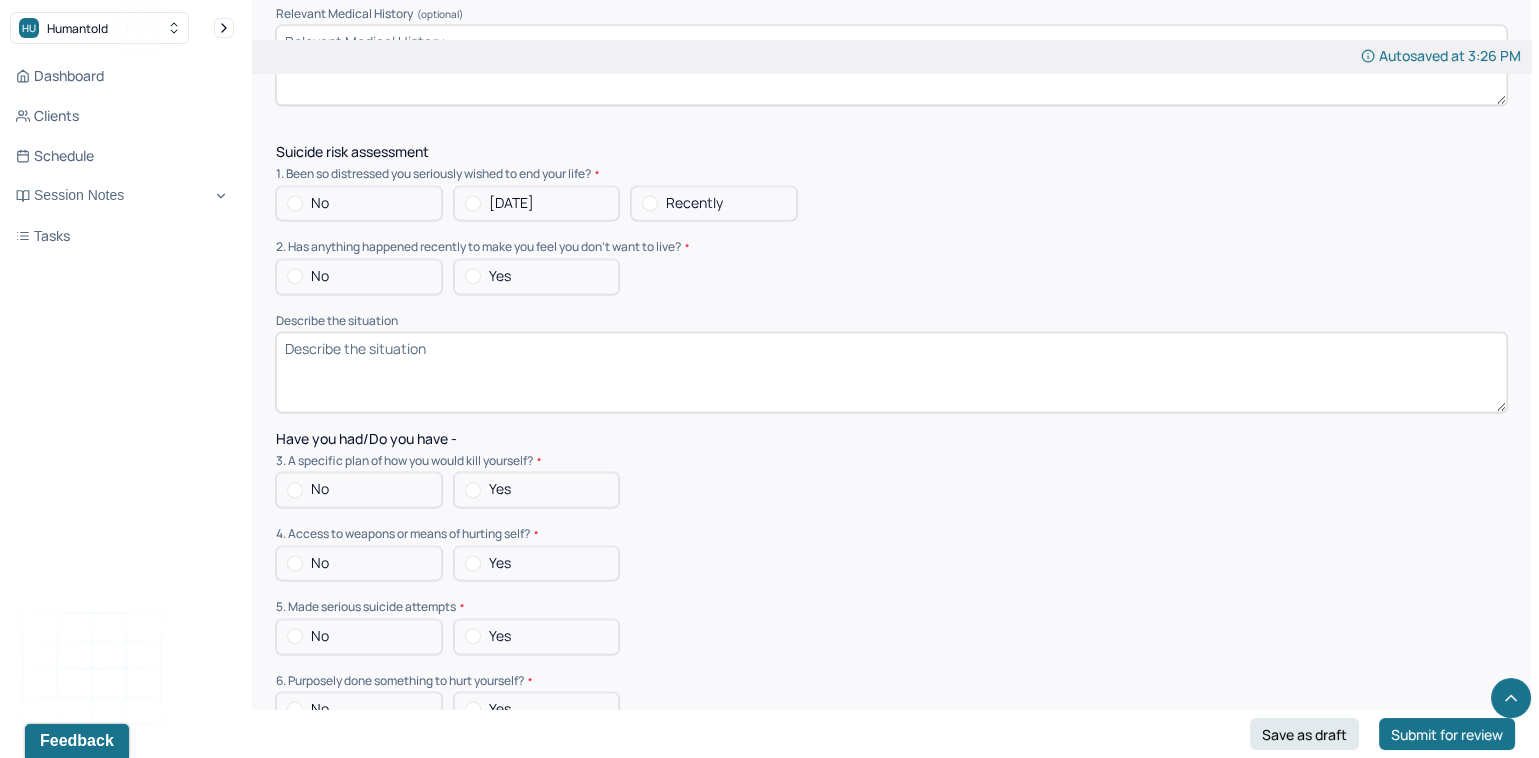 scroll, scrollTop: 5066, scrollLeft: 0, axis: vertical 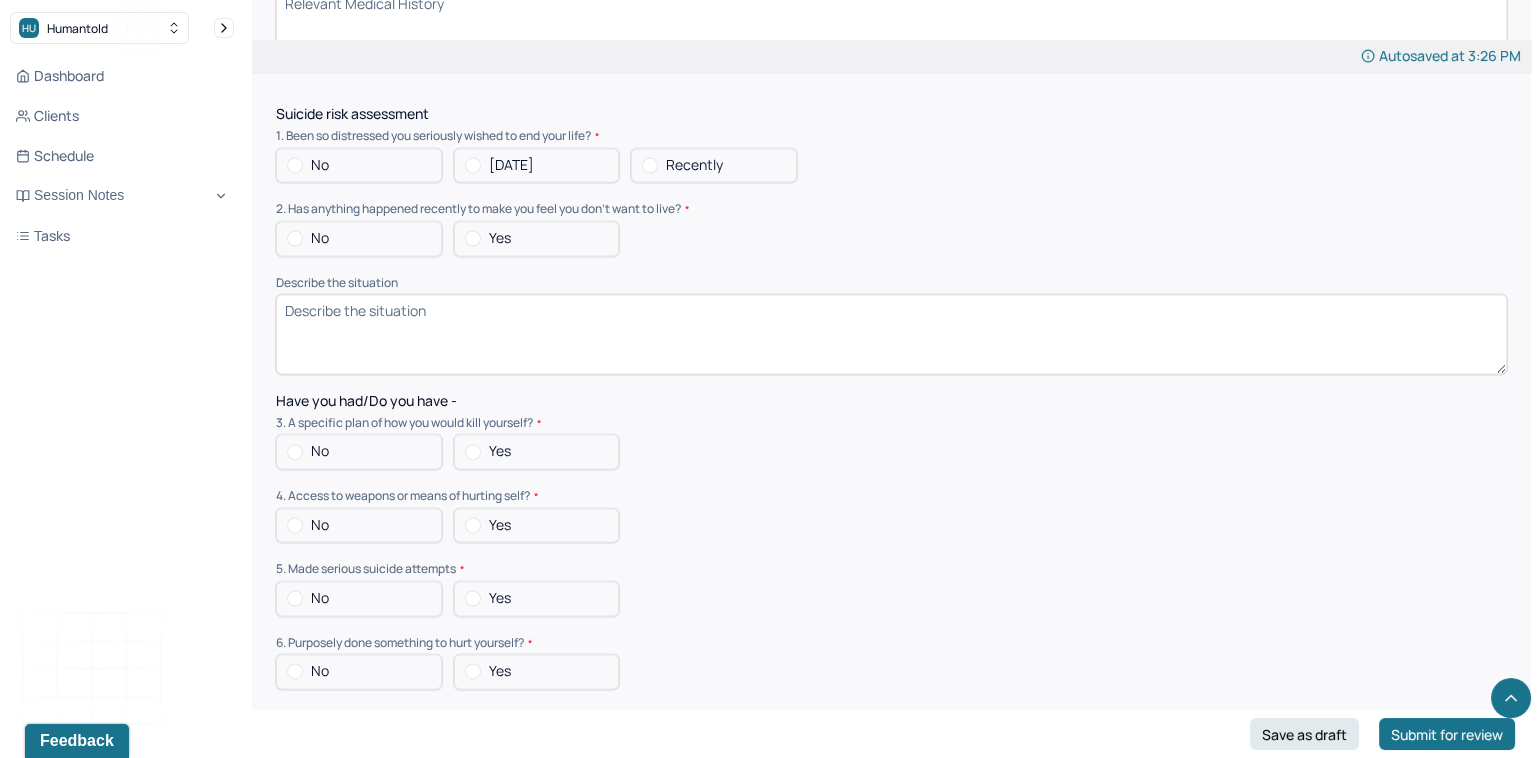 type on "The client has been in and out of various therapies over the past several years. The client reported that the presenting concern in these therapies has been [MEDICAL_DATA] and anxiety." 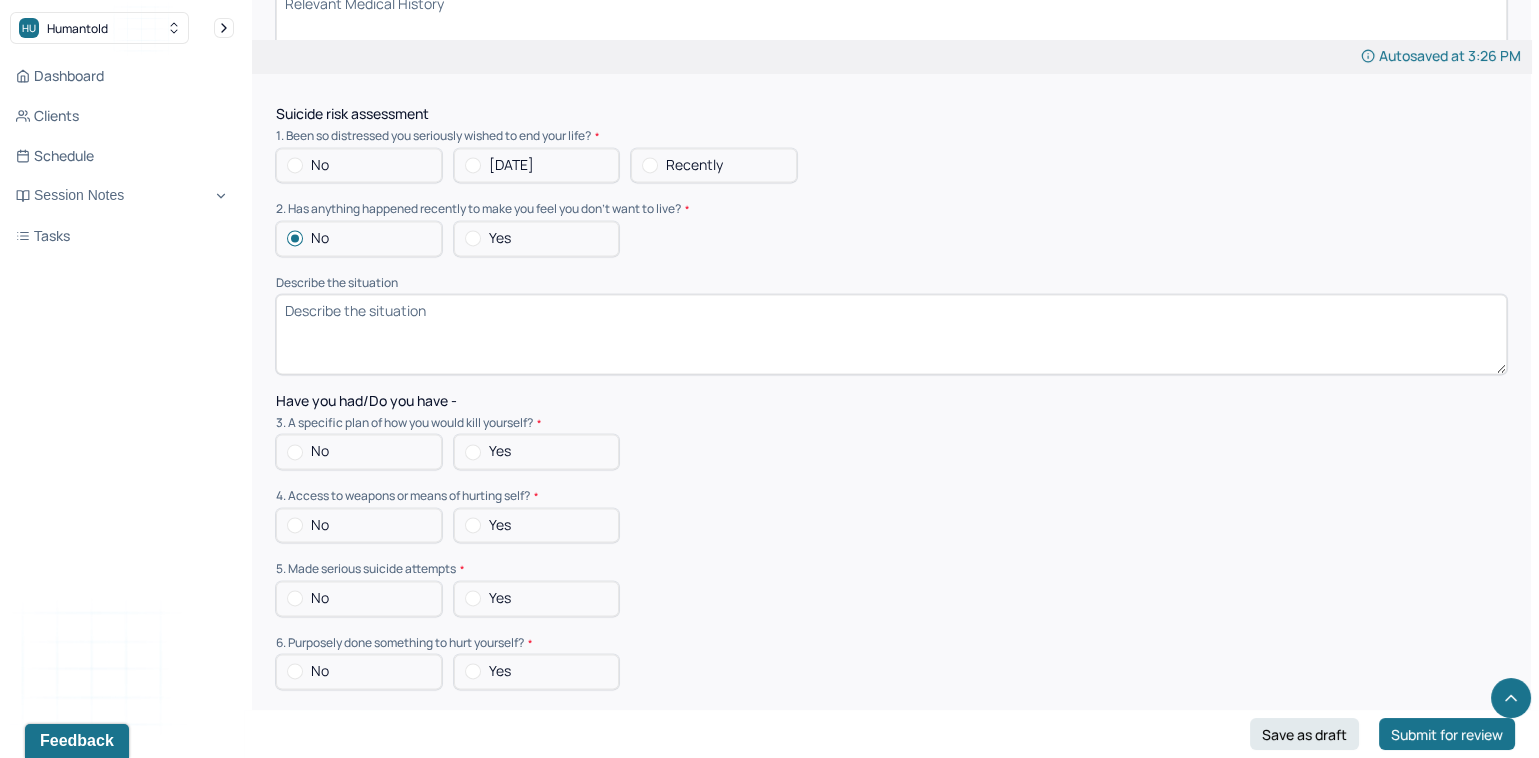 click at bounding box center [295, 165] 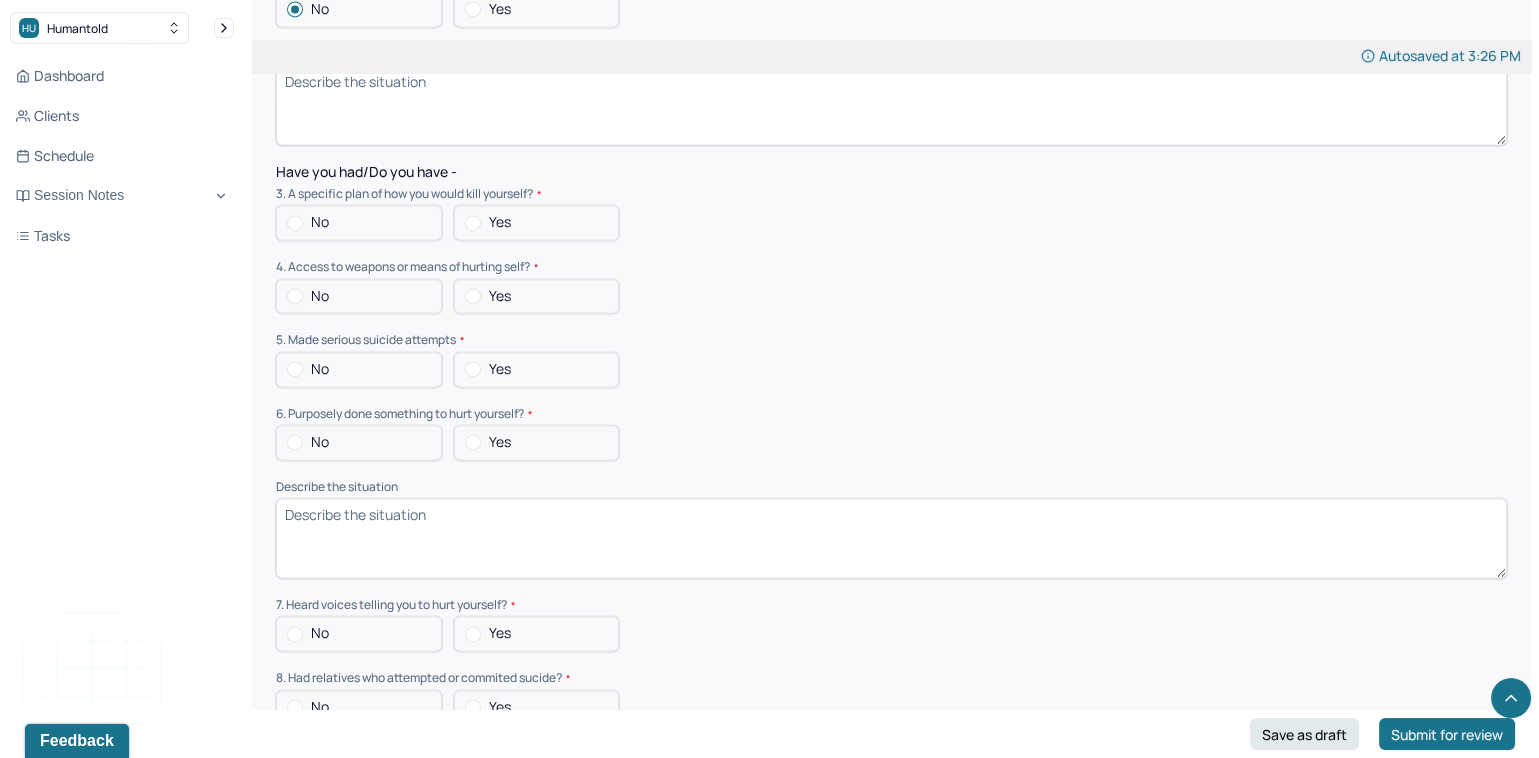 scroll, scrollTop: 5305, scrollLeft: 0, axis: vertical 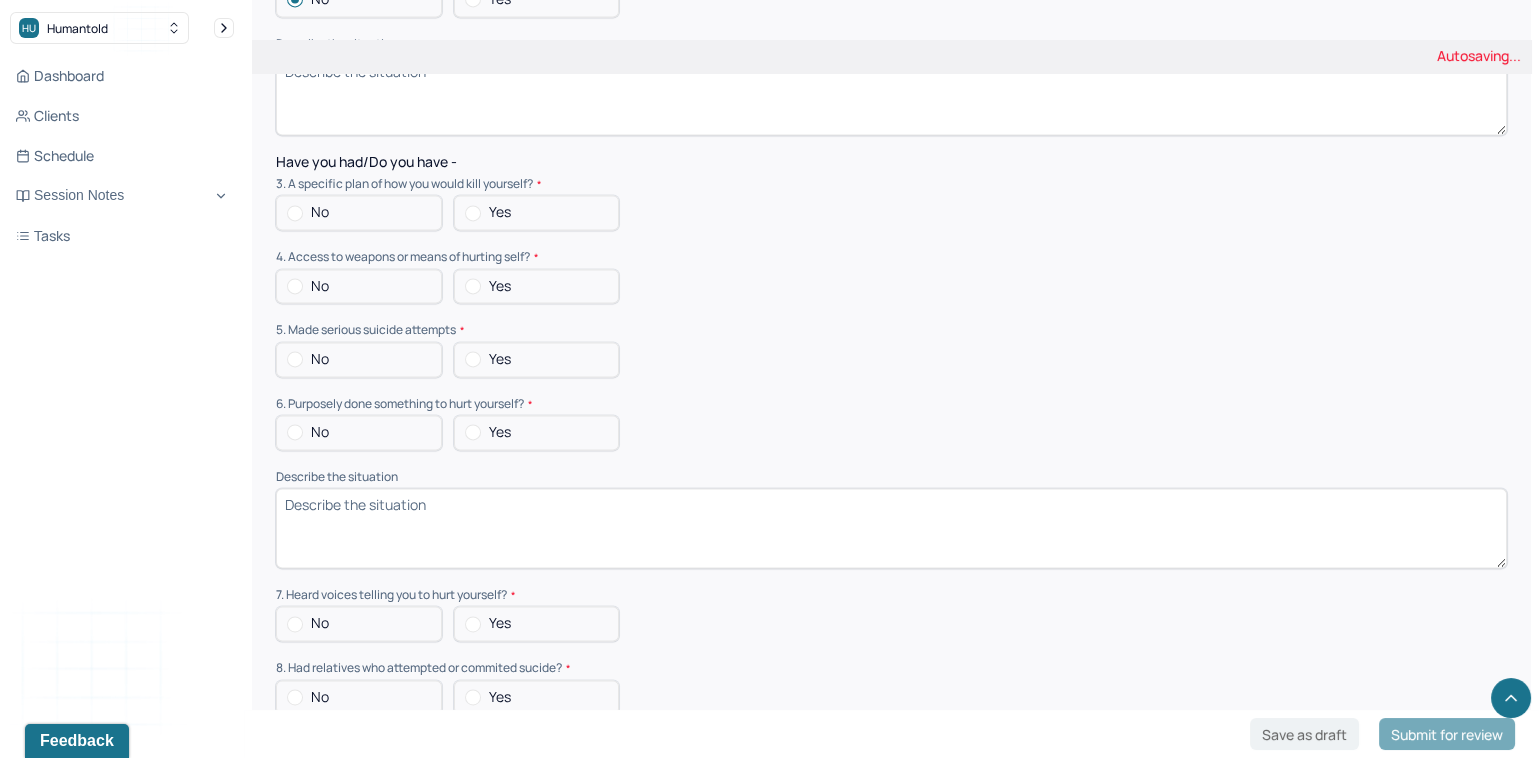 click at bounding box center [295, 213] 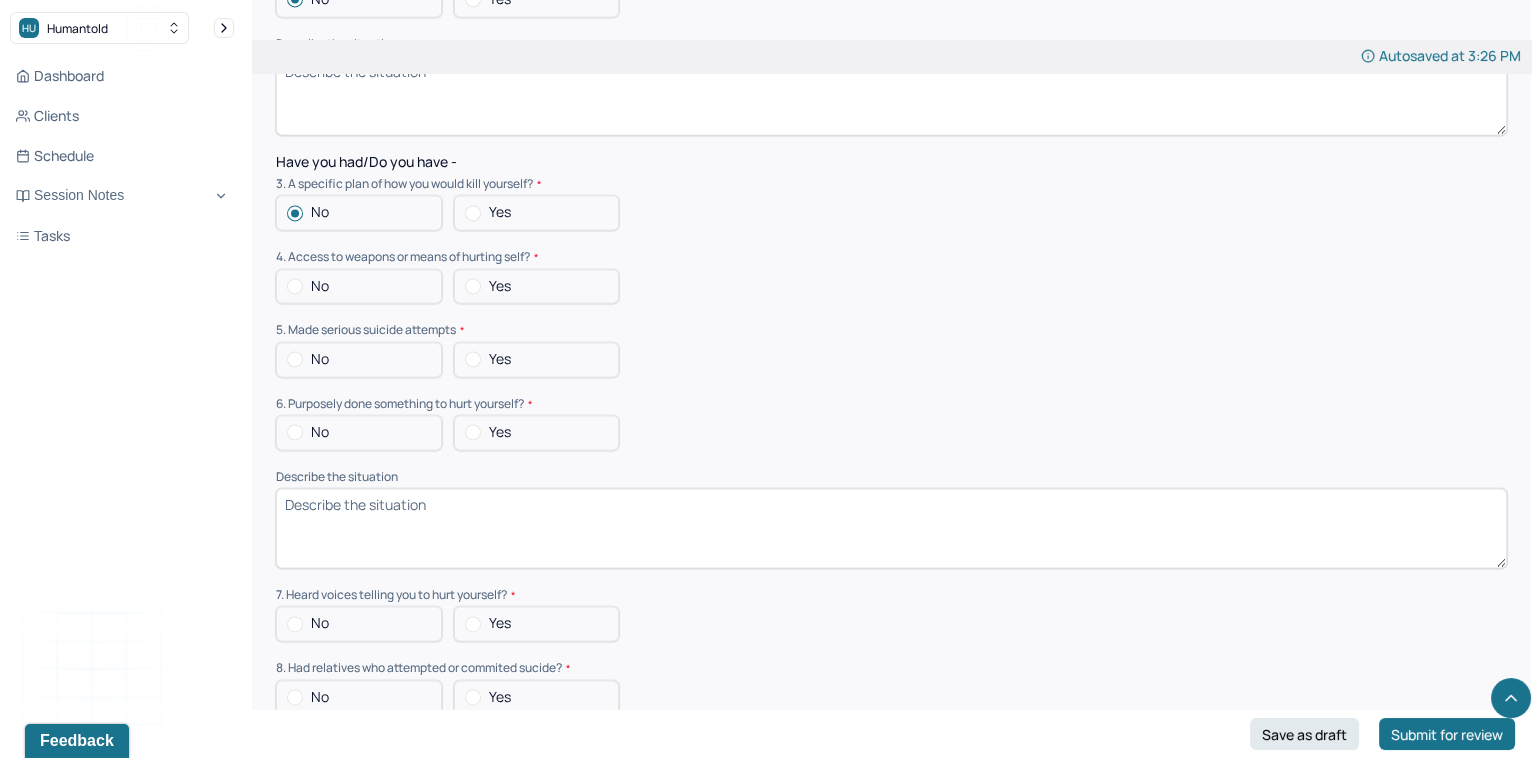 click at bounding box center (295, 286) 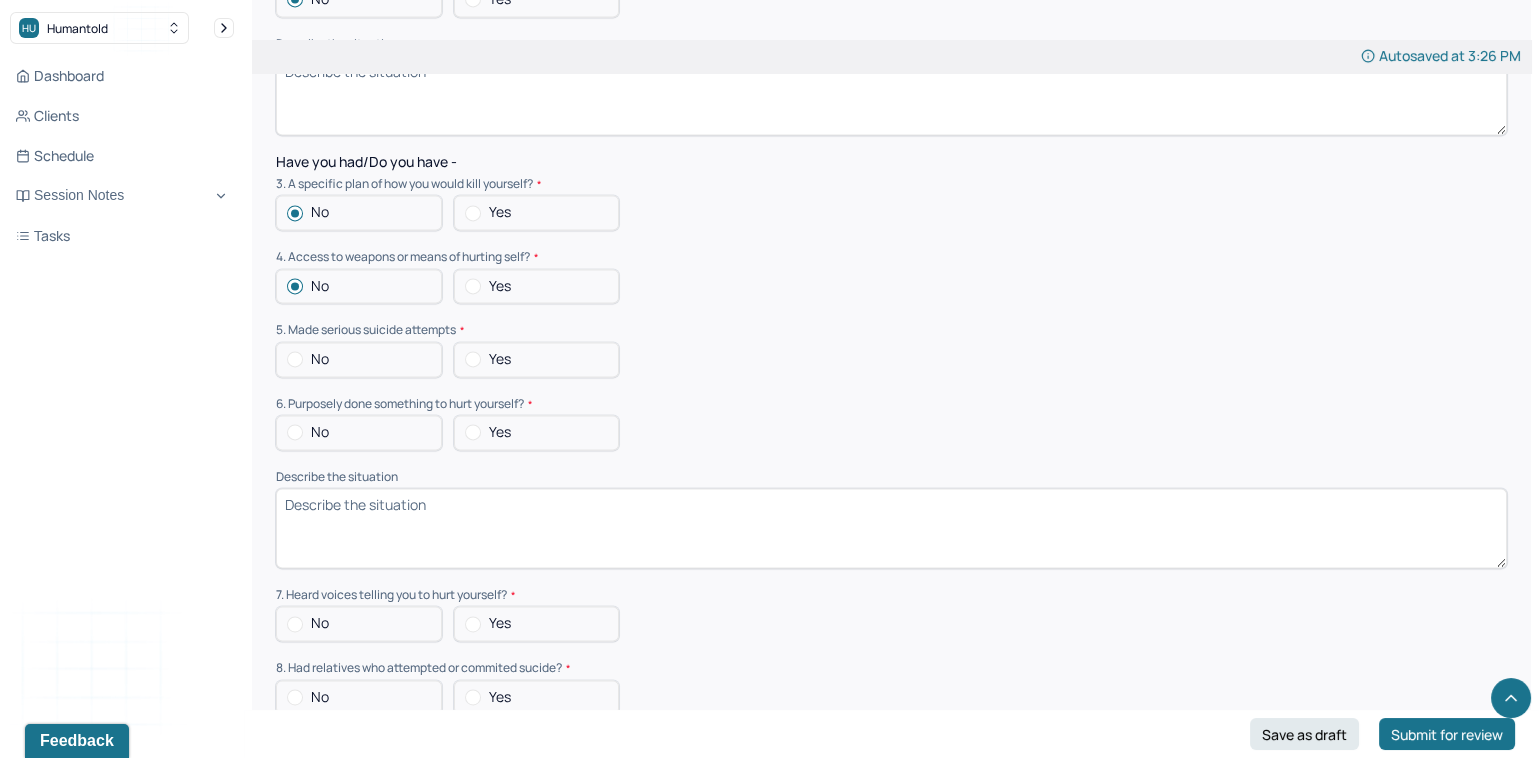 click at bounding box center [295, 359] 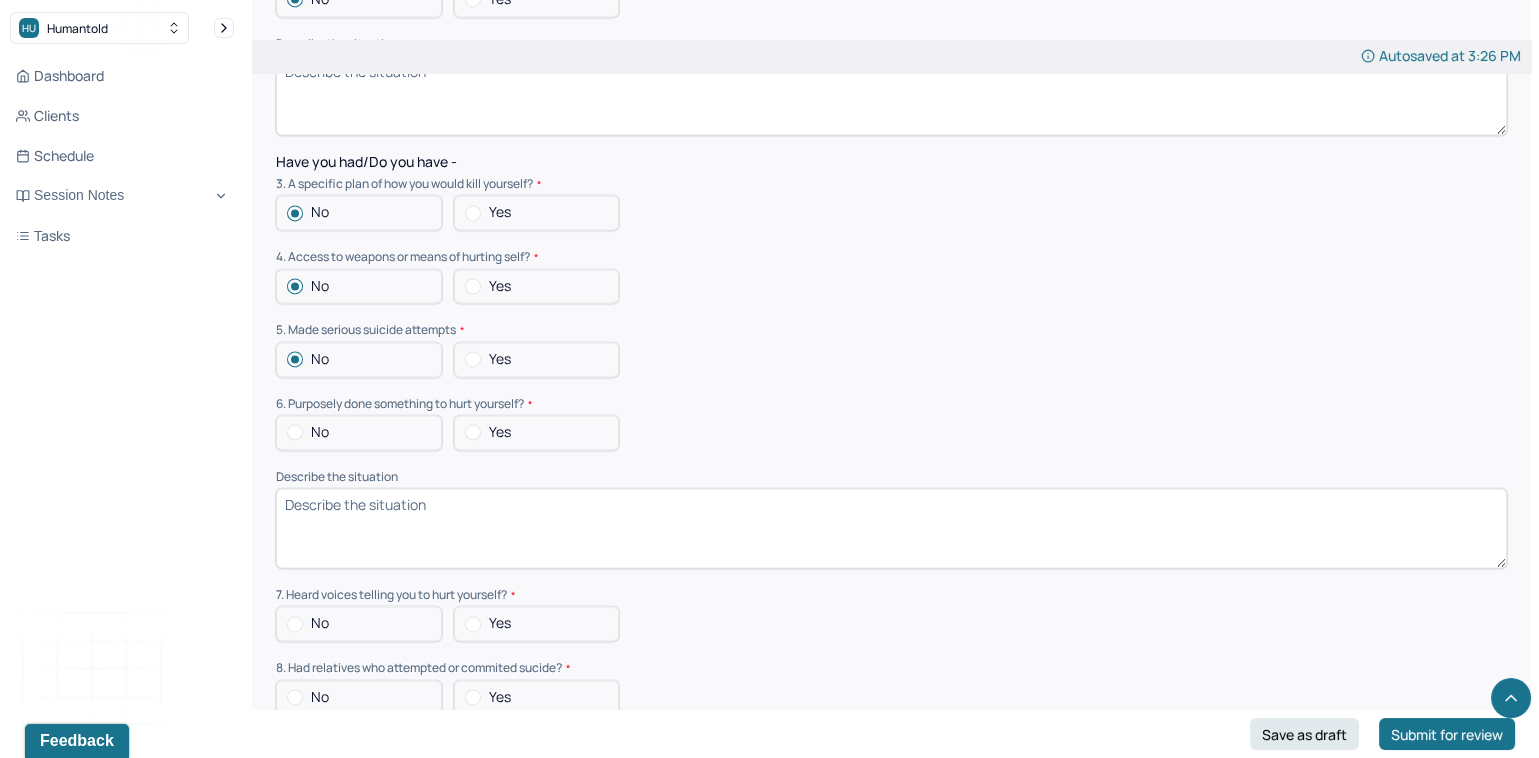 click at bounding box center (295, 432) 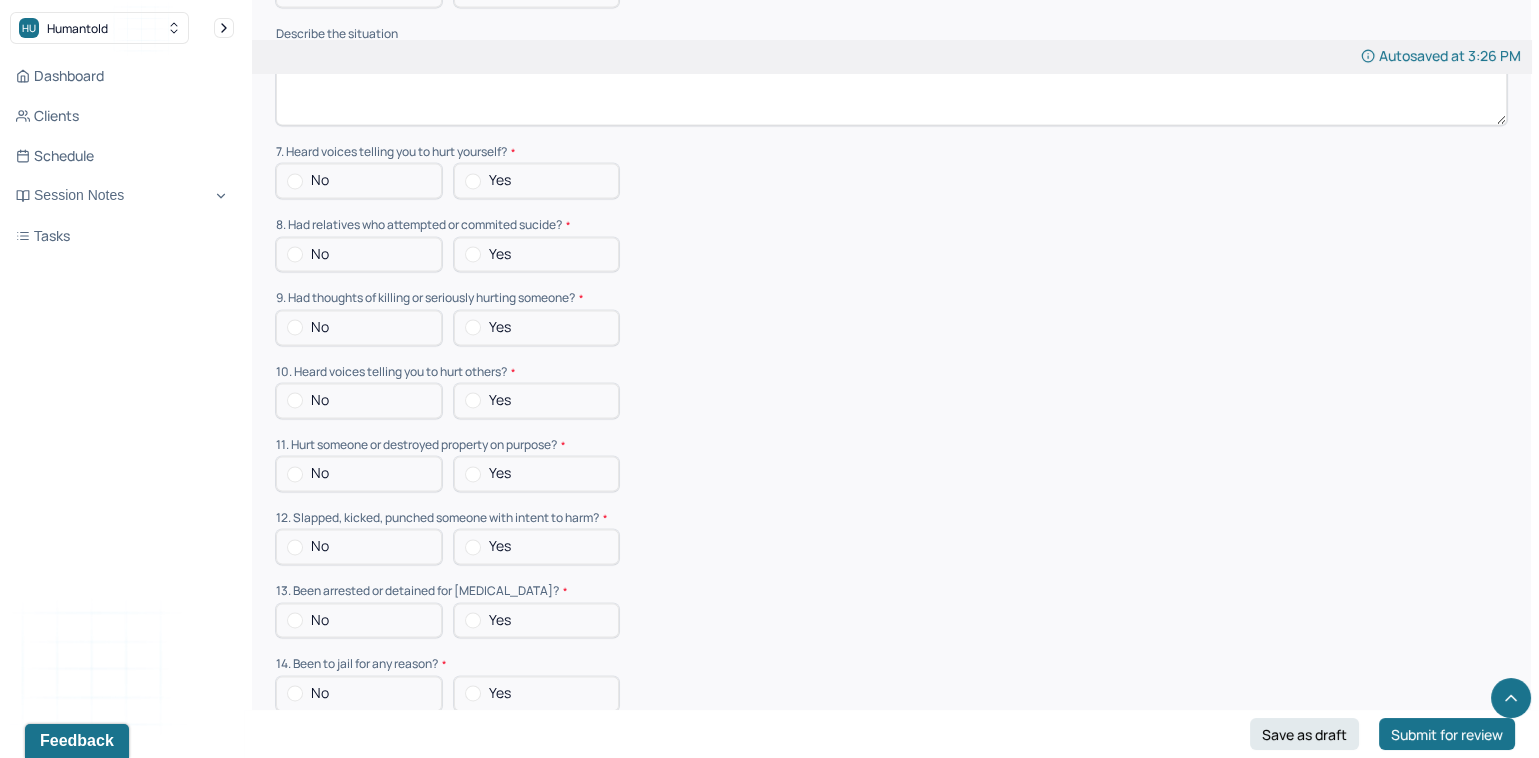 scroll, scrollTop: 5625, scrollLeft: 0, axis: vertical 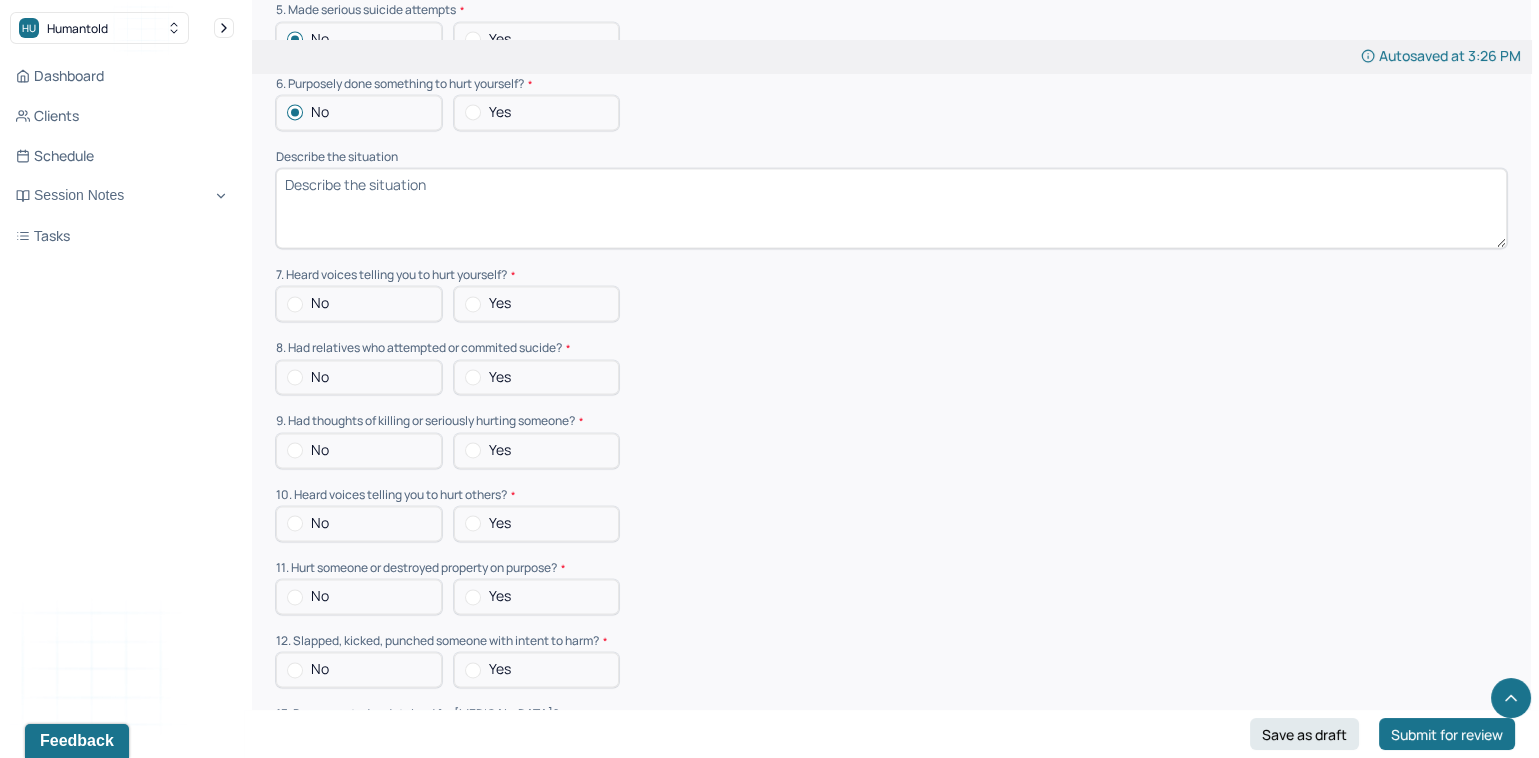 click at bounding box center (295, 304) 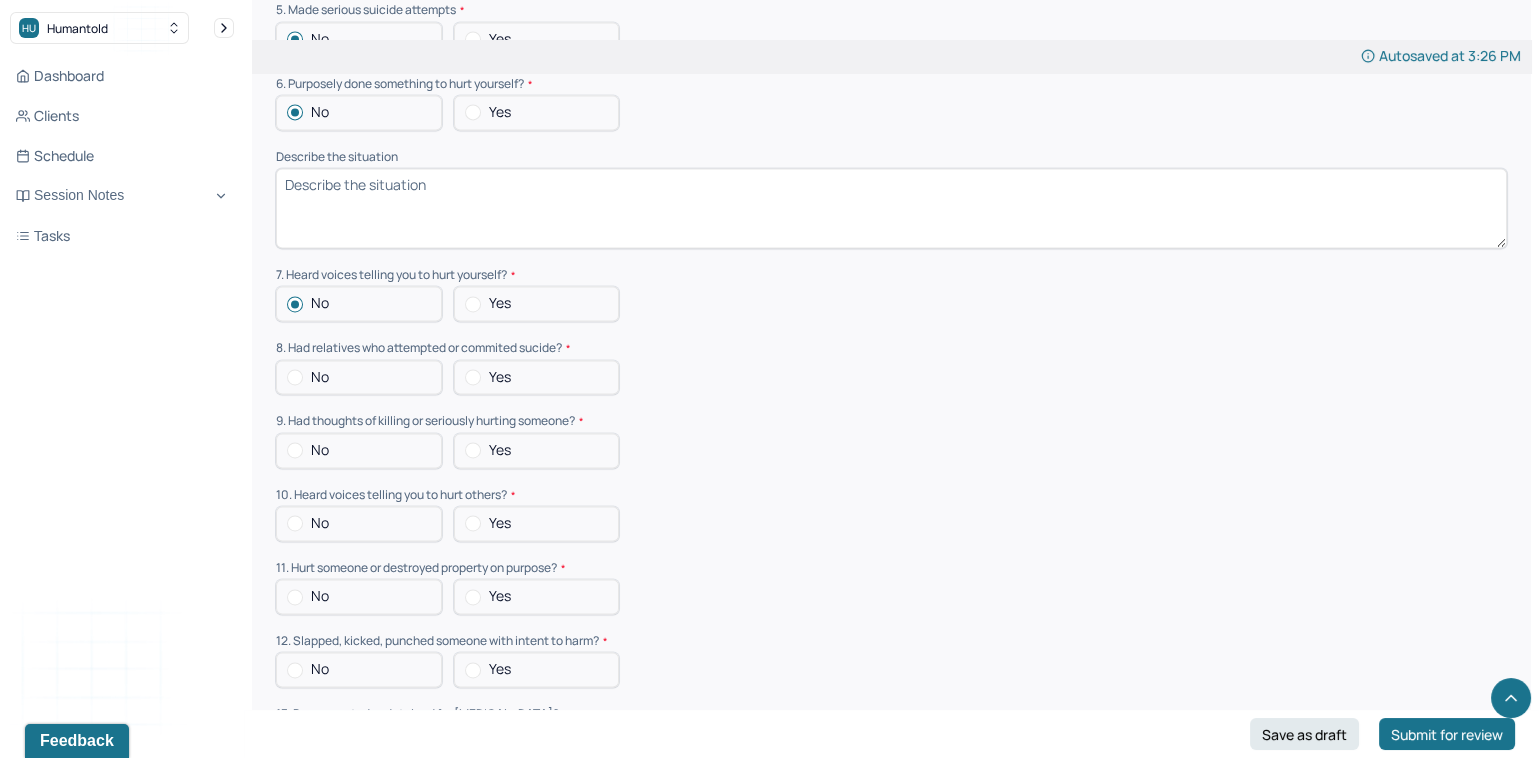 click at bounding box center (295, 377) 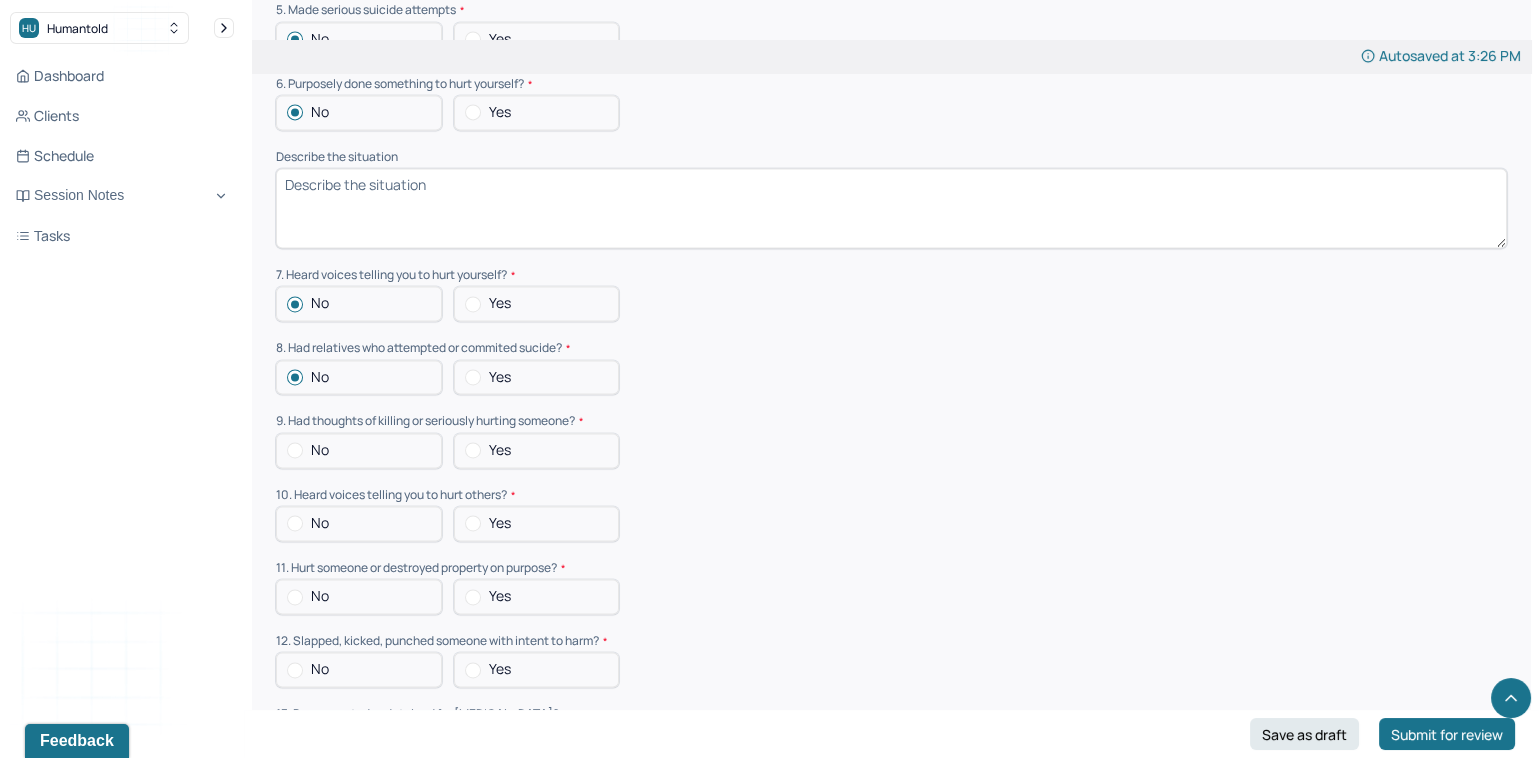 click on "No" at bounding box center (359, 450) 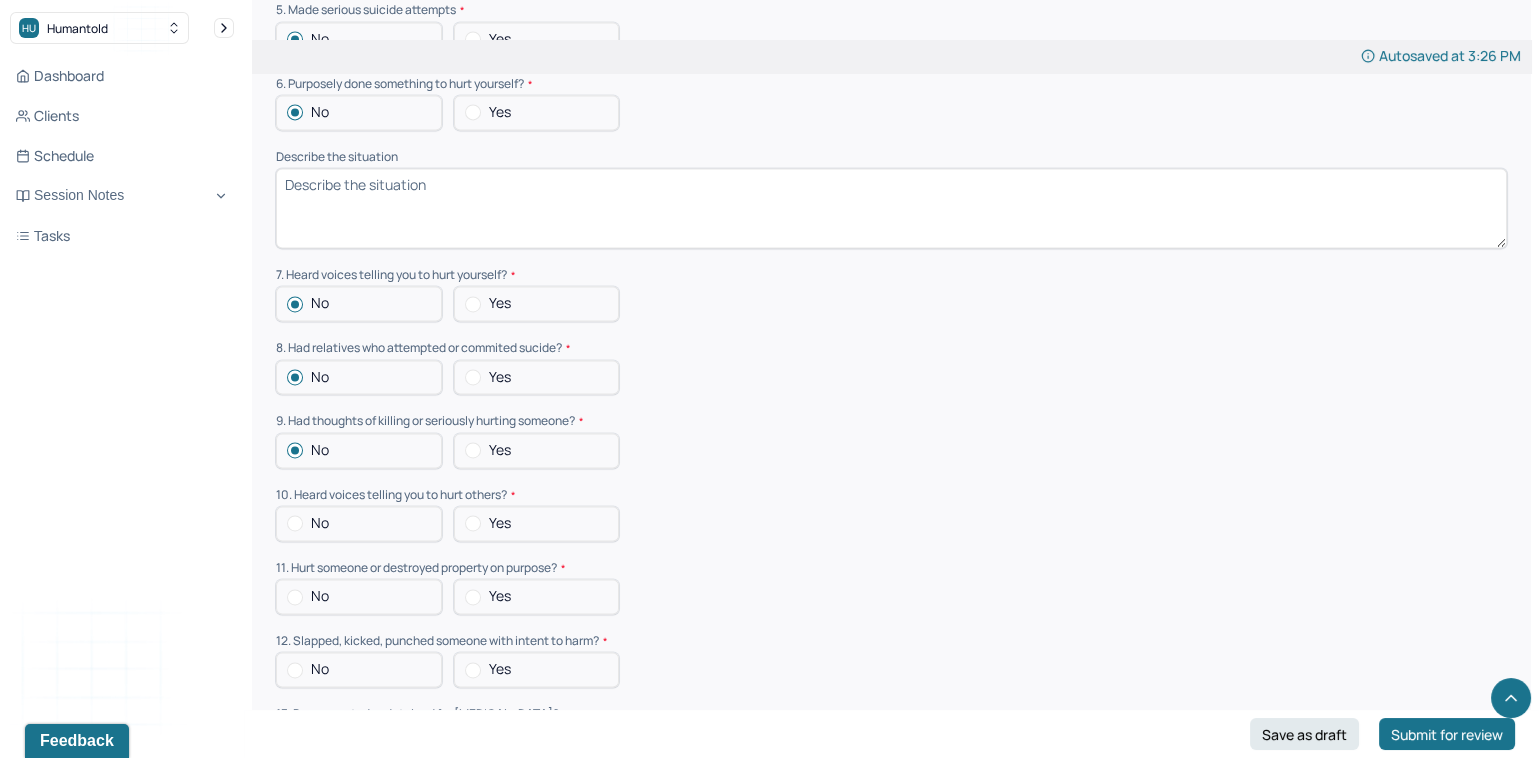 click on "No" at bounding box center (359, 523) 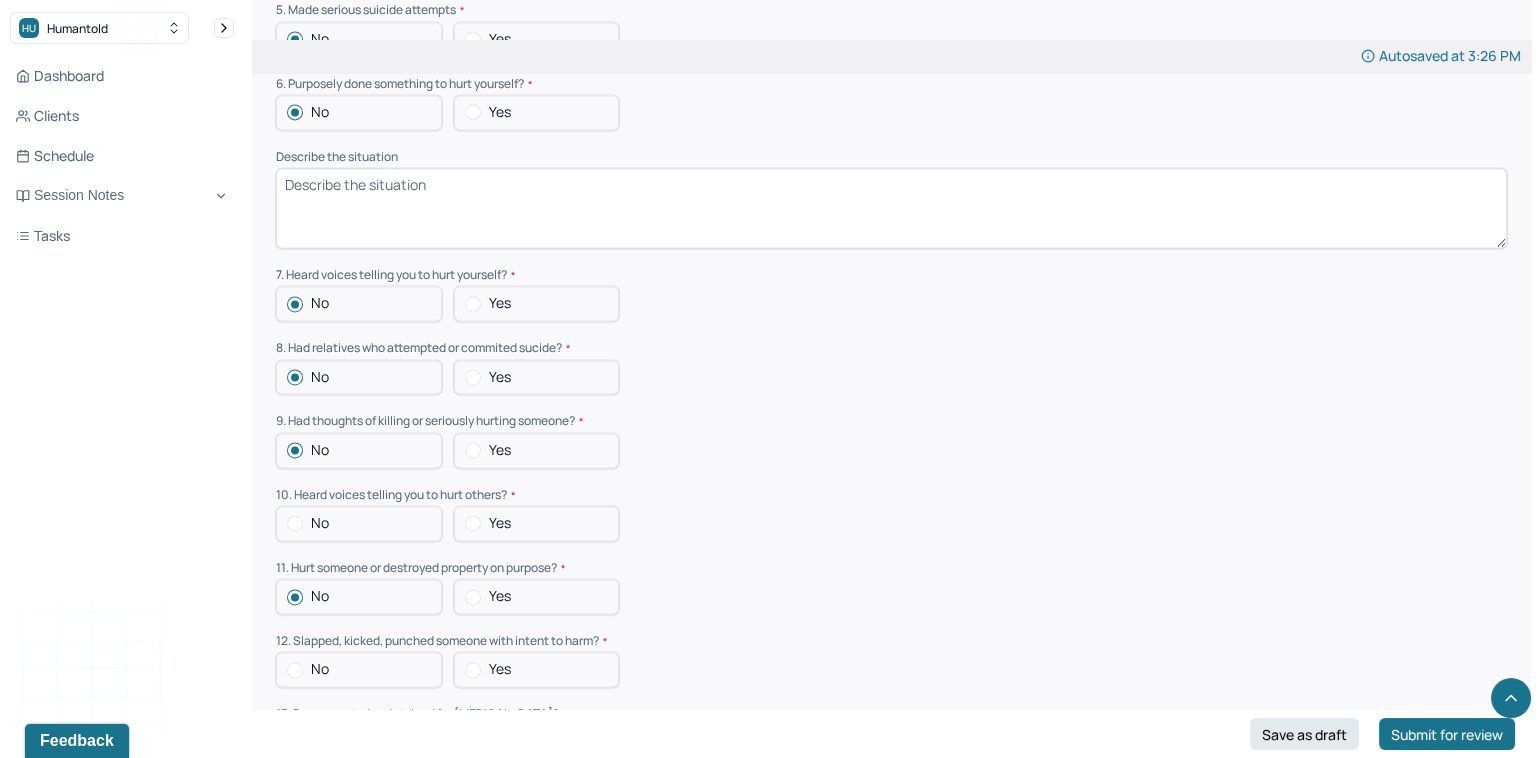 click at bounding box center [295, 523] 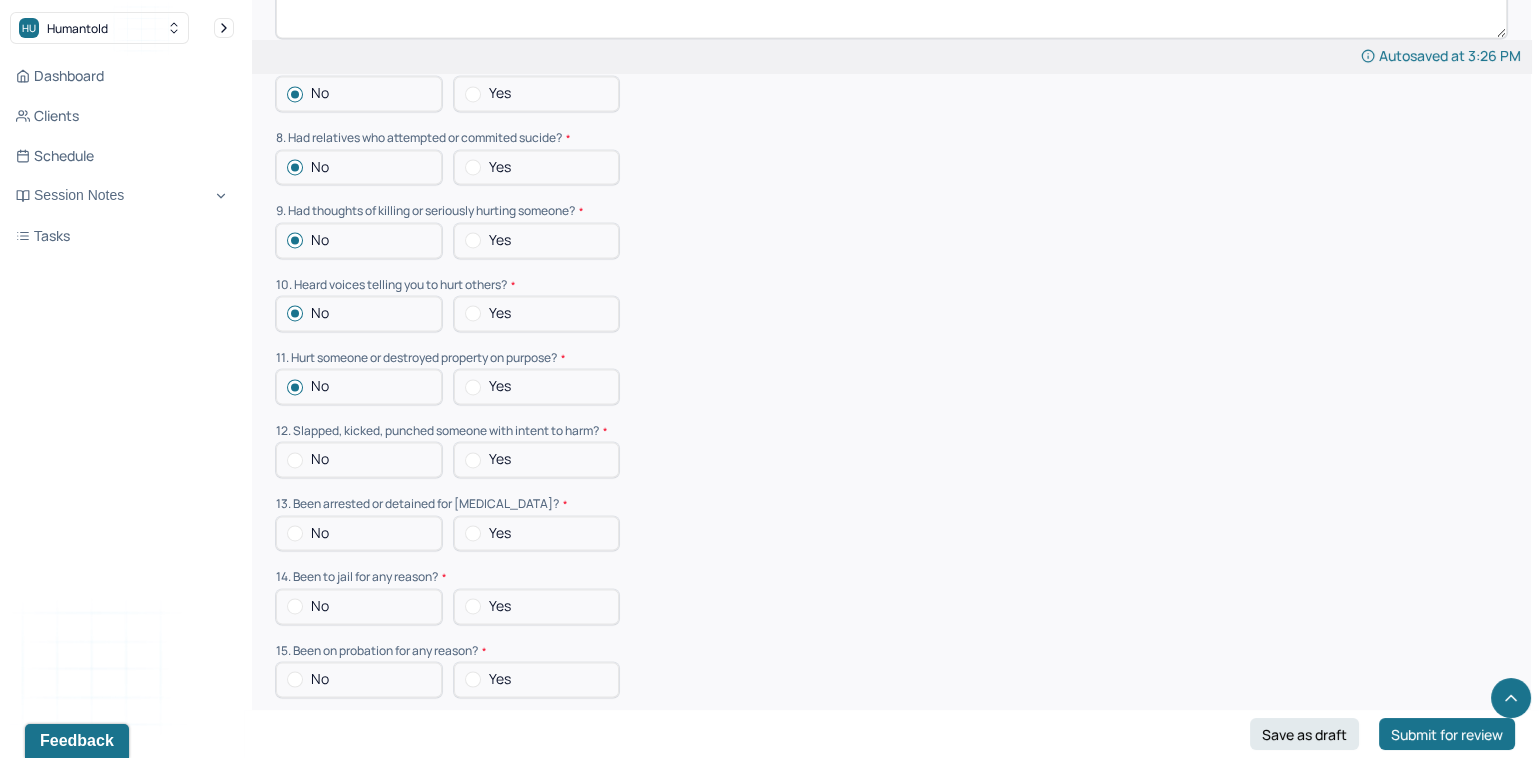 scroll, scrollTop: 5836, scrollLeft: 0, axis: vertical 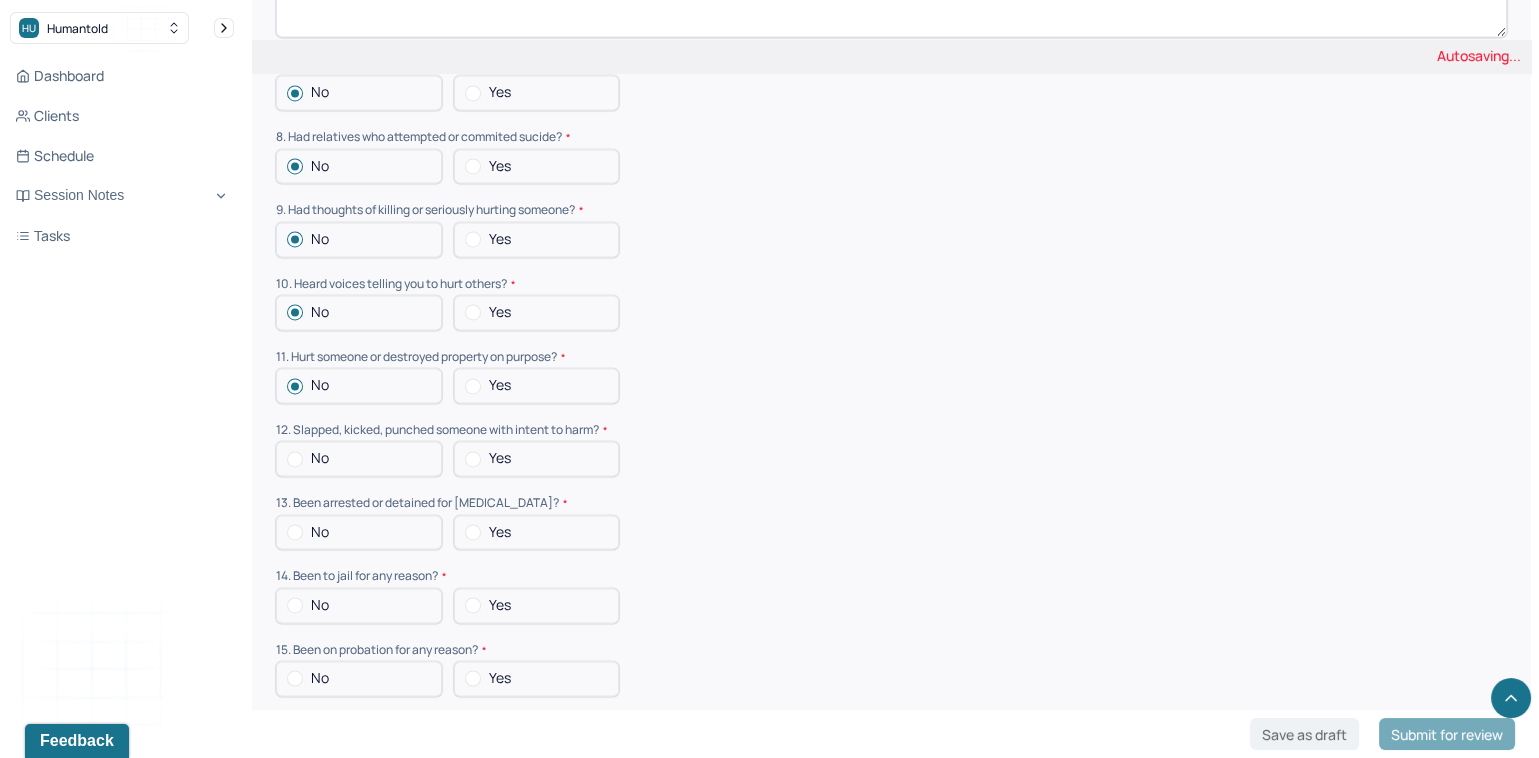 click at bounding box center [295, 459] 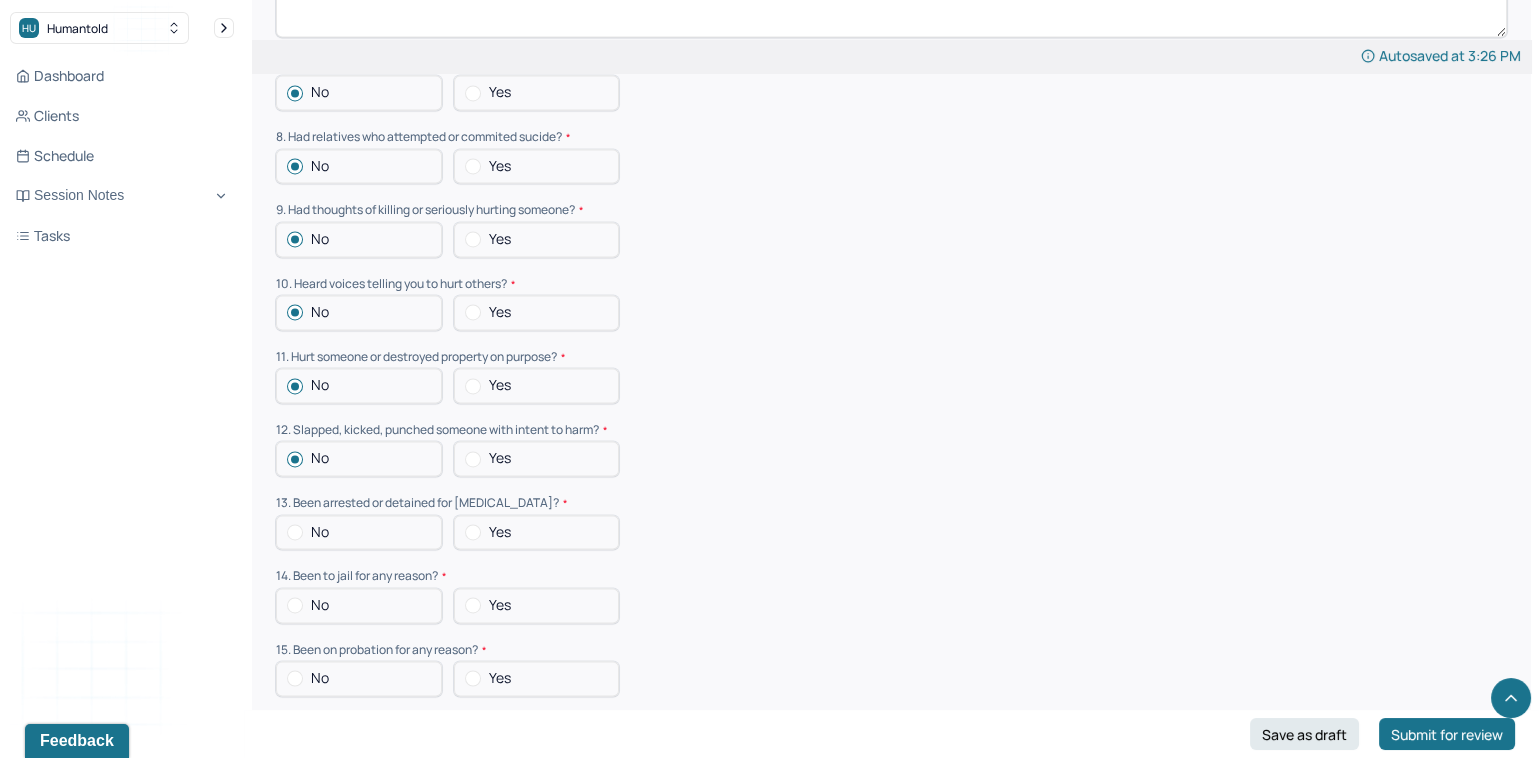 click at bounding box center (295, 532) 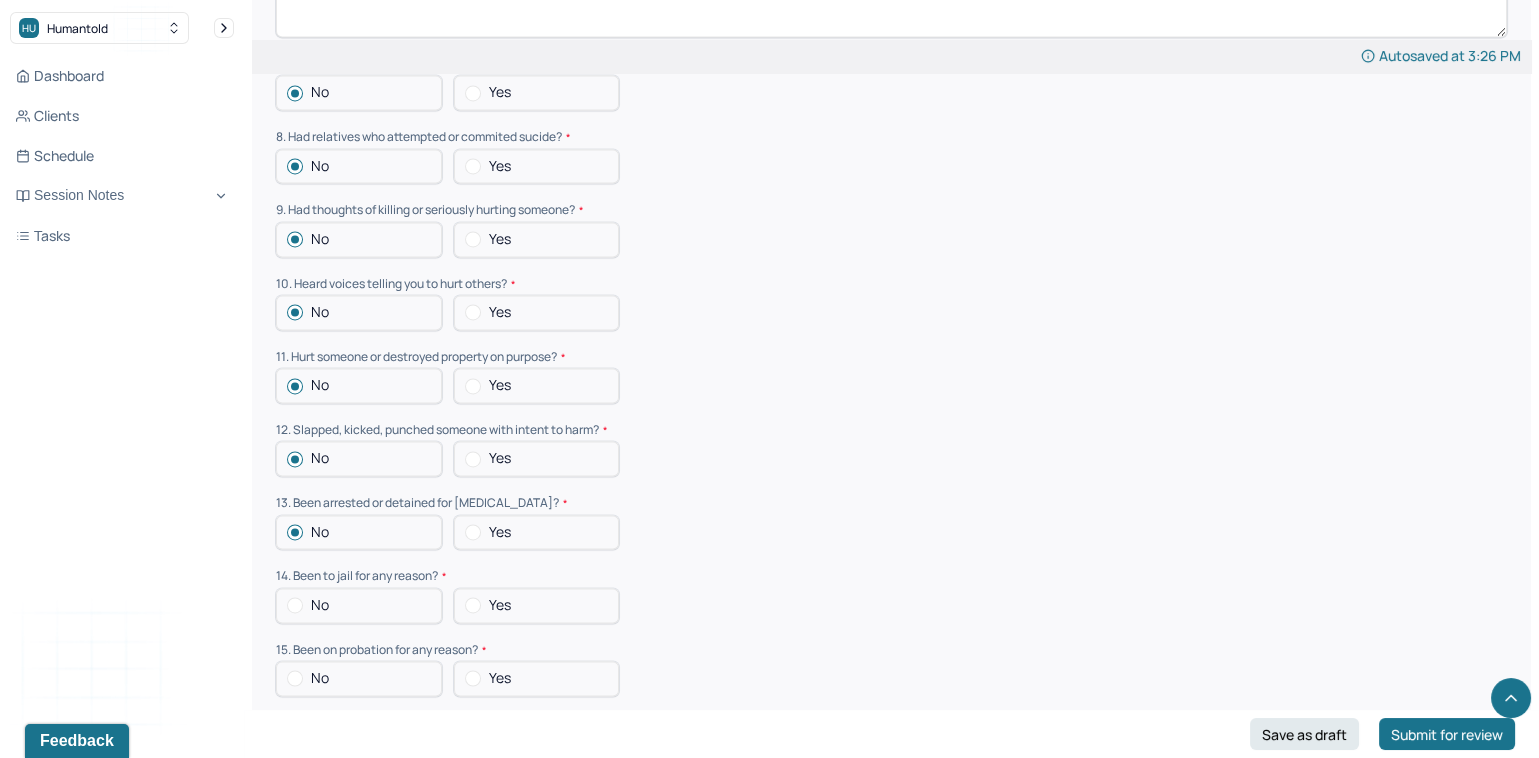 click at bounding box center (295, 605) 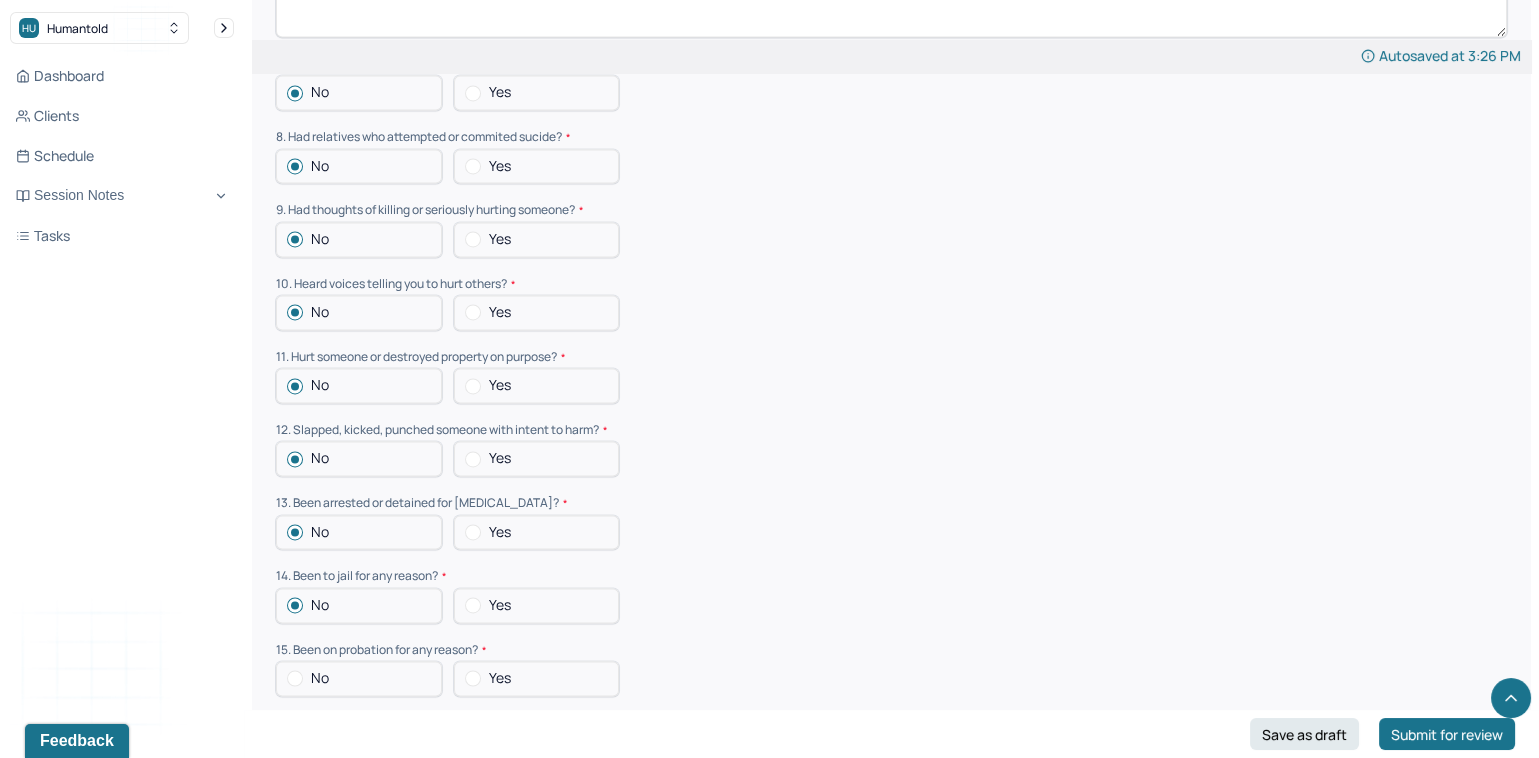click at bounding box center [295, 678] 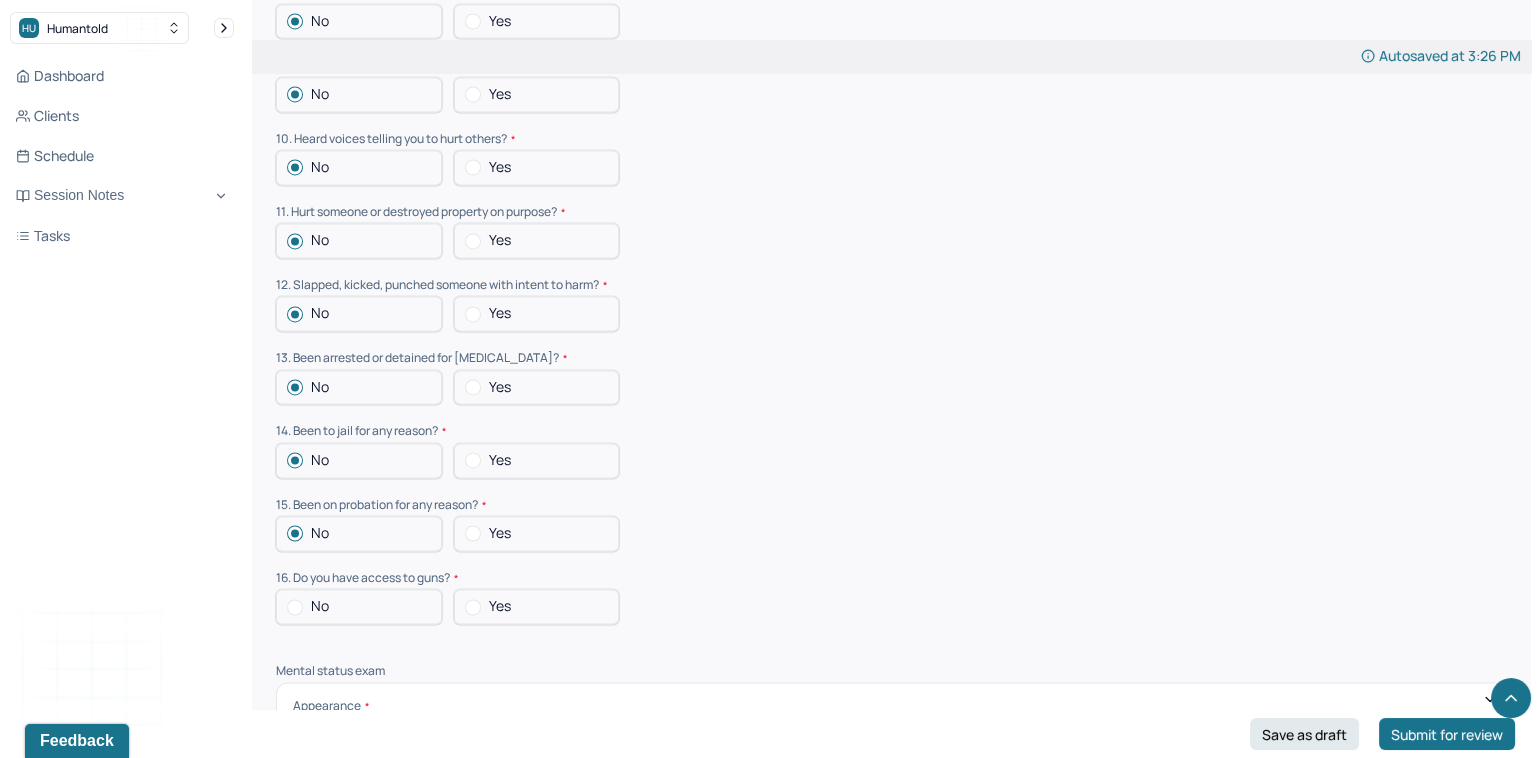 scroll, scrollTop: 6033, scrollLeft: 0, axis: vertical 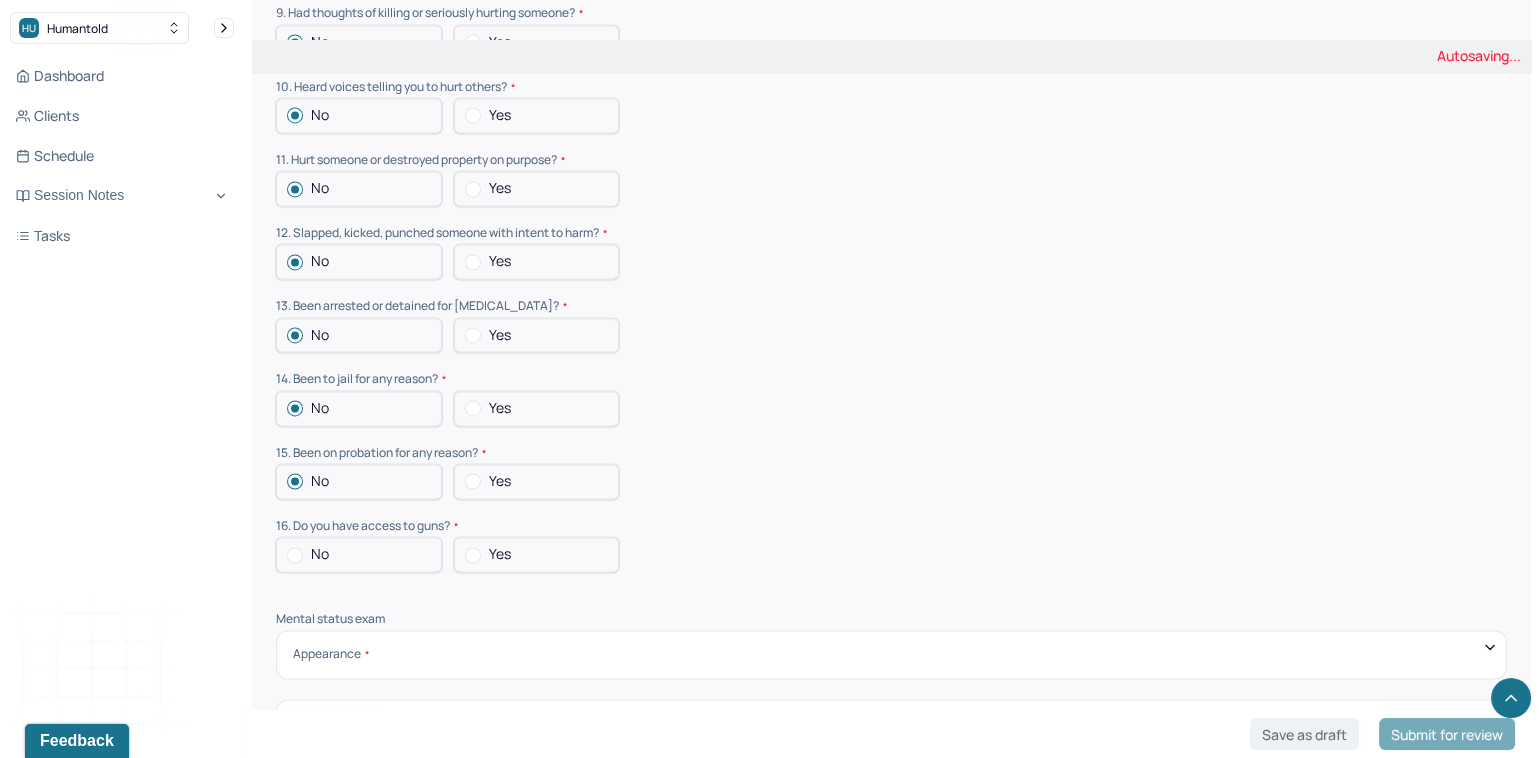 click at bounding box center (295, 555) 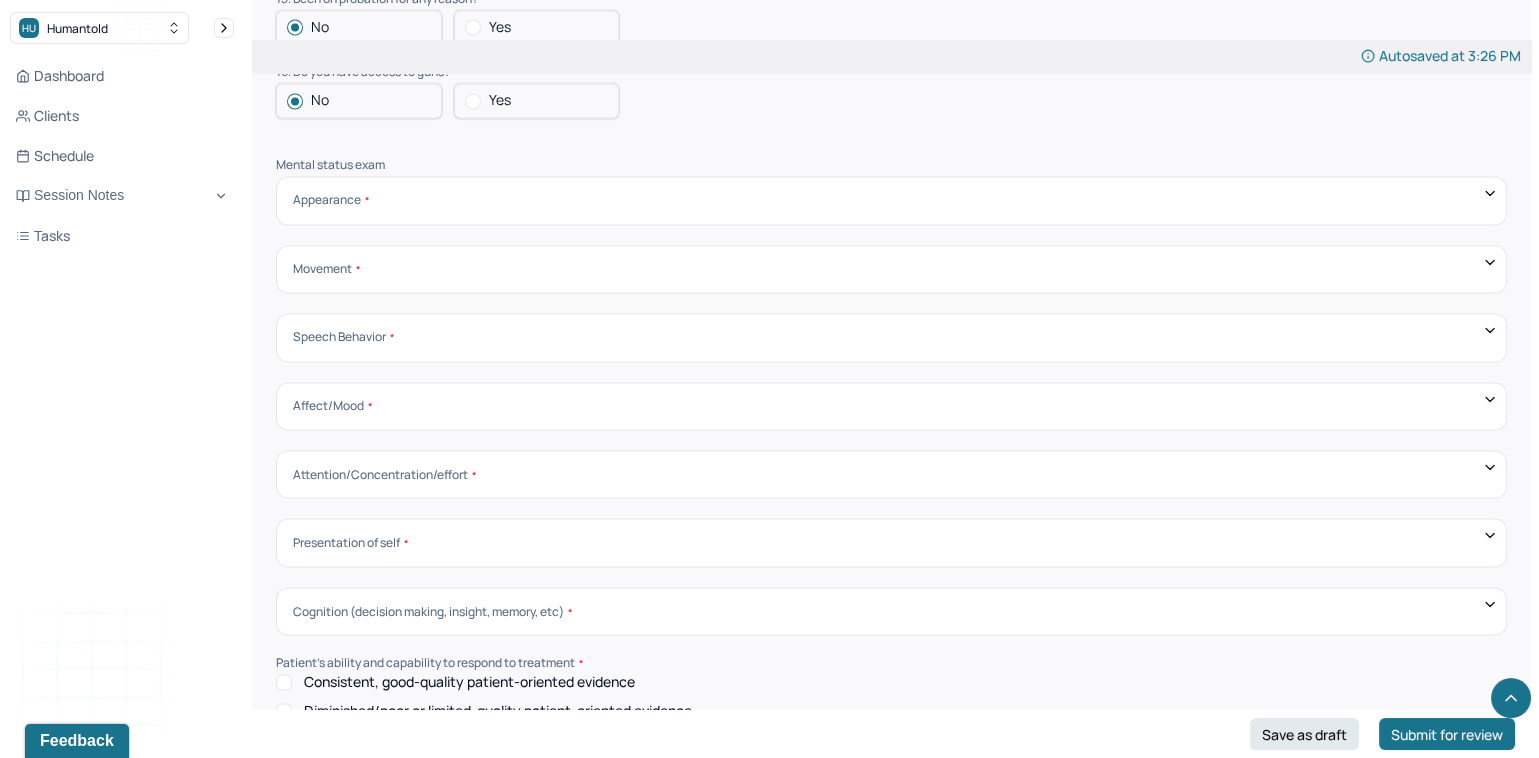 scroll, scrollTop: 6488, scrollLeft: 0, axis: vertical 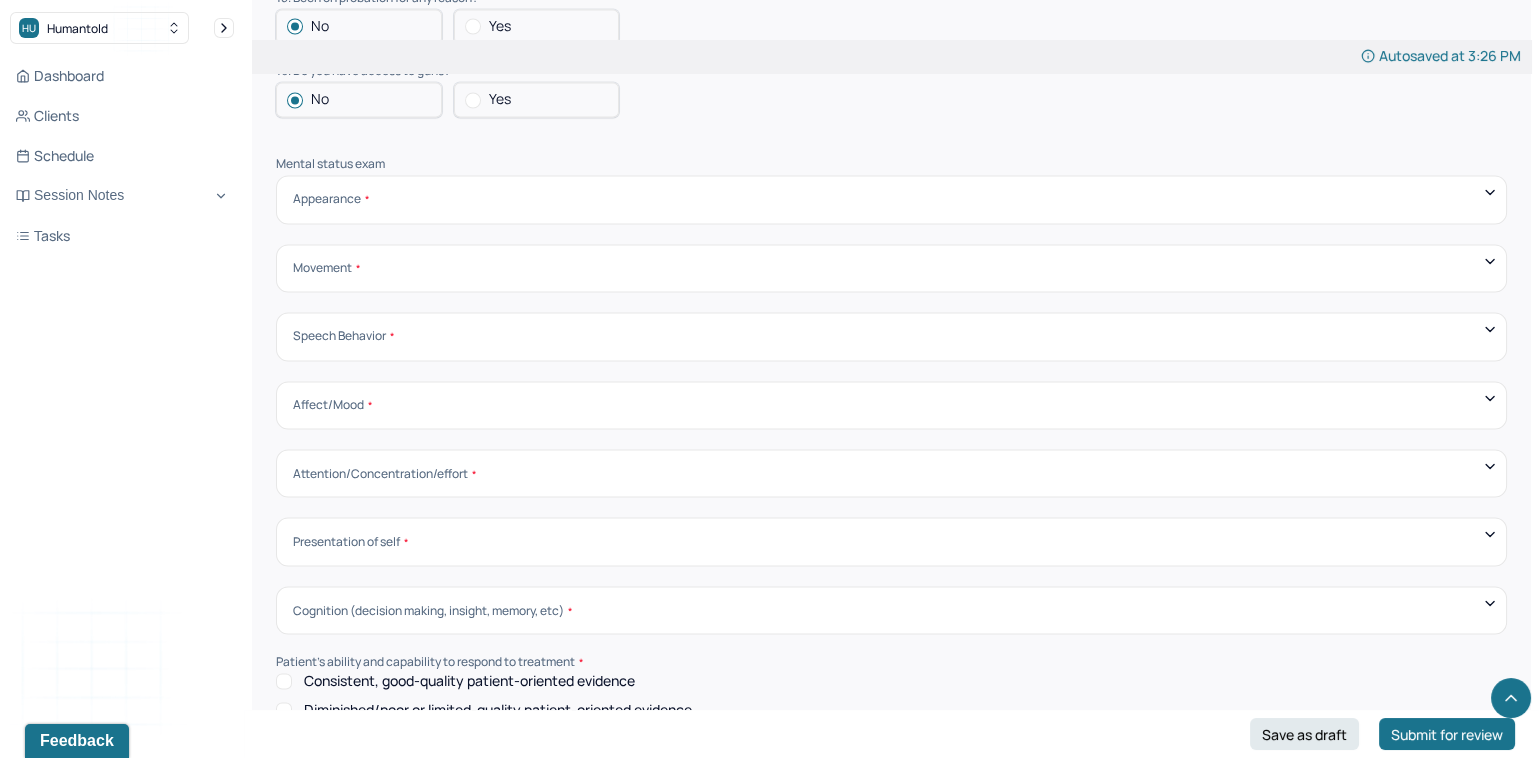 click on "Appearance Neat Unkempt Thin Average Overweight Pale Tanned" at bounding box center [891, 199] 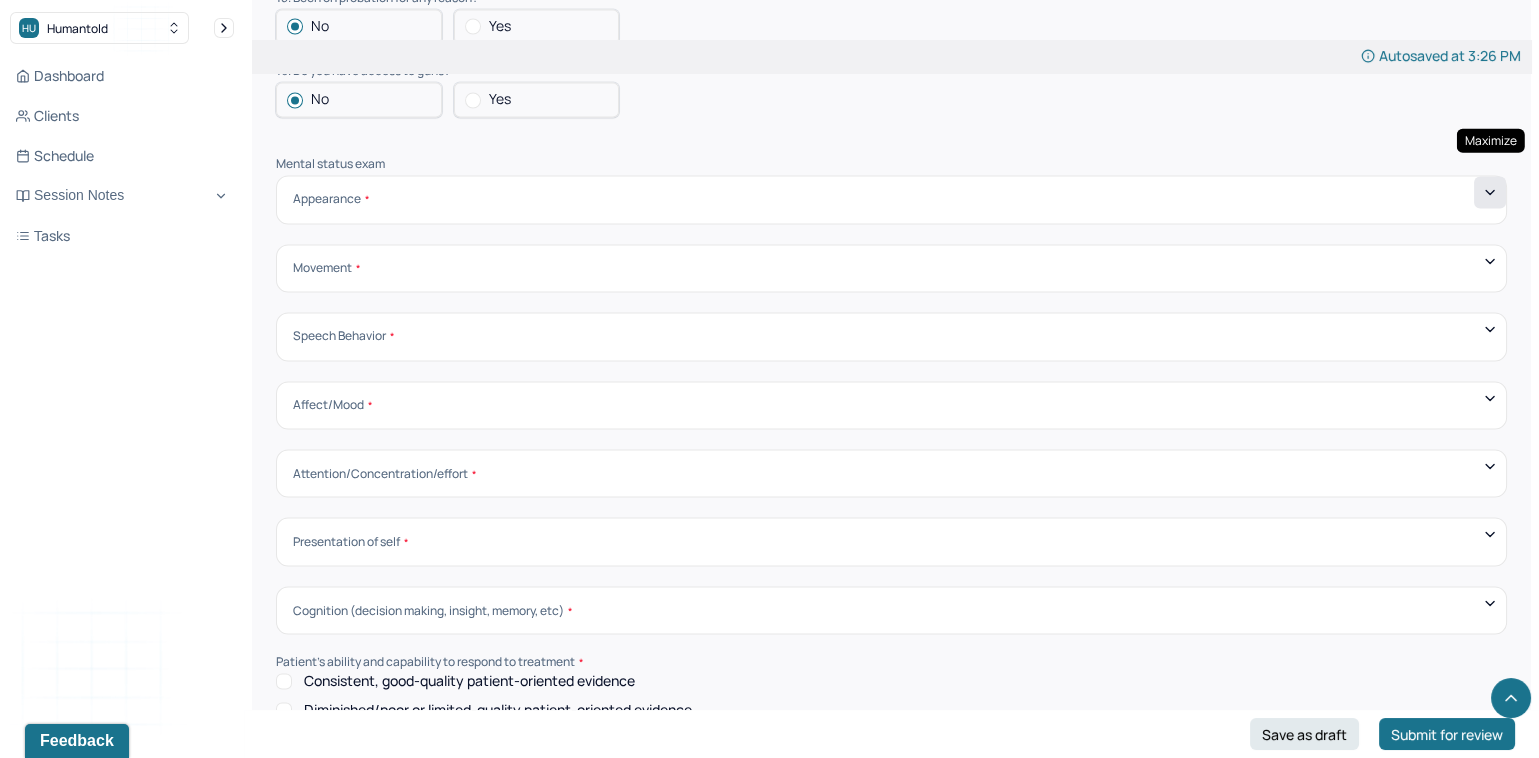 click 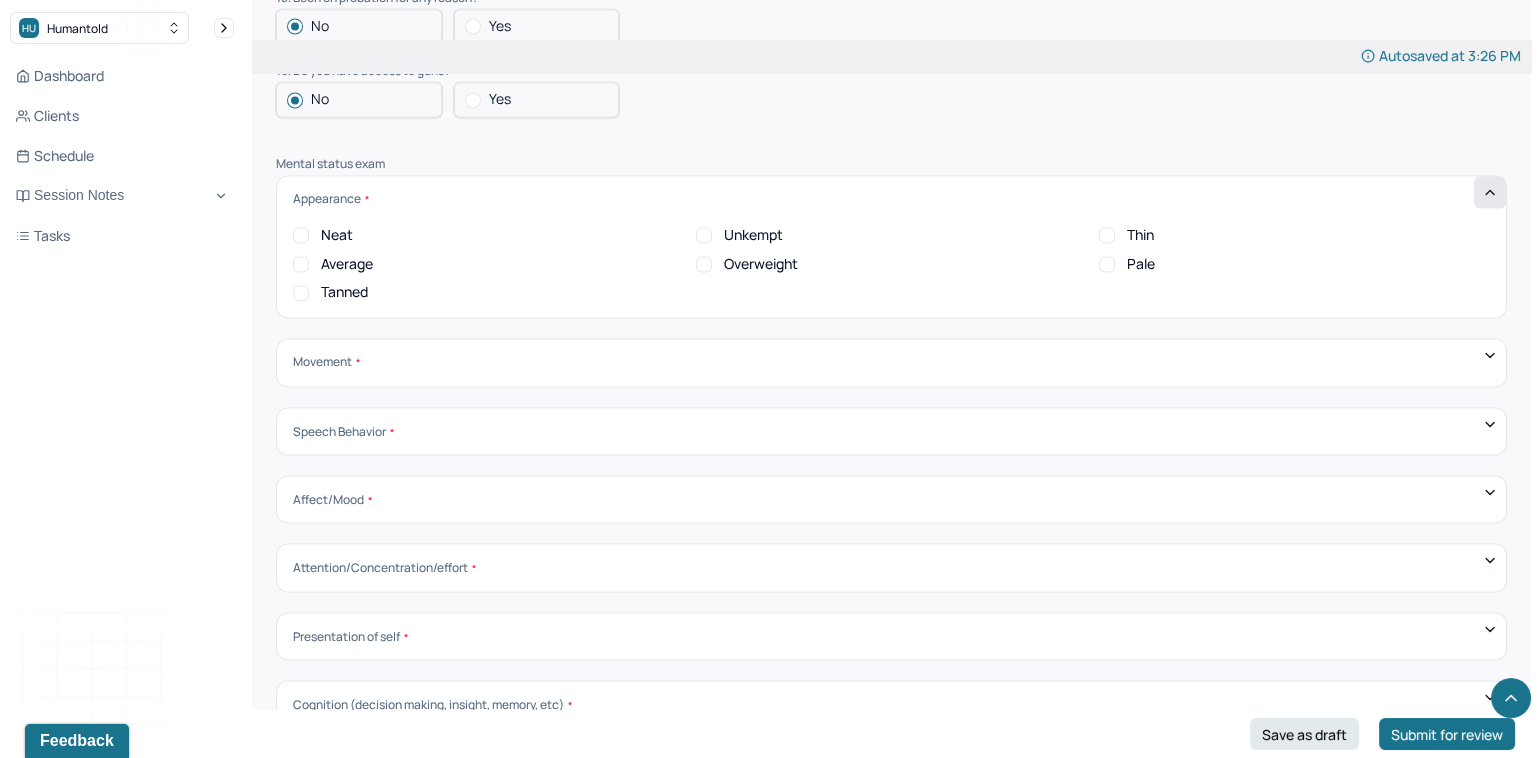 click on "Neat" at bounding box center [301, 235] 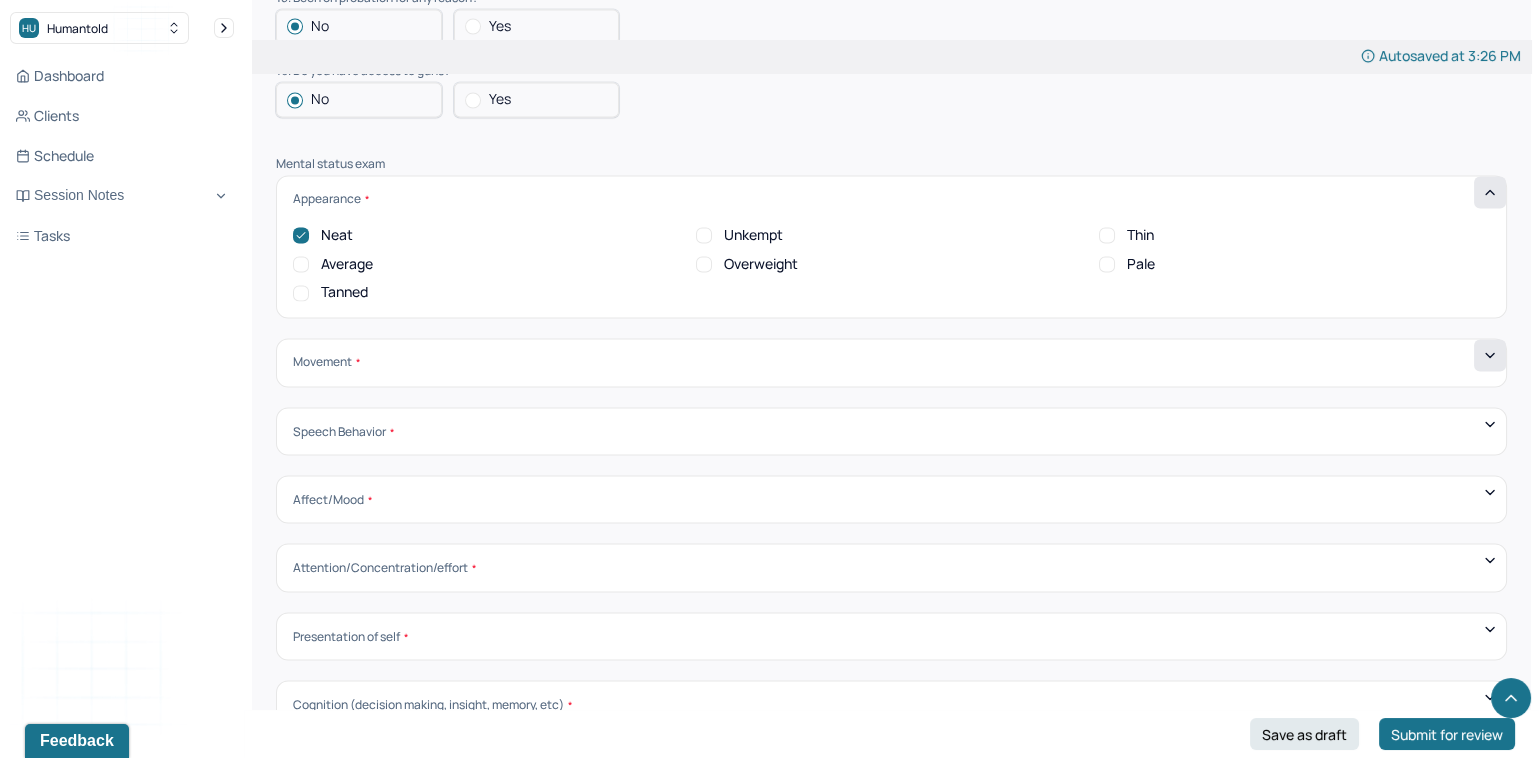 click 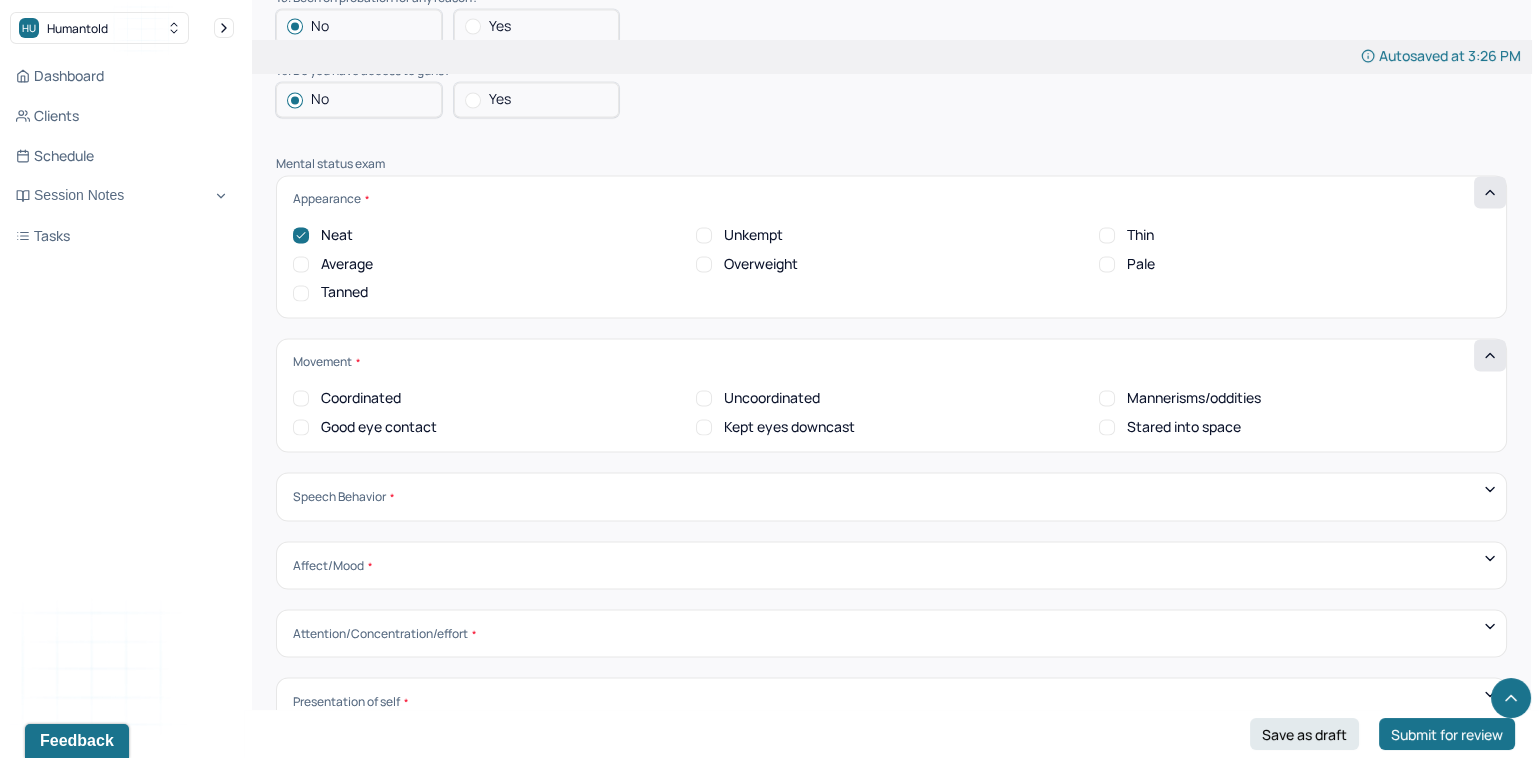 click on "Coordinated" at bounding box center [301, 398] 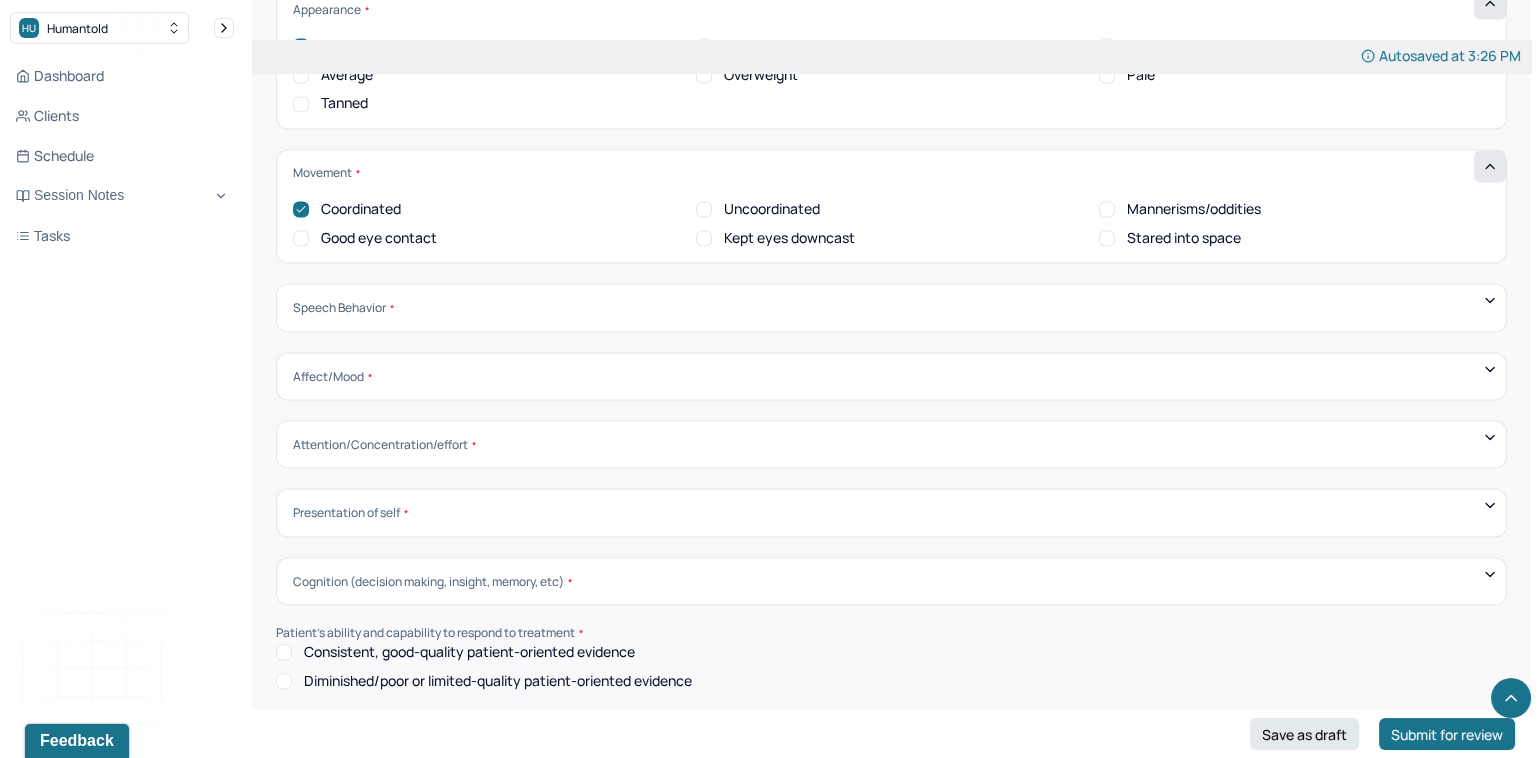scroll, scrollTop: 6680, scrollLeft: 0, axis: vertical 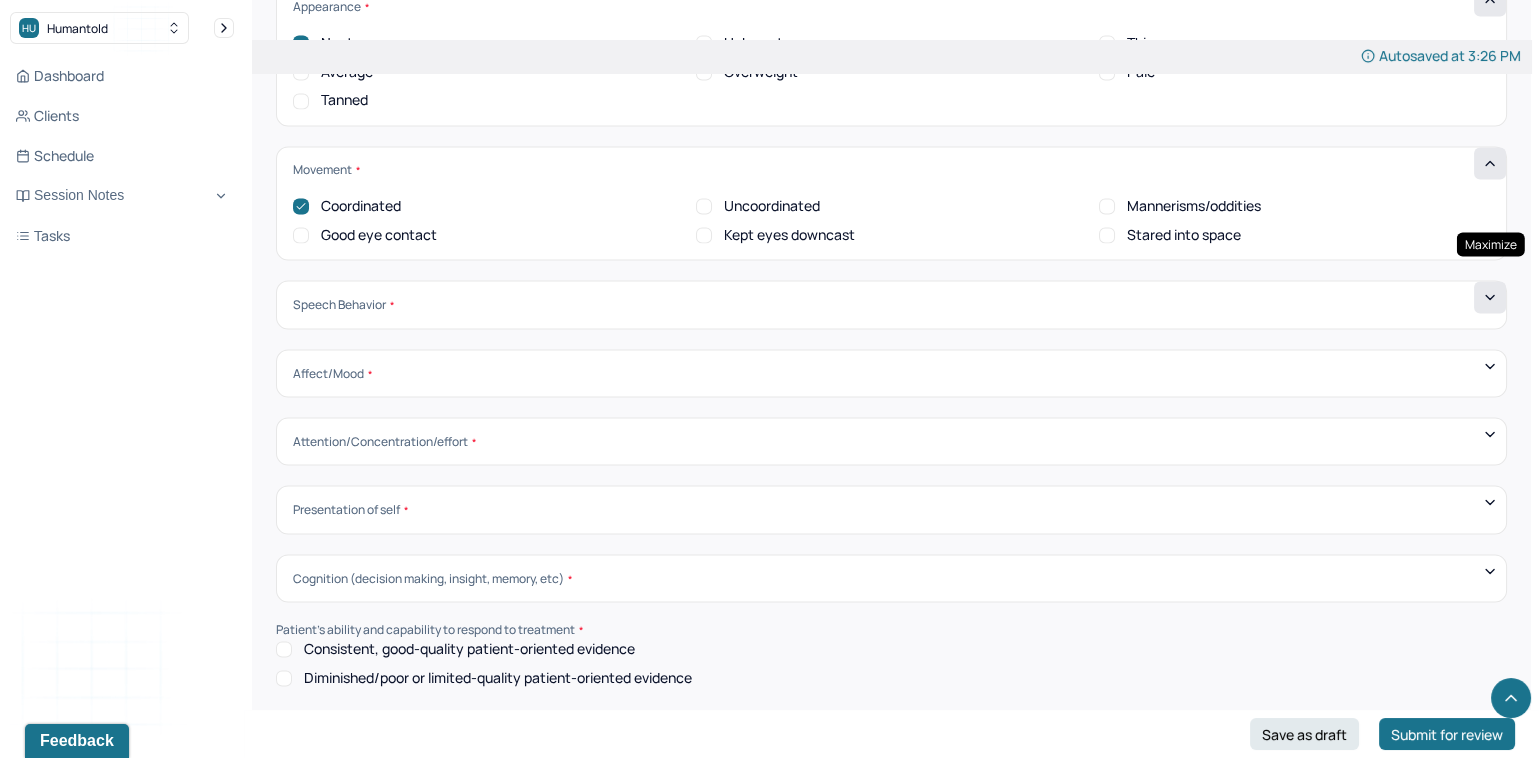 click 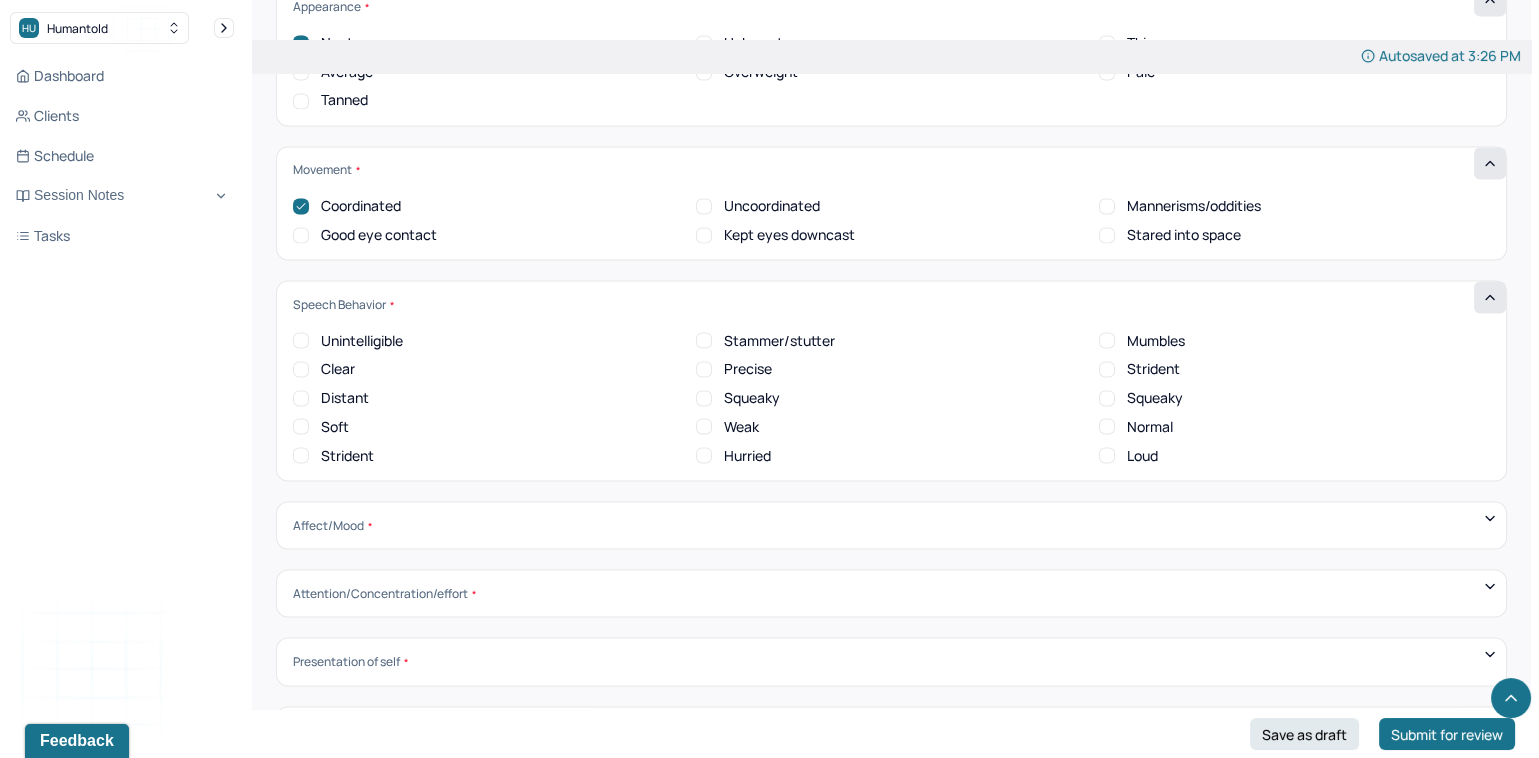 click on "Clear" at bounding box center [301, 369] 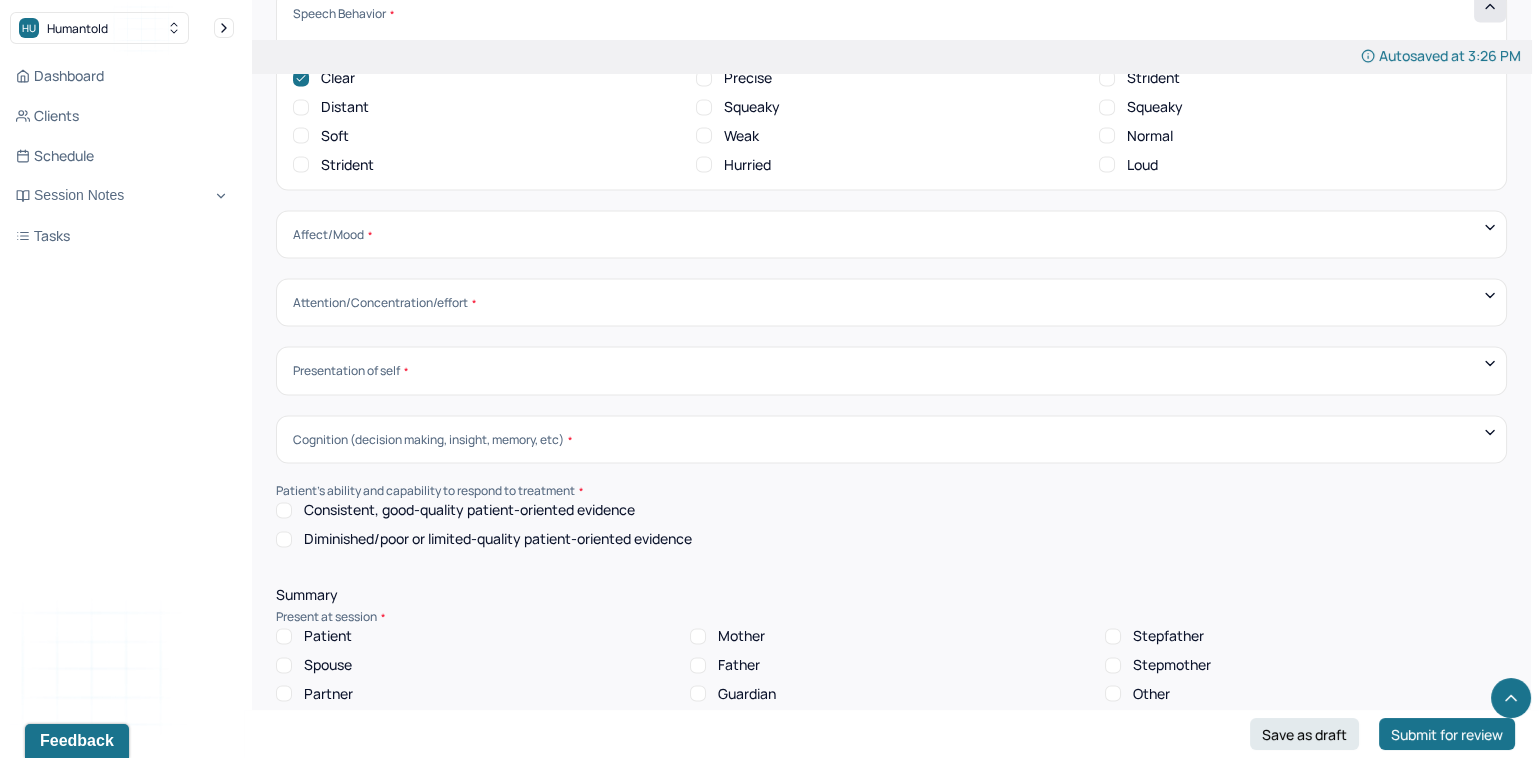 scroll, scrollTop: 6997, scrollLeft: 0, axis: vertical 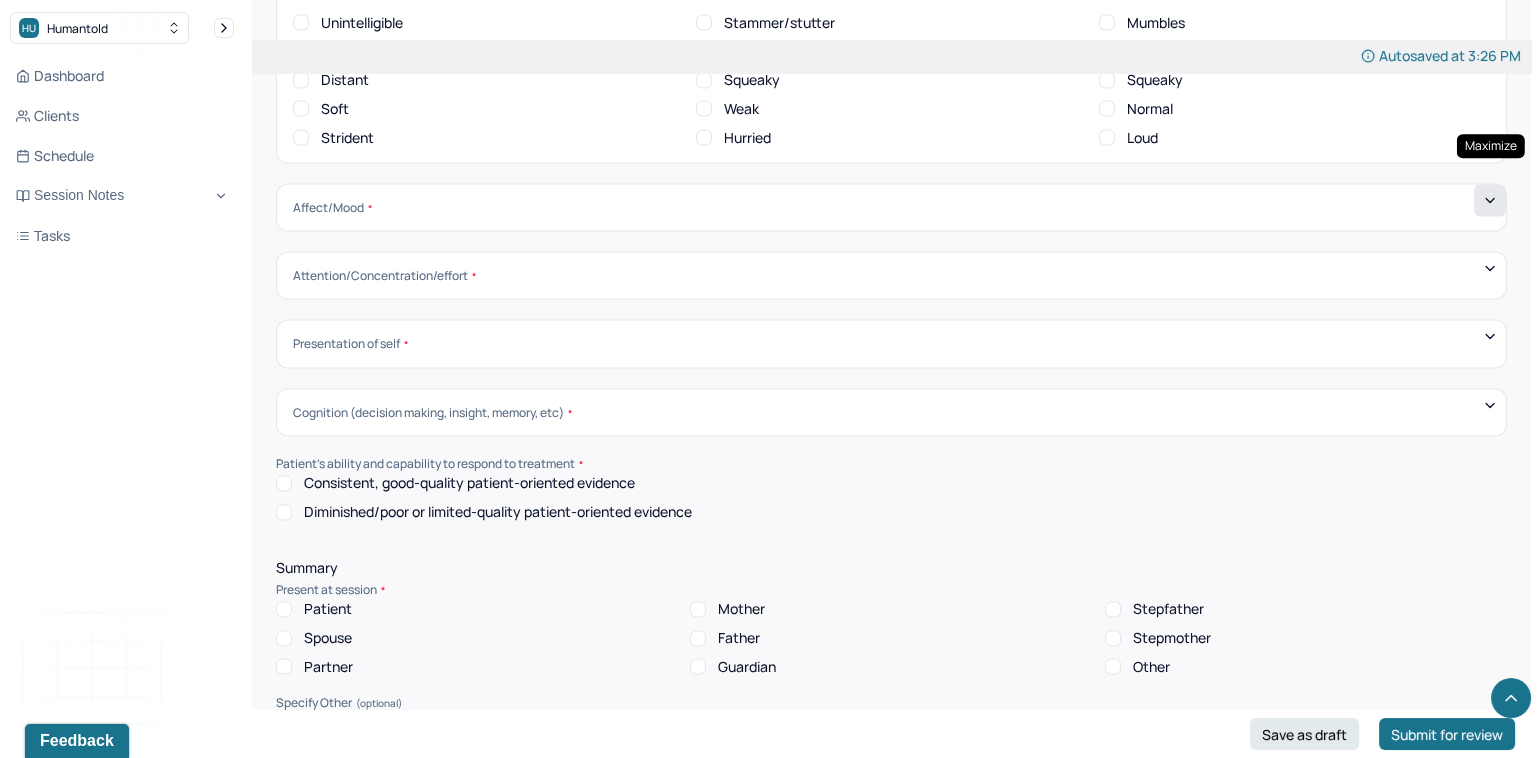 click at bounding box center [1490, 201] 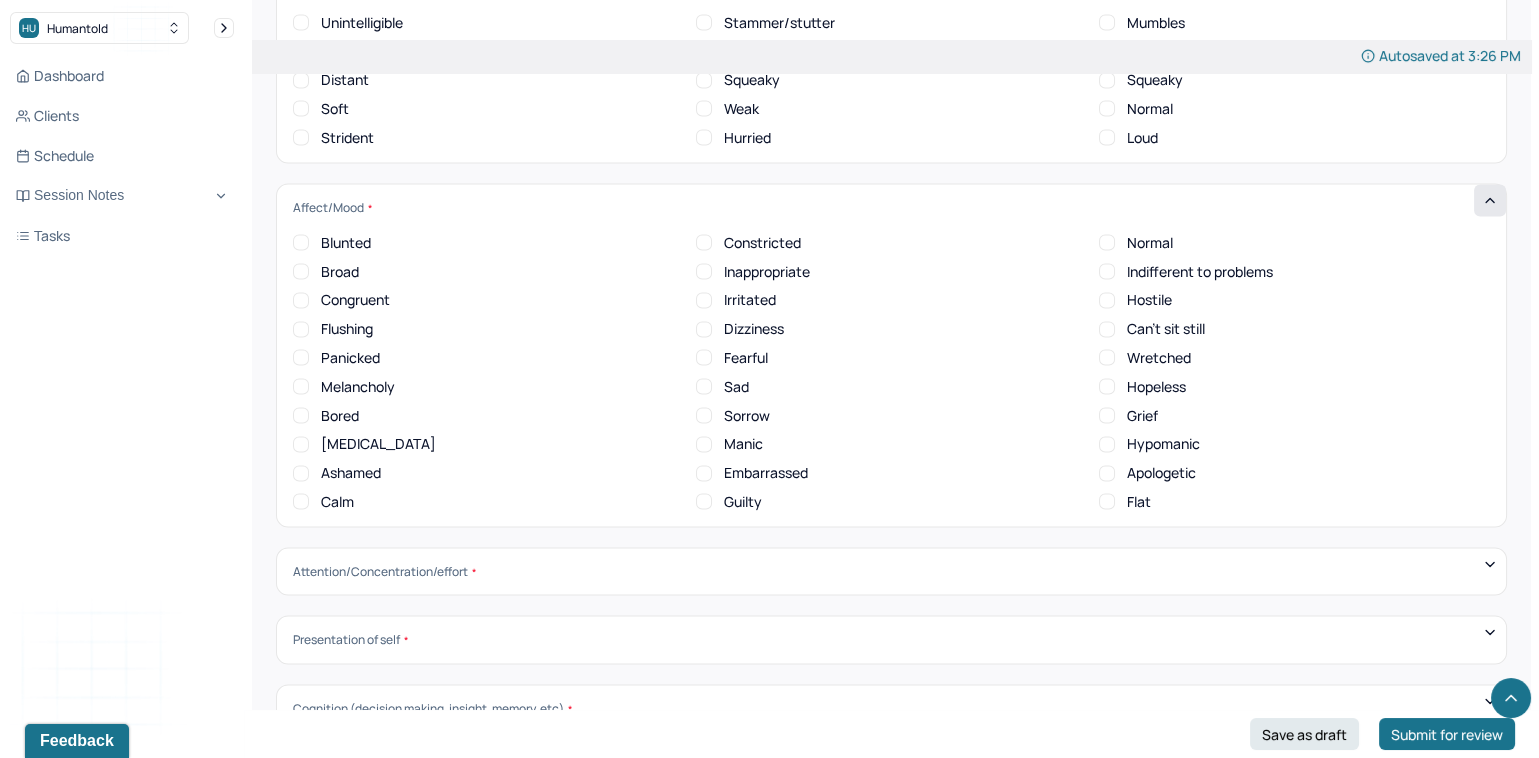 click on "Normal" at bounding box center (1107, 243) 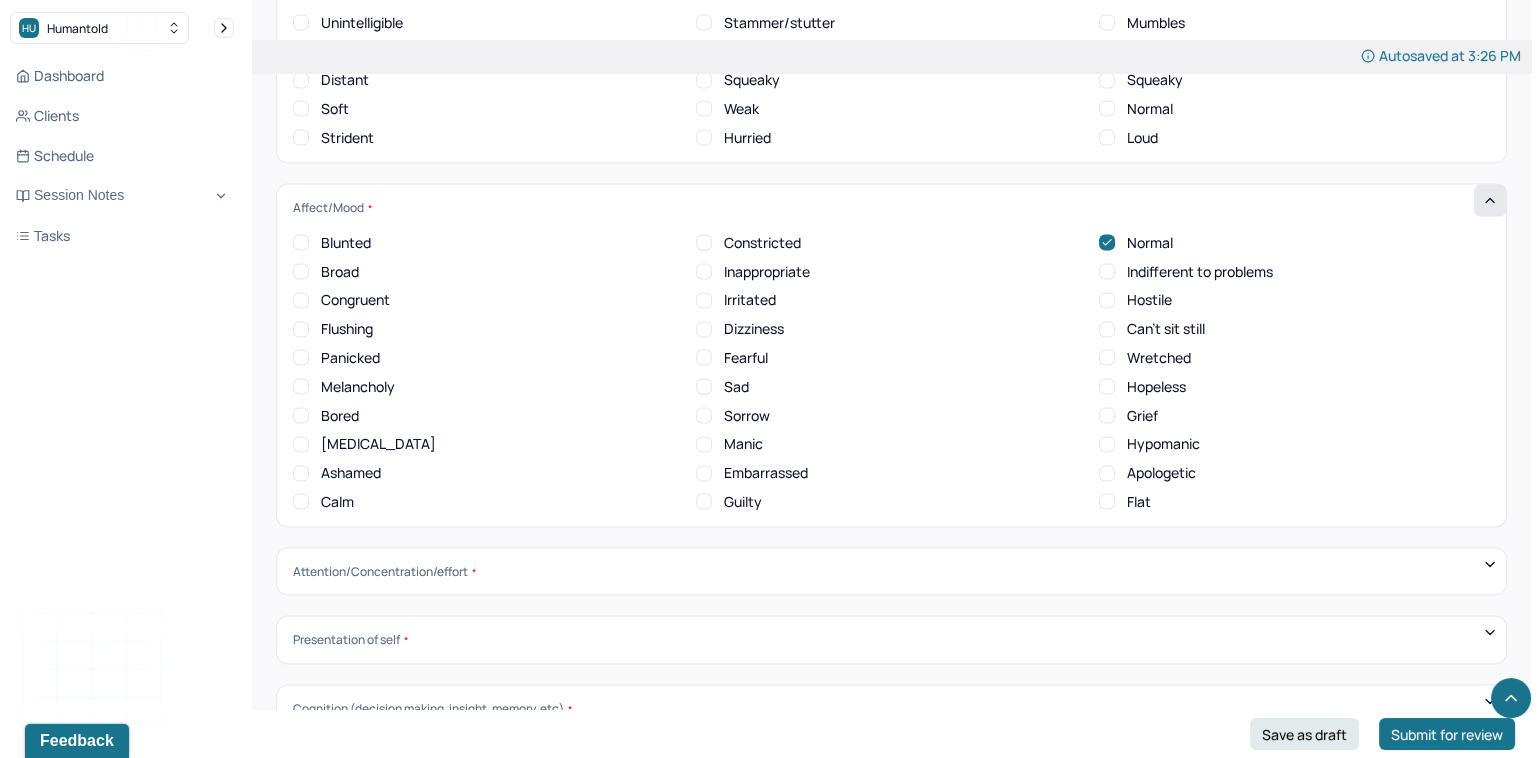 scroll, scrollTop: 0, scrollLeft: 0, axis: both 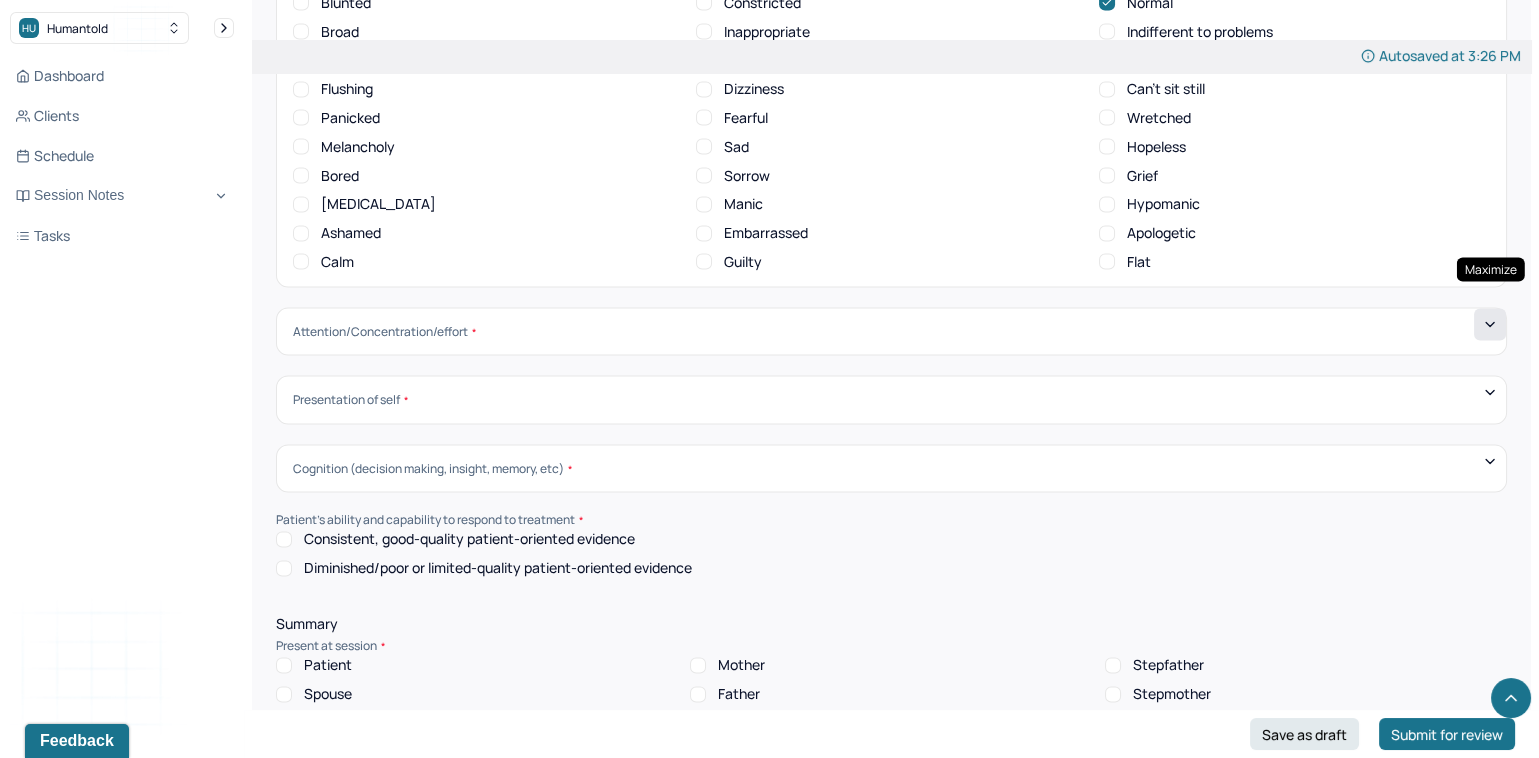 click 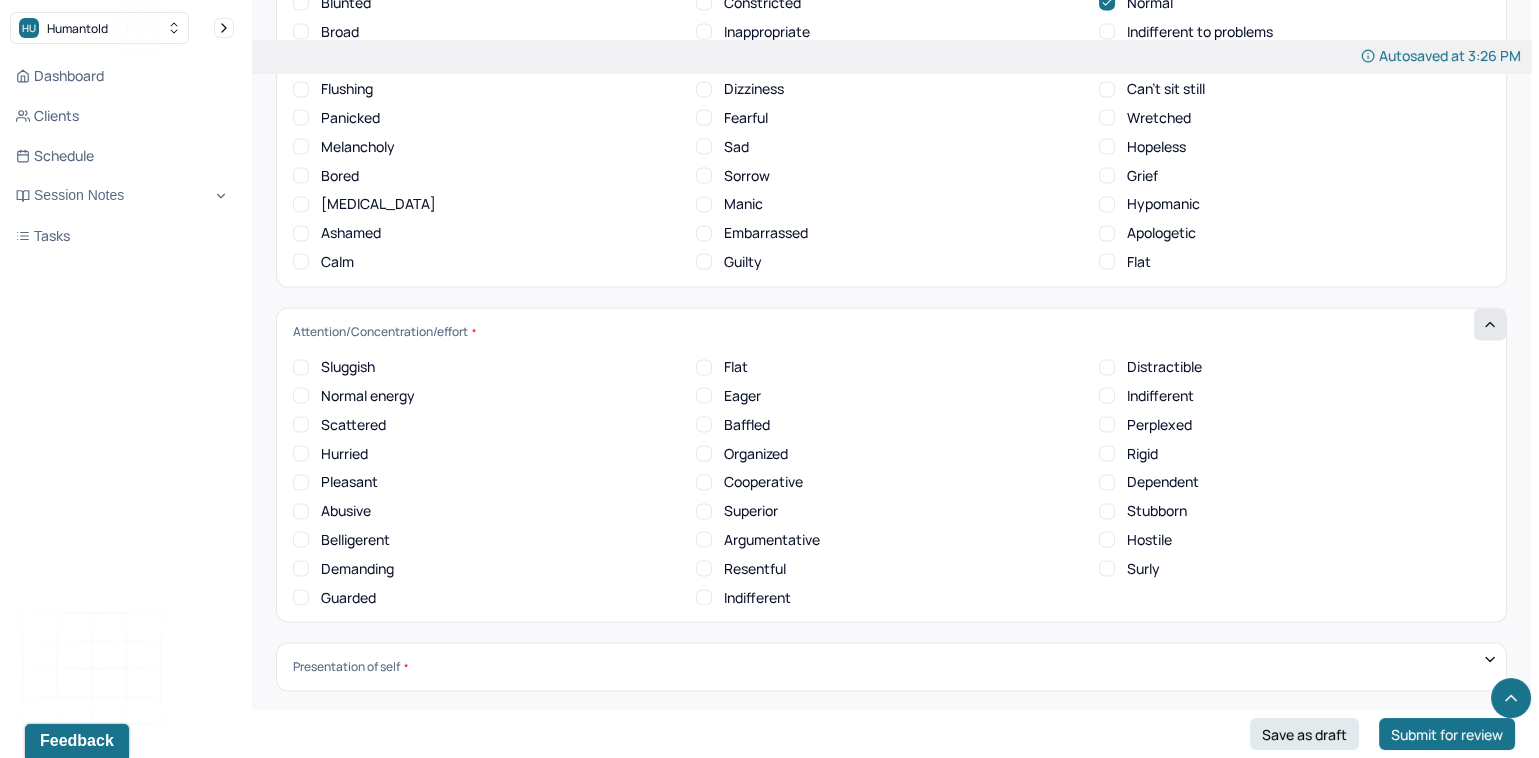 click on "Normal energy" at bounding box center (301, 396) 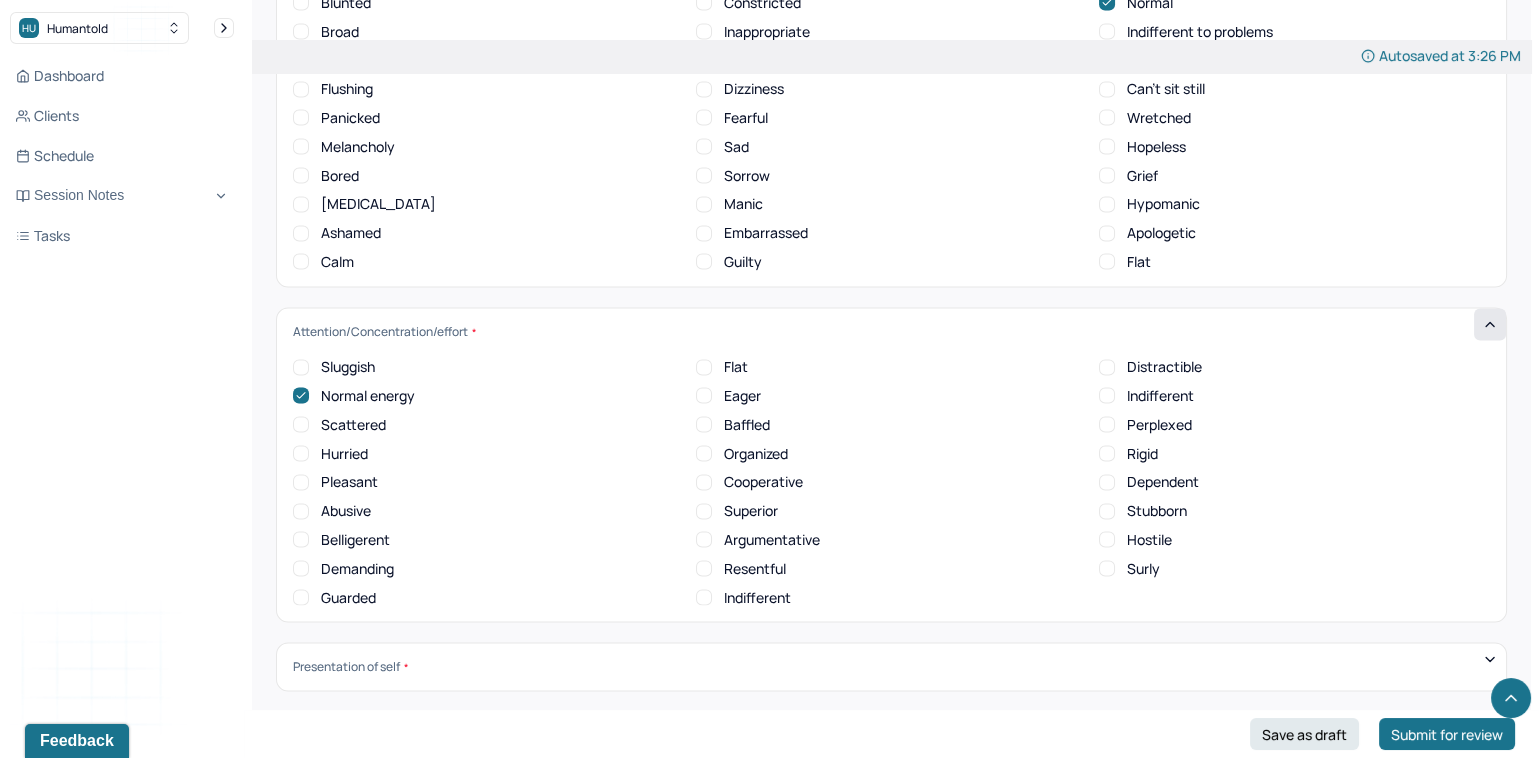 scroll, scrollTop: 1, scrollLeft: 0, axis: vertical 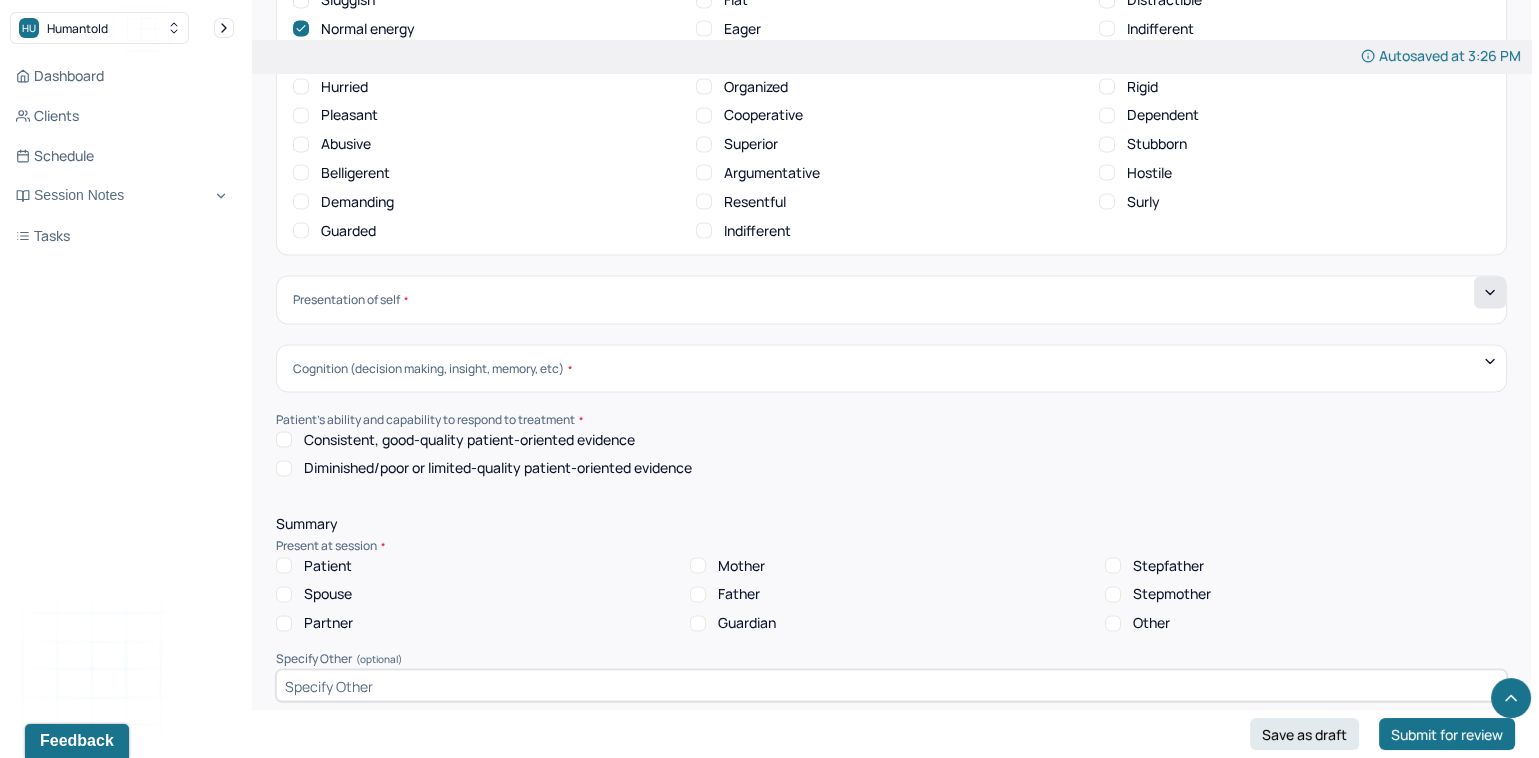 click at bounding box center [1490, 293] 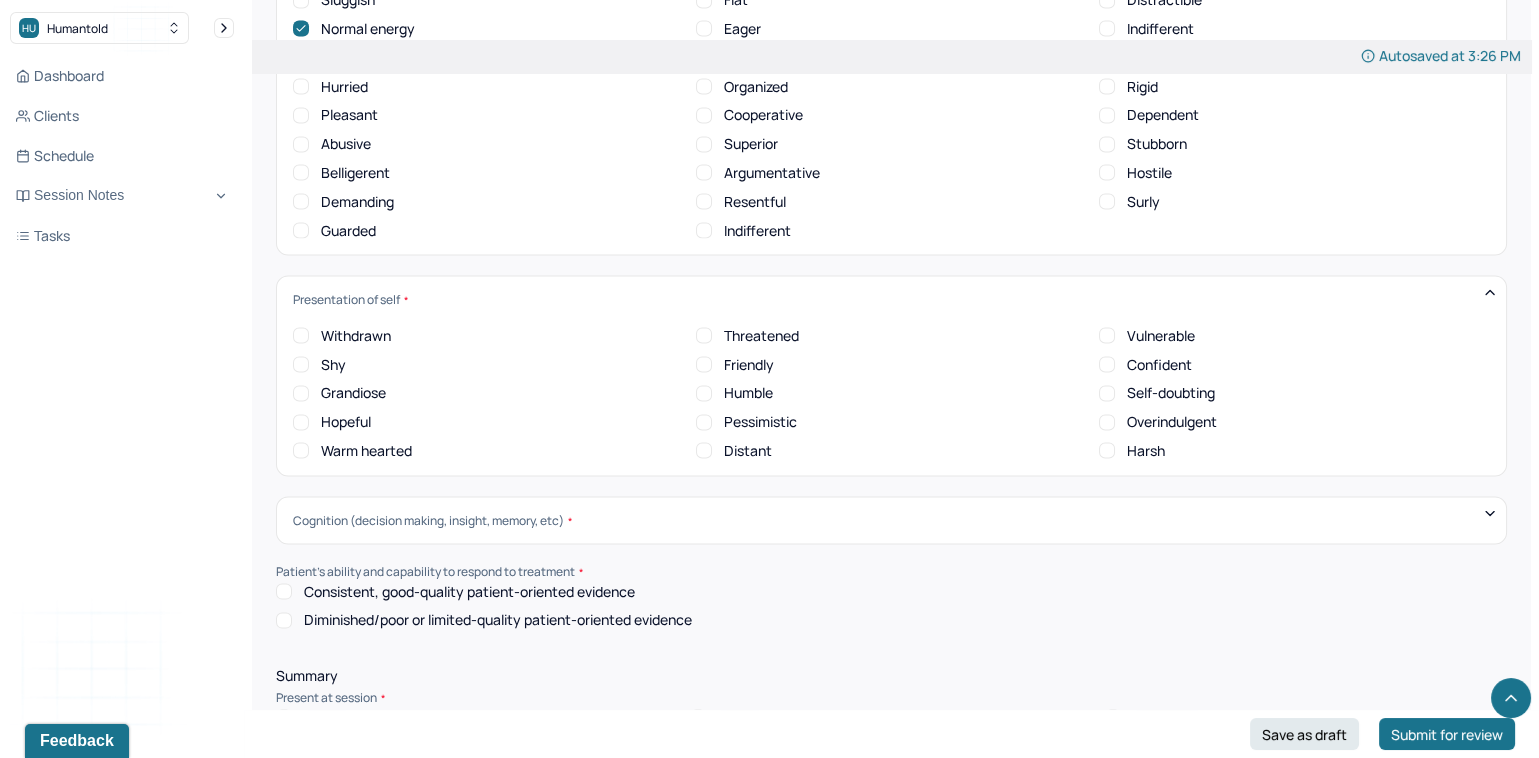 click on "Friendly" at bounding box center (704, 365) 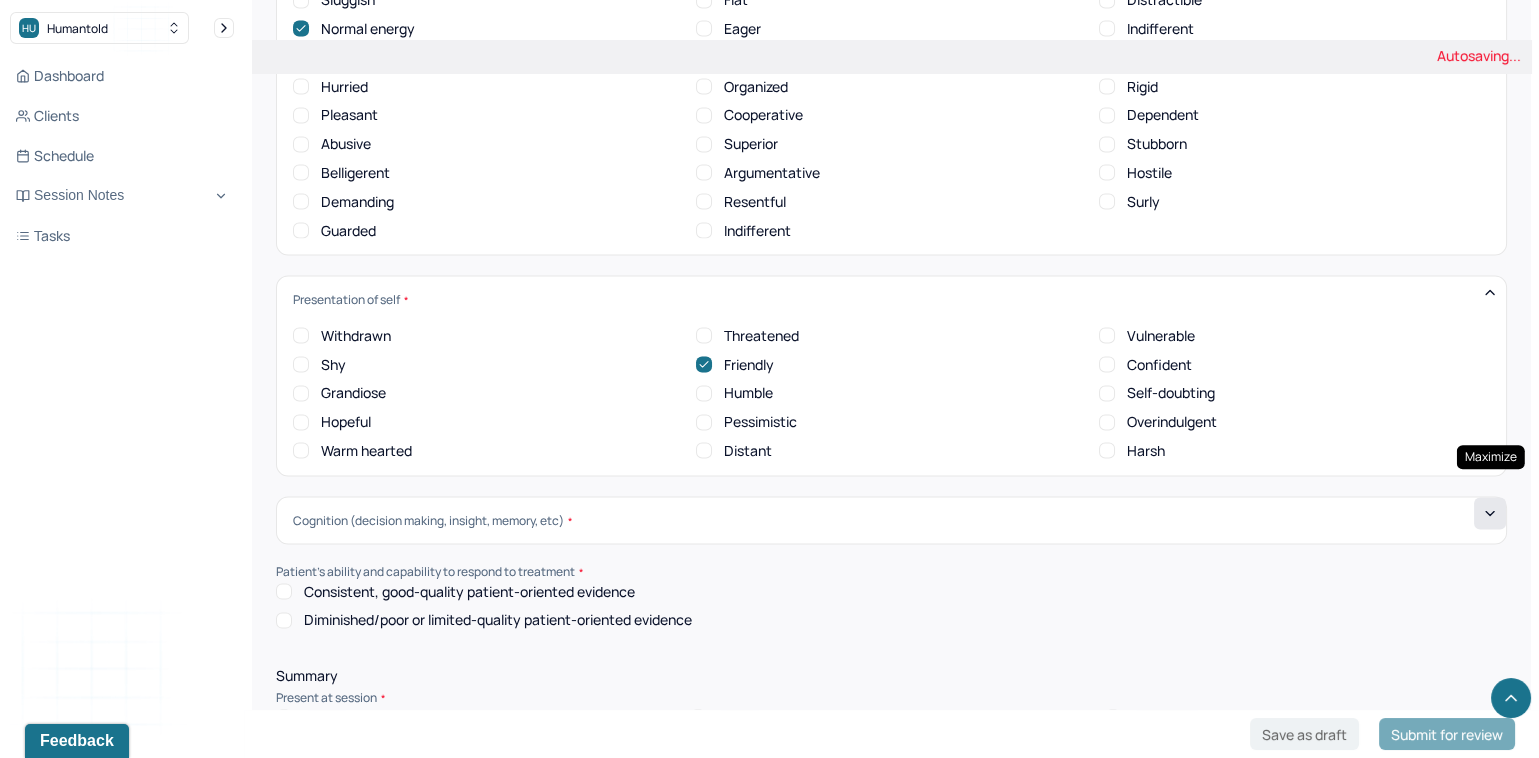 click 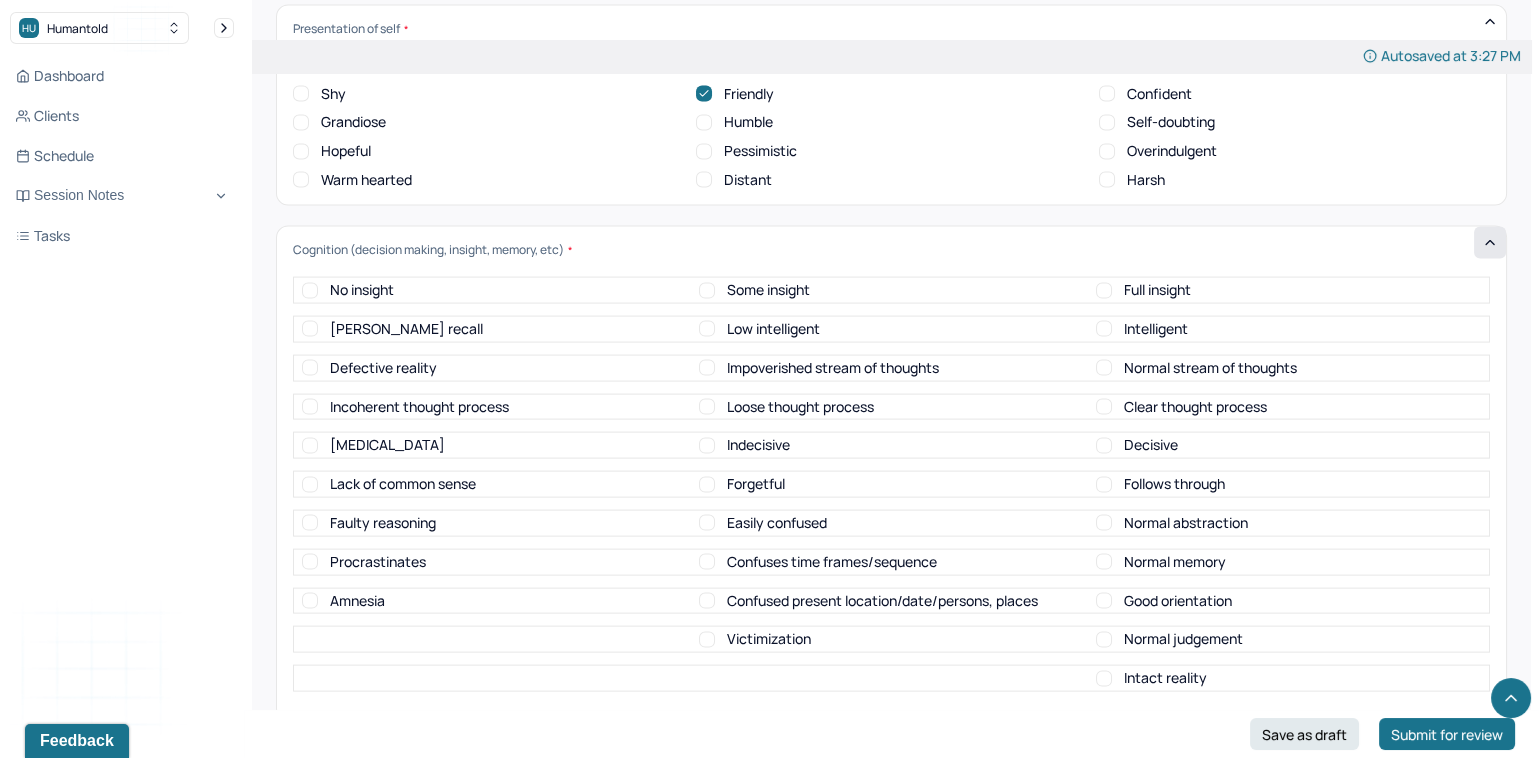 scroll, scrollTop: 7905, scrollLeft: 0, axis: vertical 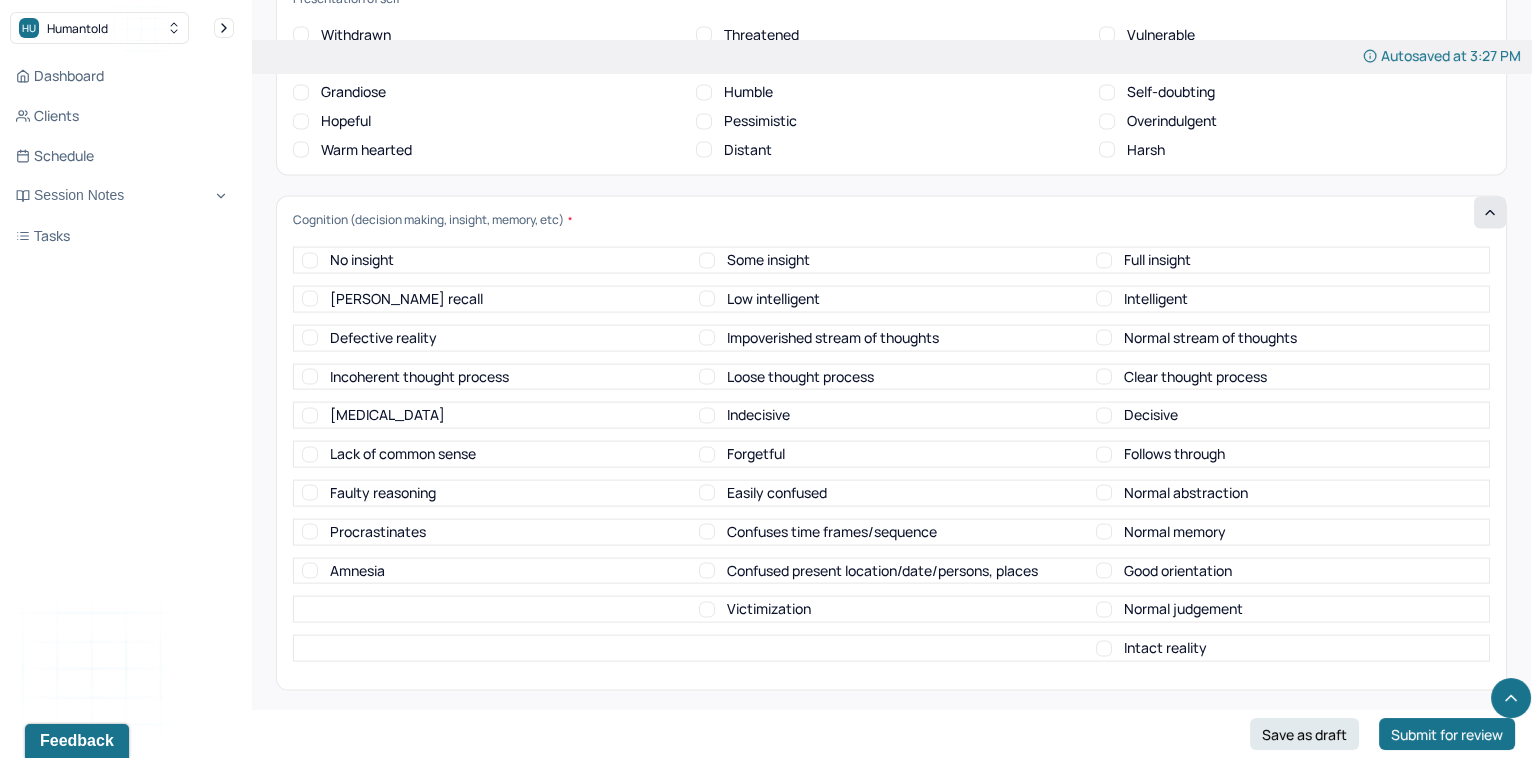 click on "Intelligent" at bounding box center (1142, 299) 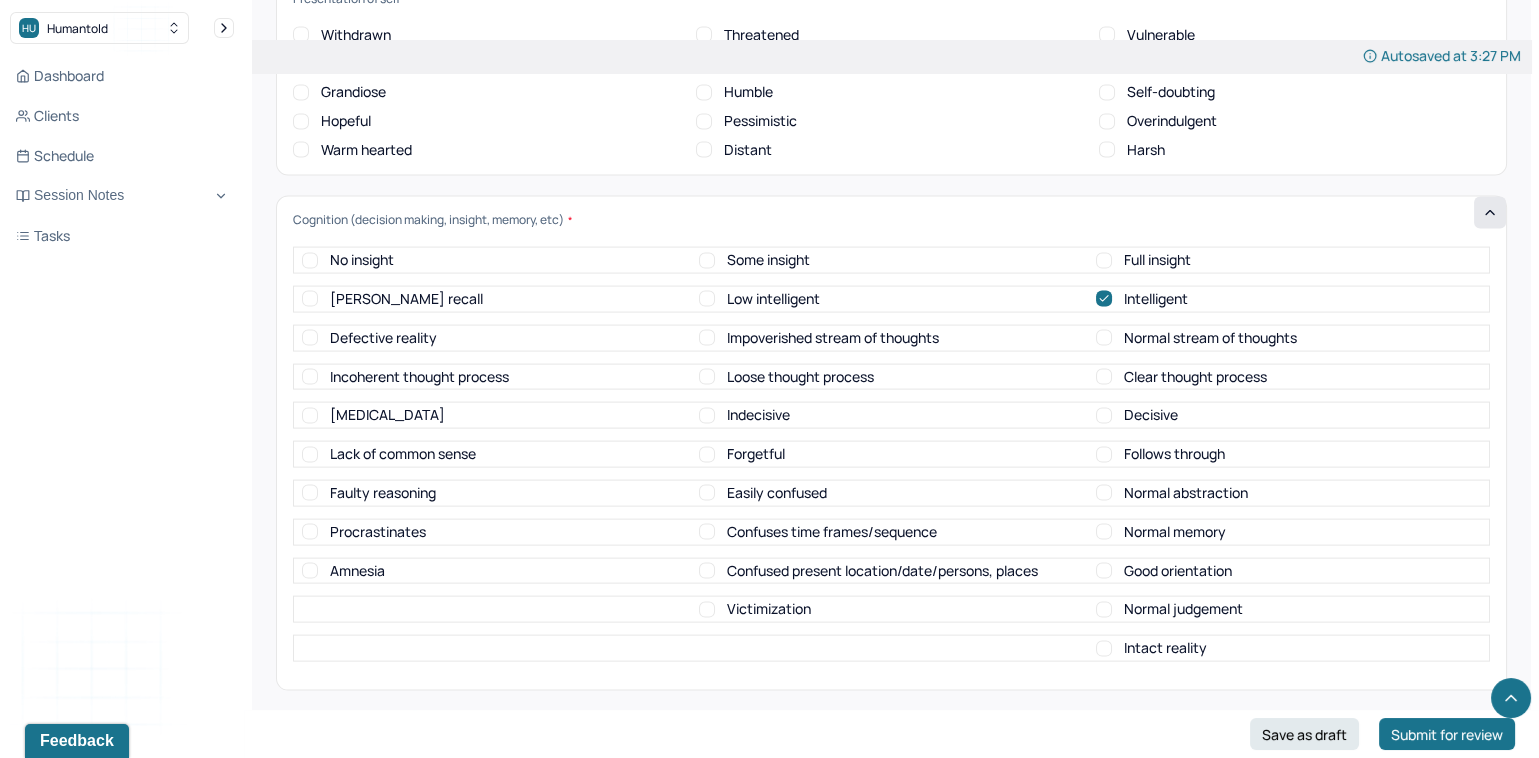 click on "Some insight" at bounding box center (707, 261) 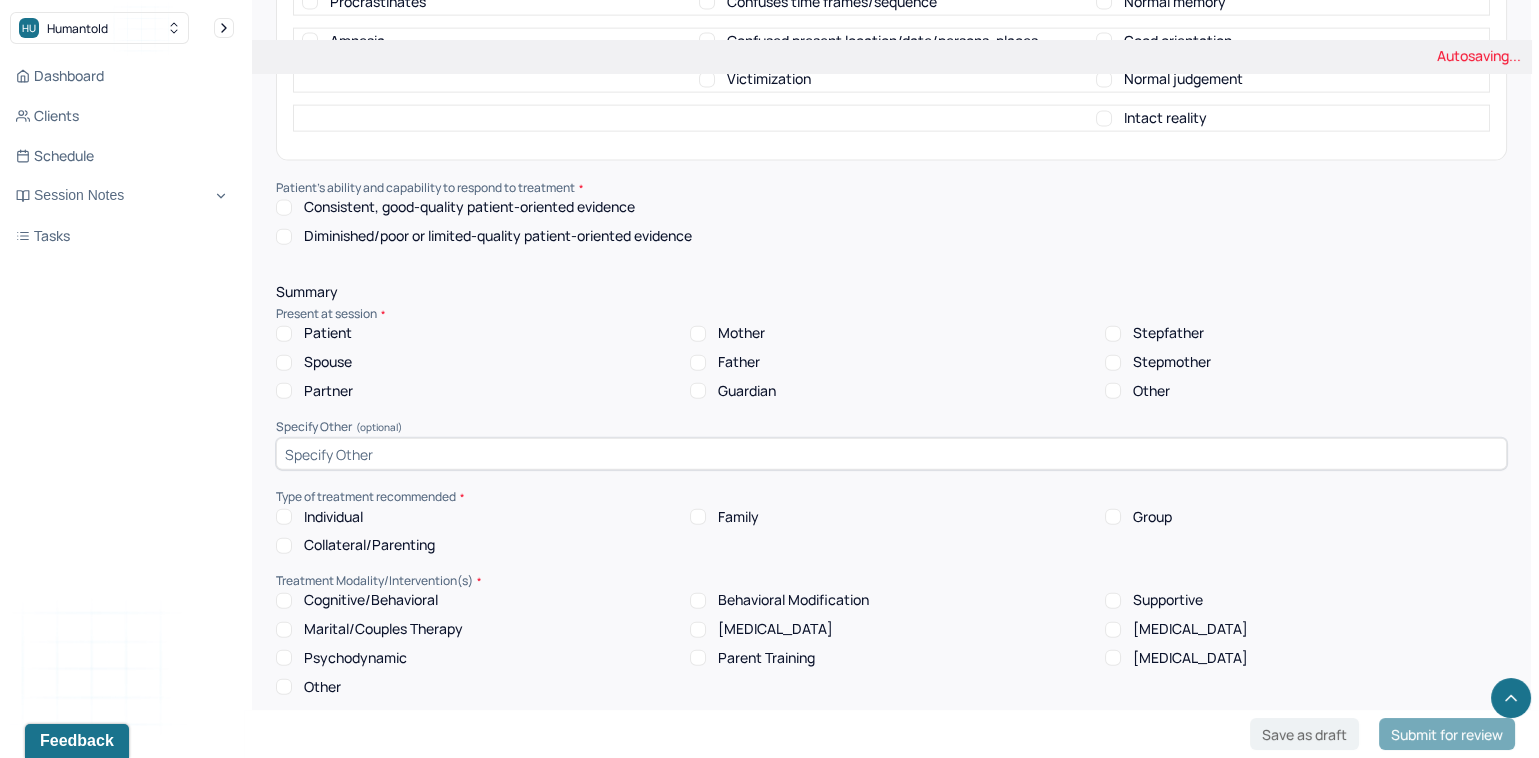 scroll, scrollTop: 8436, scrollLeft: 0, axis: vertical 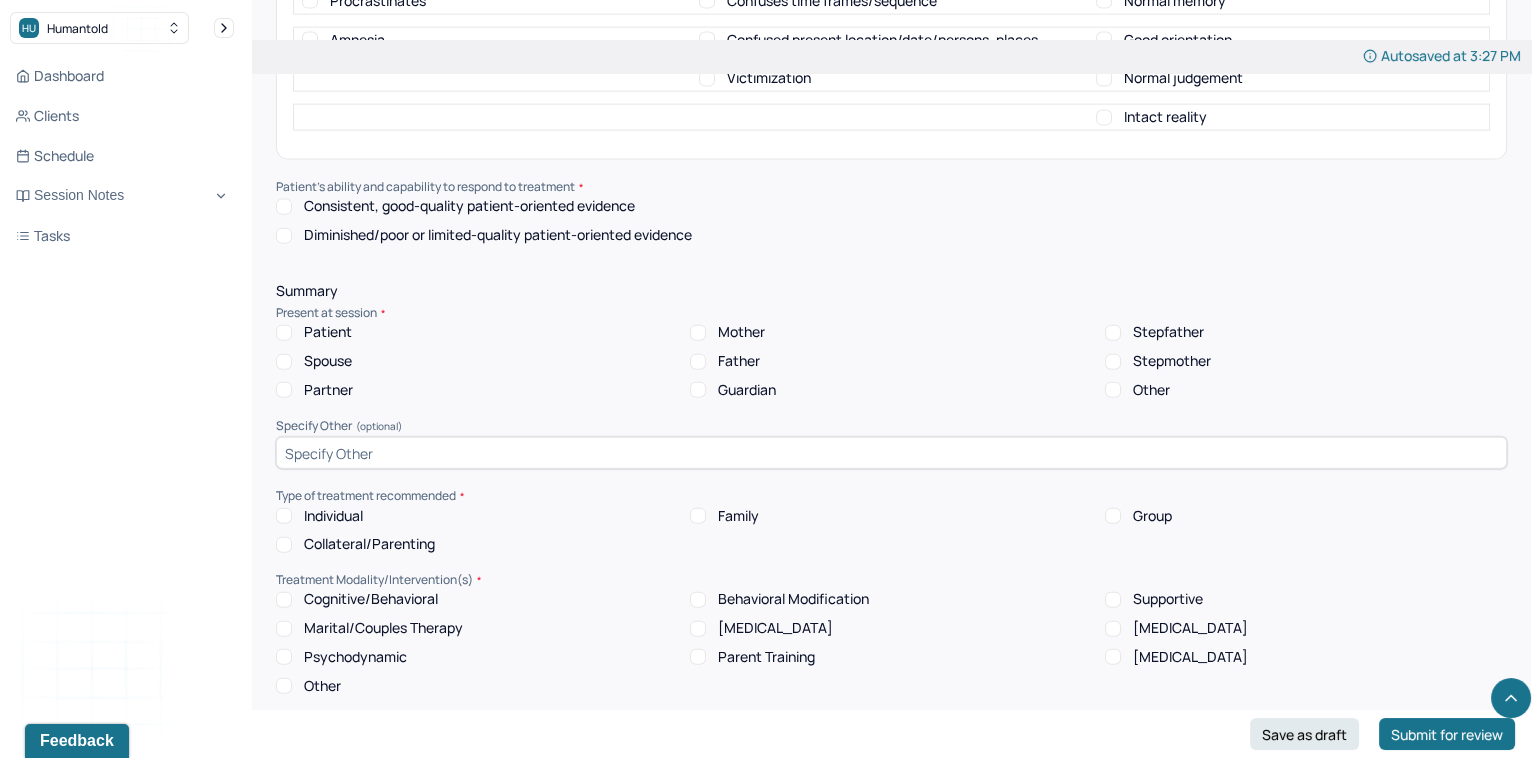 click on "Consistent, good-quality patient-oriented evidence" at bounding box center [284, 207] 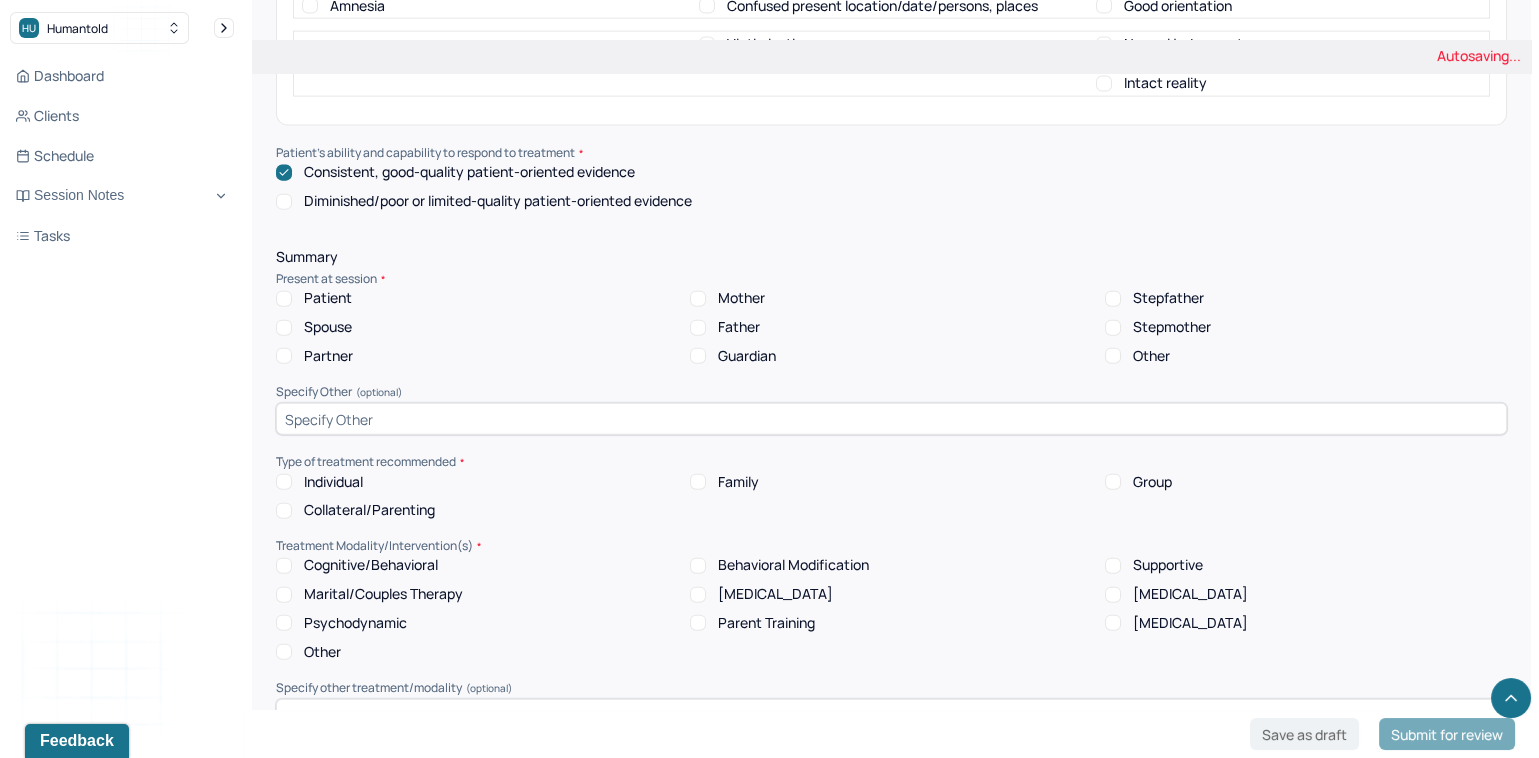scroll, scrollTop: 8491, scrollLeft: 0, axis: vertical 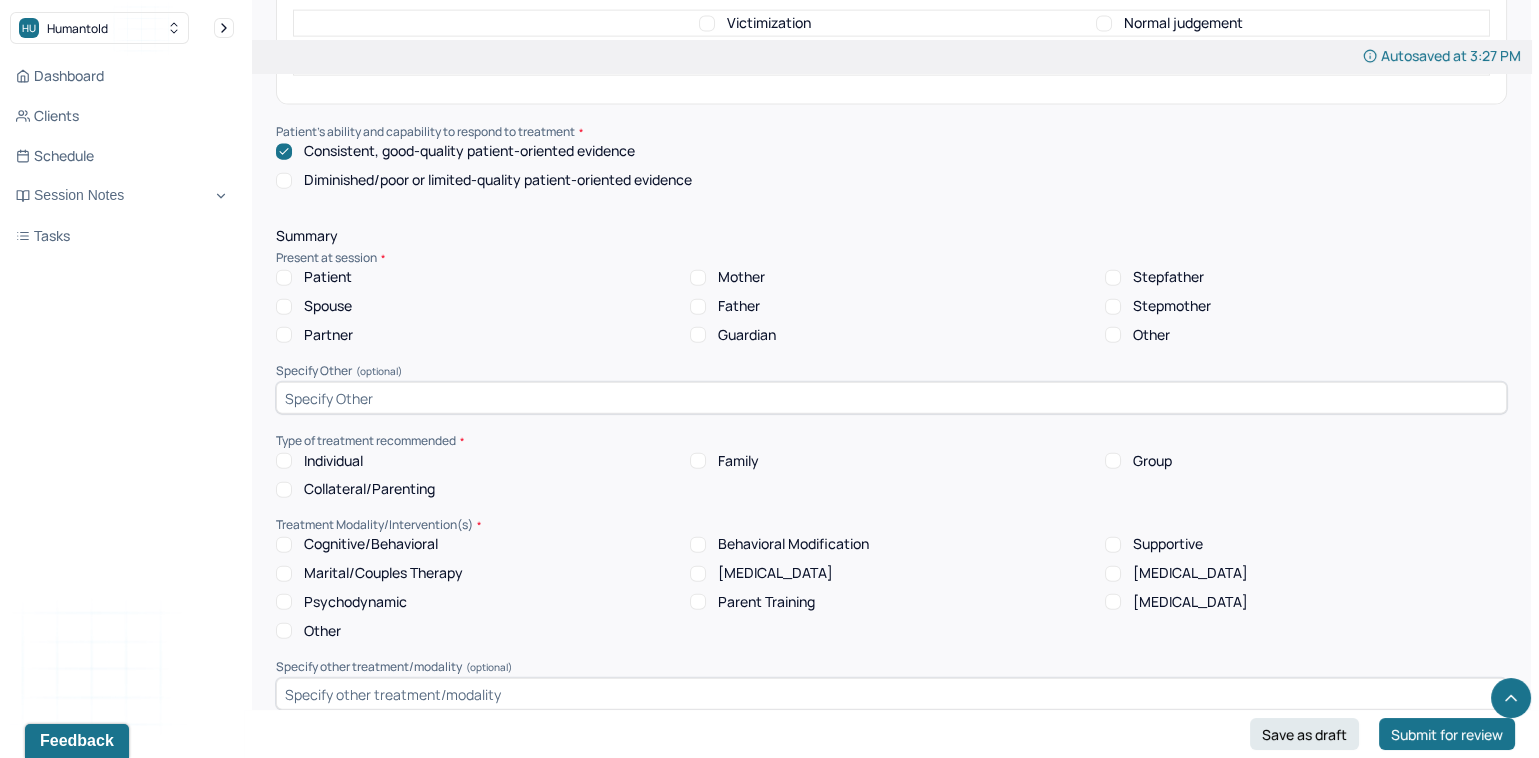 click on "Patient" at bounding box center [284, 278] 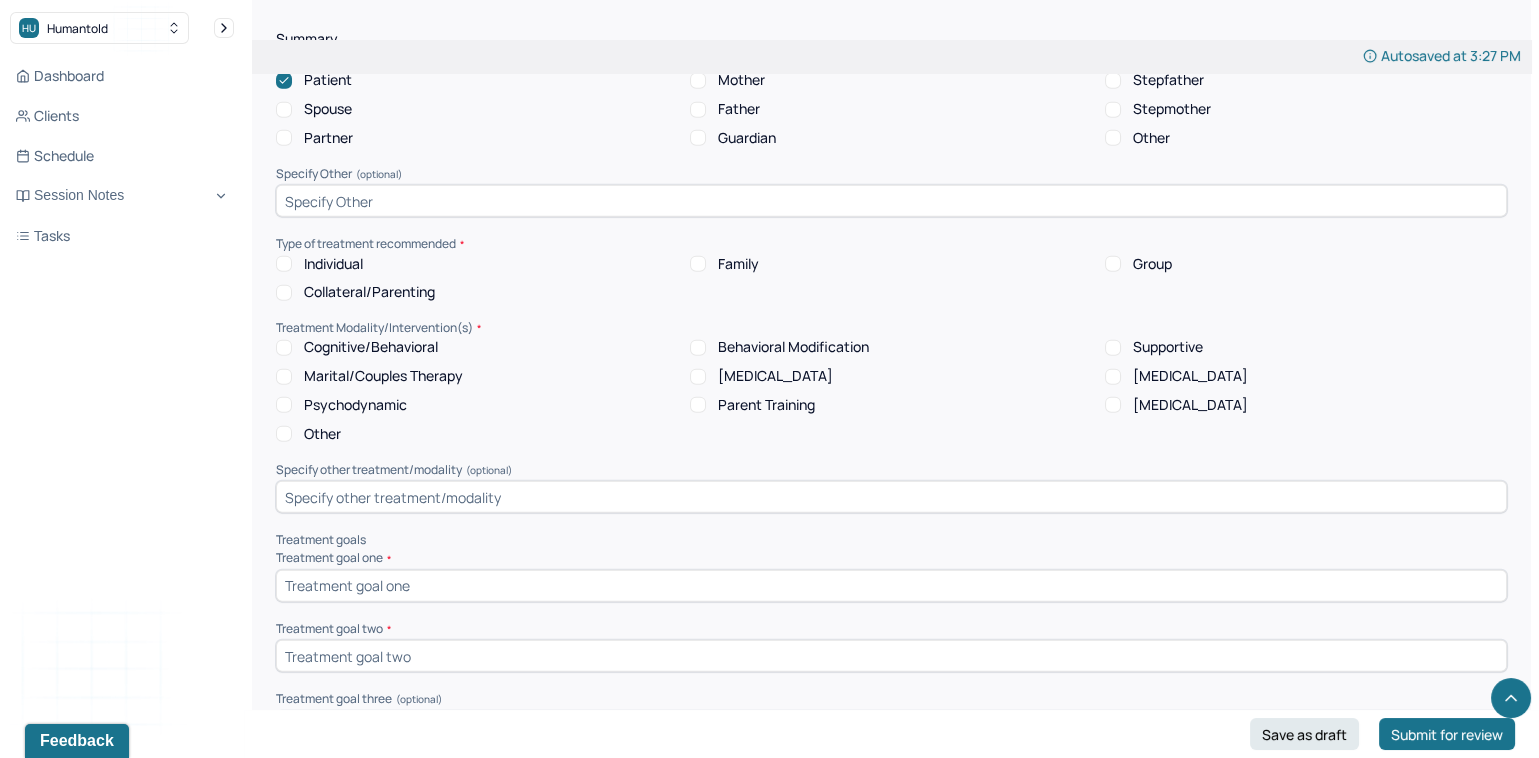 scroll, scrollTop: 8694, scrollLeft: 0, axis: vertical 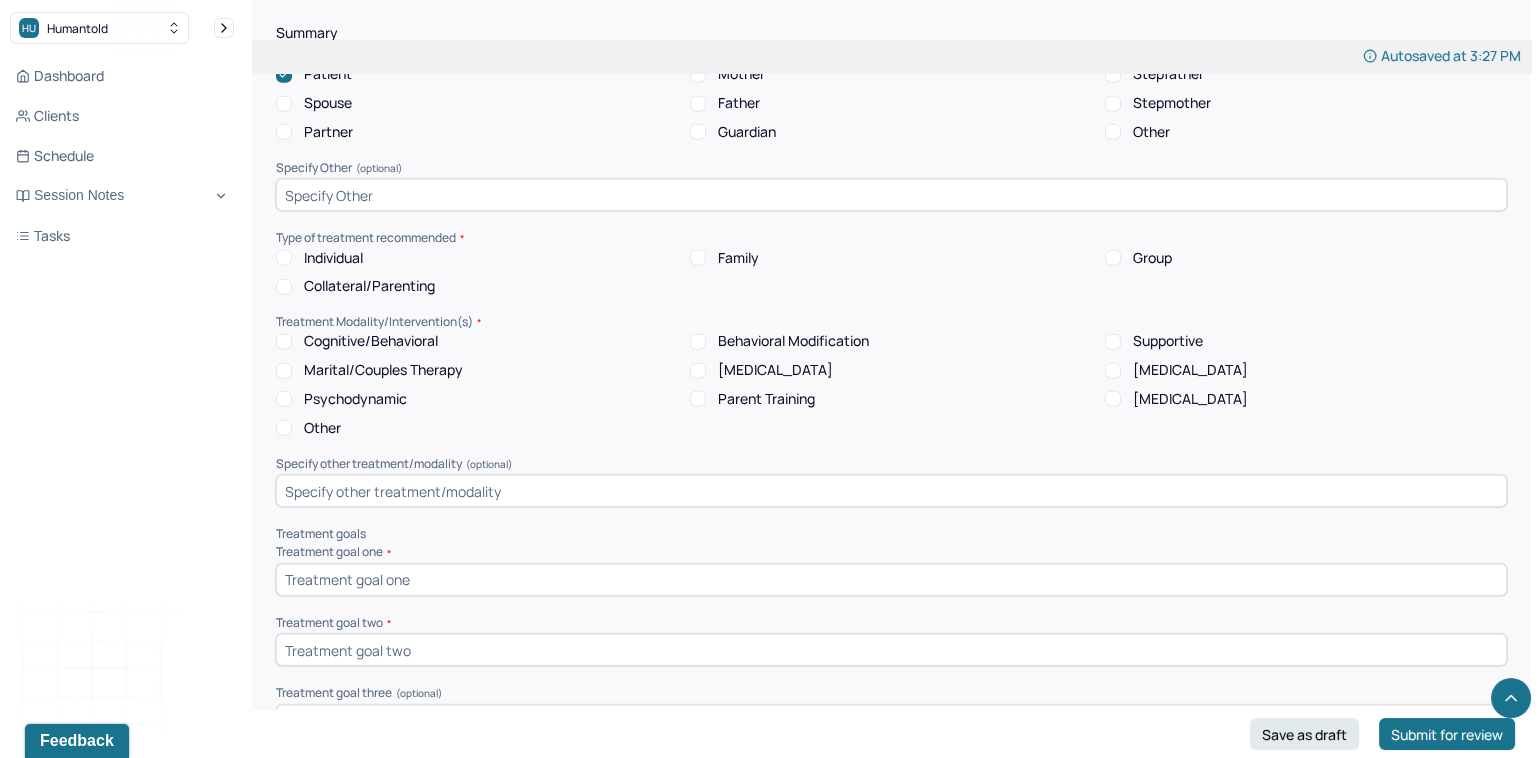 click on "Individual" at bounding box center [284, 258] 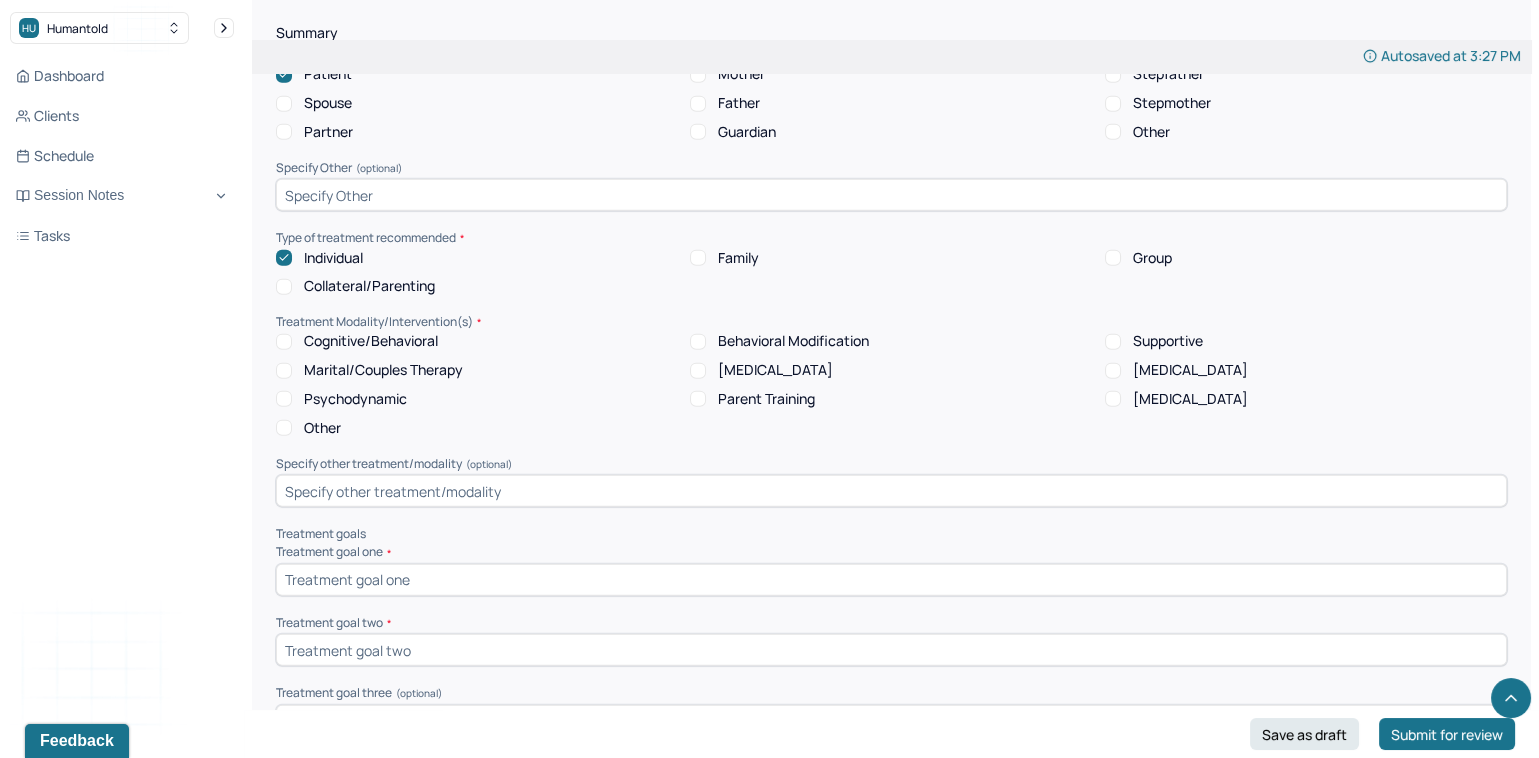 click on "[MEDICAL_DATA]" at bounding box center (1113, 371) 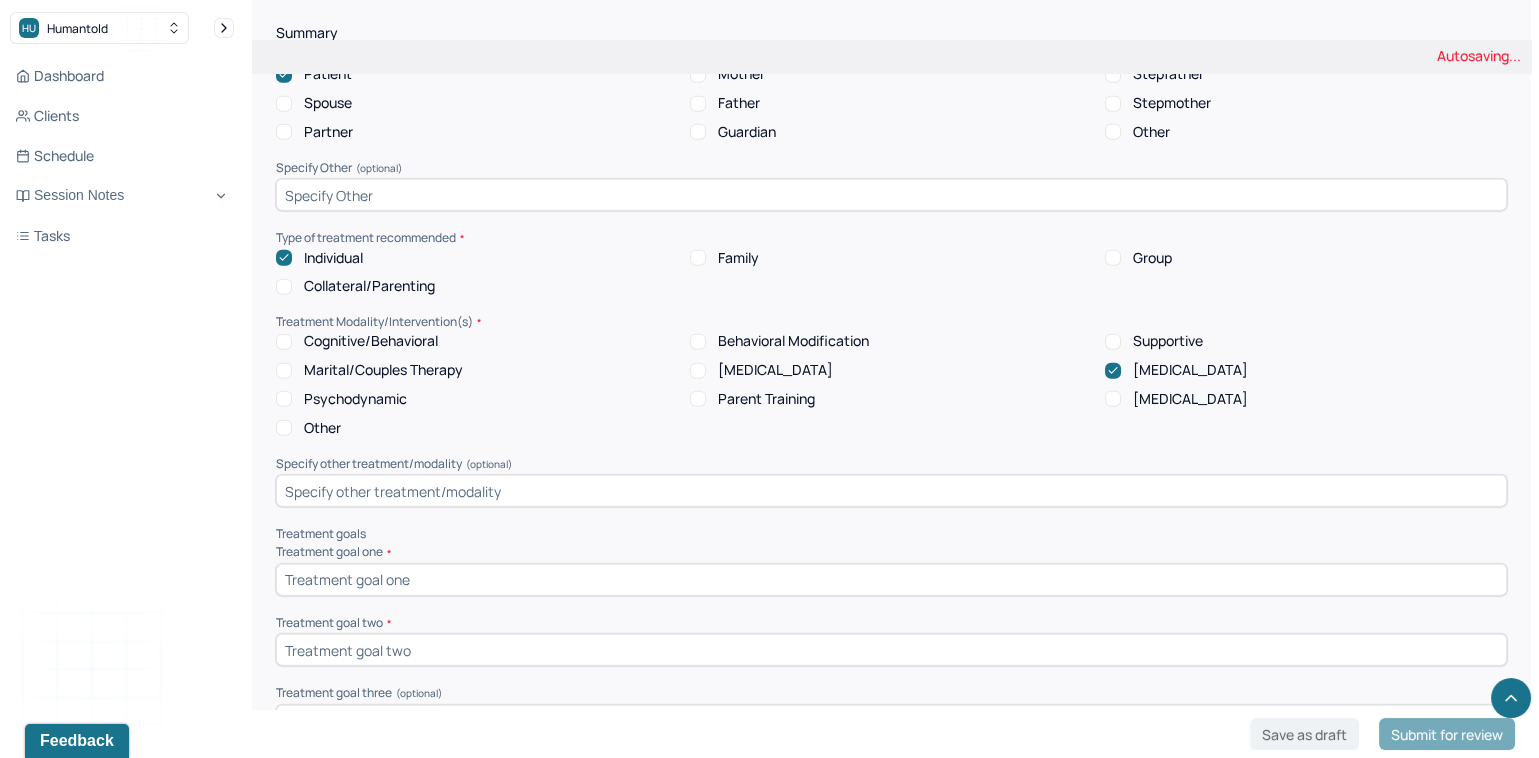 click on "Psychodynamic" at bounding box center [284, 399] 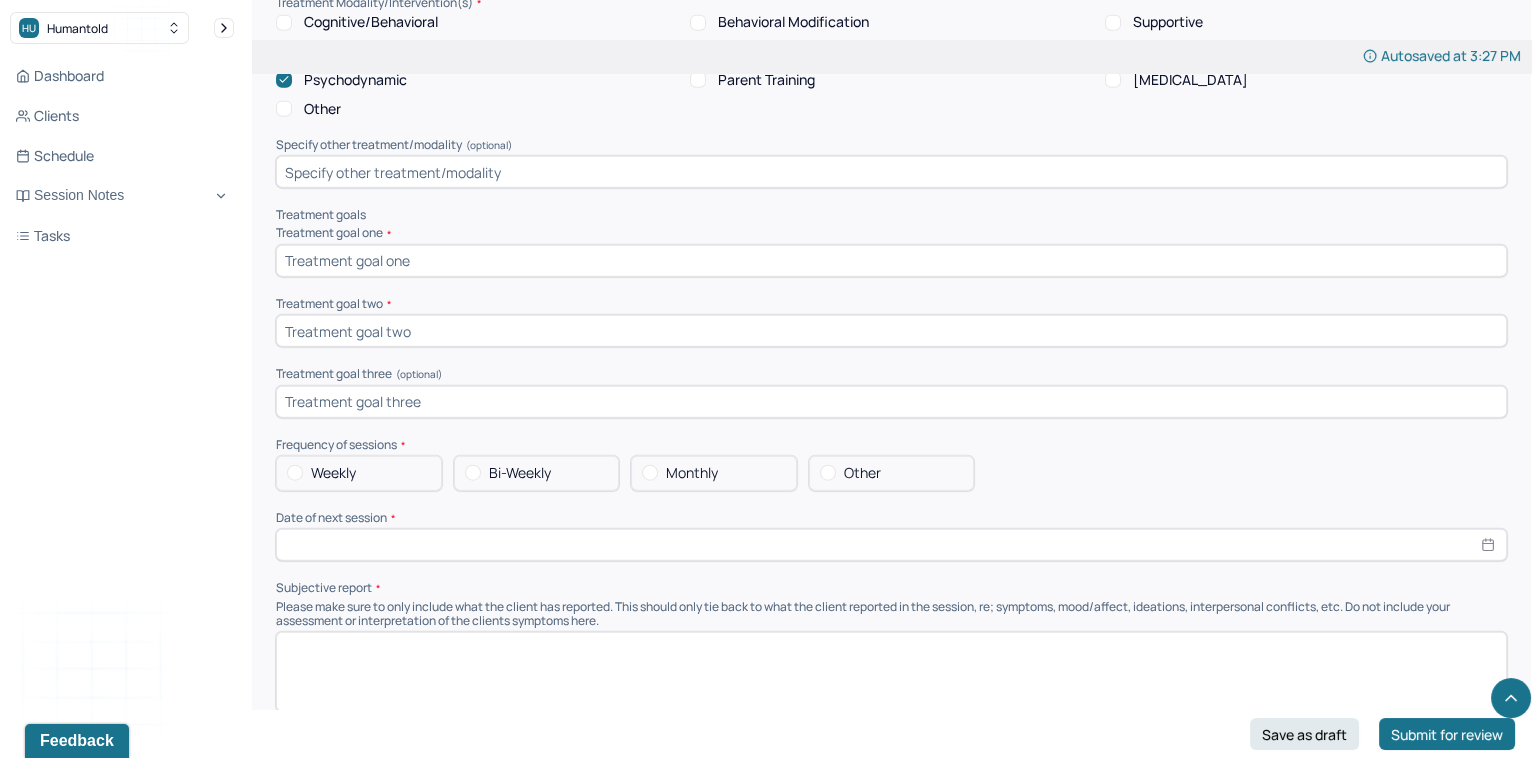 scroll, scrollTop: 9046, scrollLeft: 0, axis: vertical 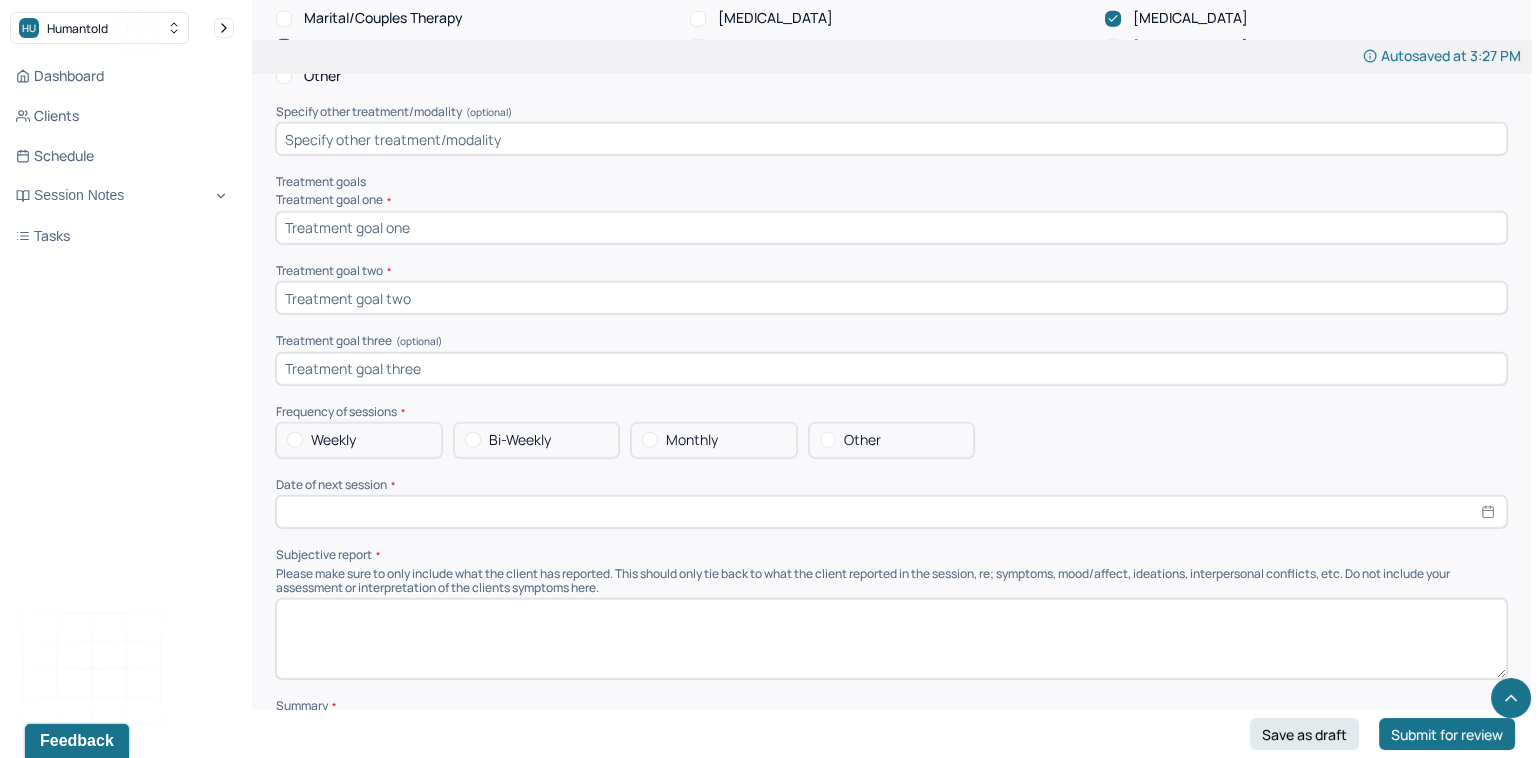 click at bounding box center (891, 228) 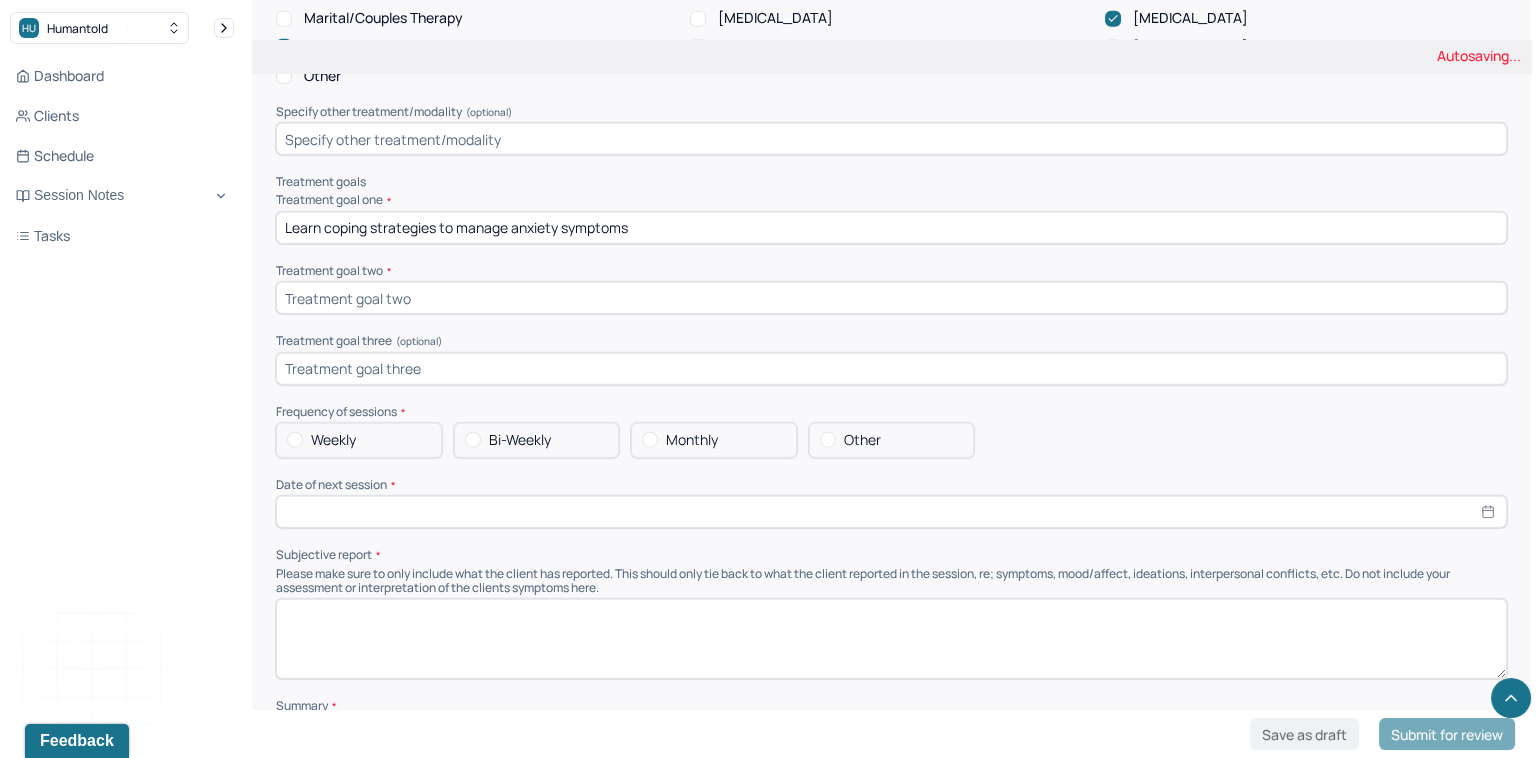 click at bounding box center [891, 298] 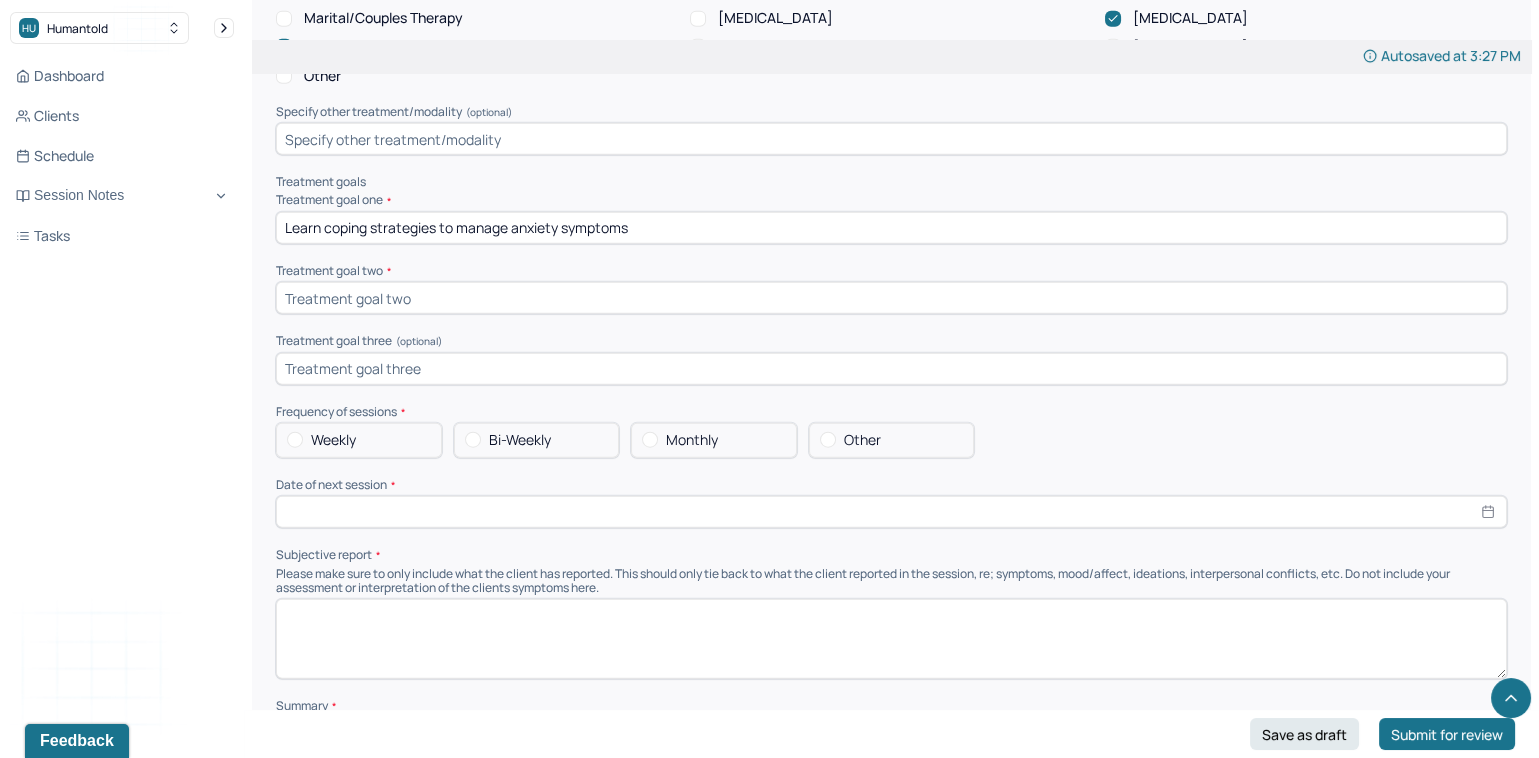 click at bounding box center (891, 298) 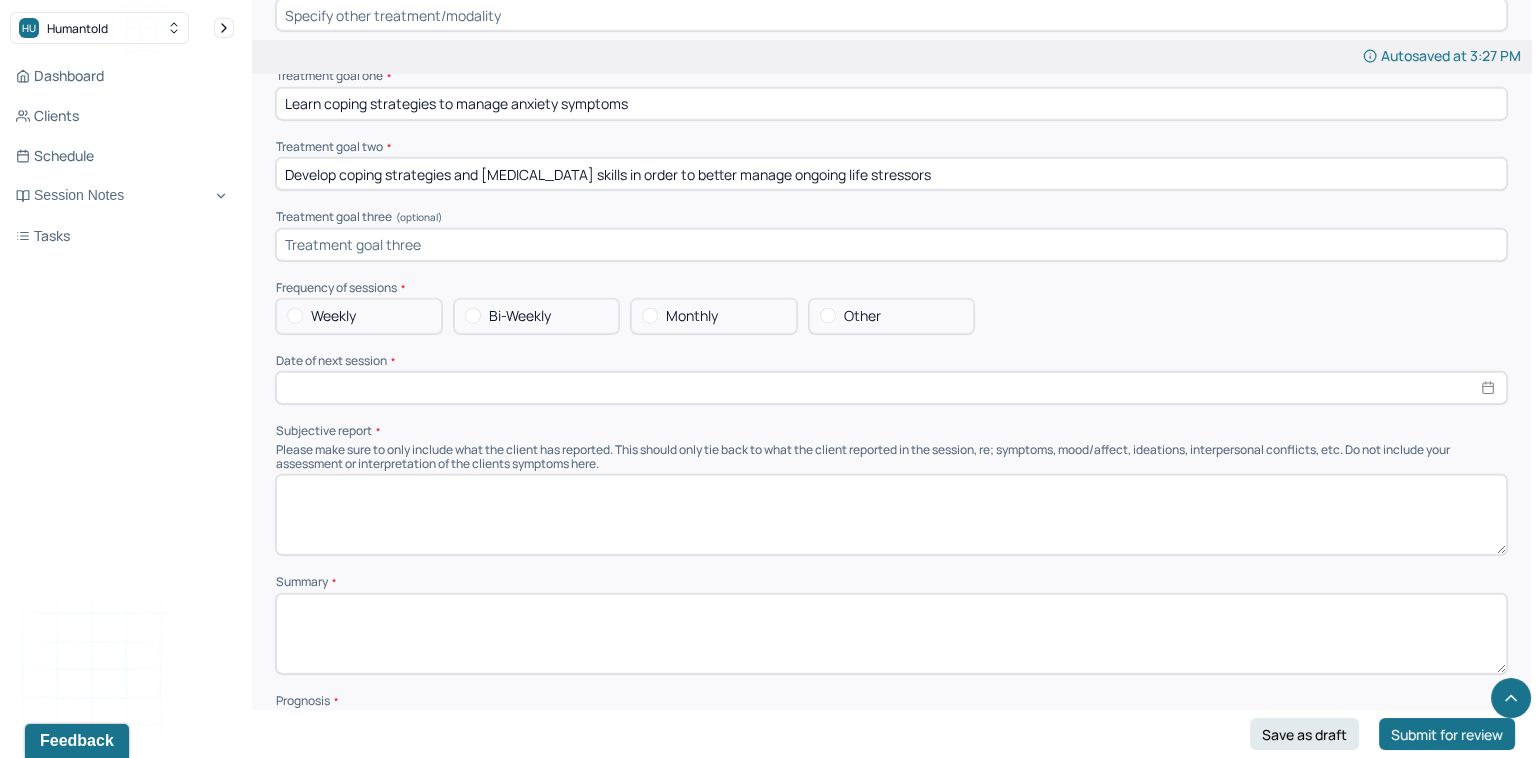 scroll, scrollTop: 9198, scrollLeft: 0, axis: vertical 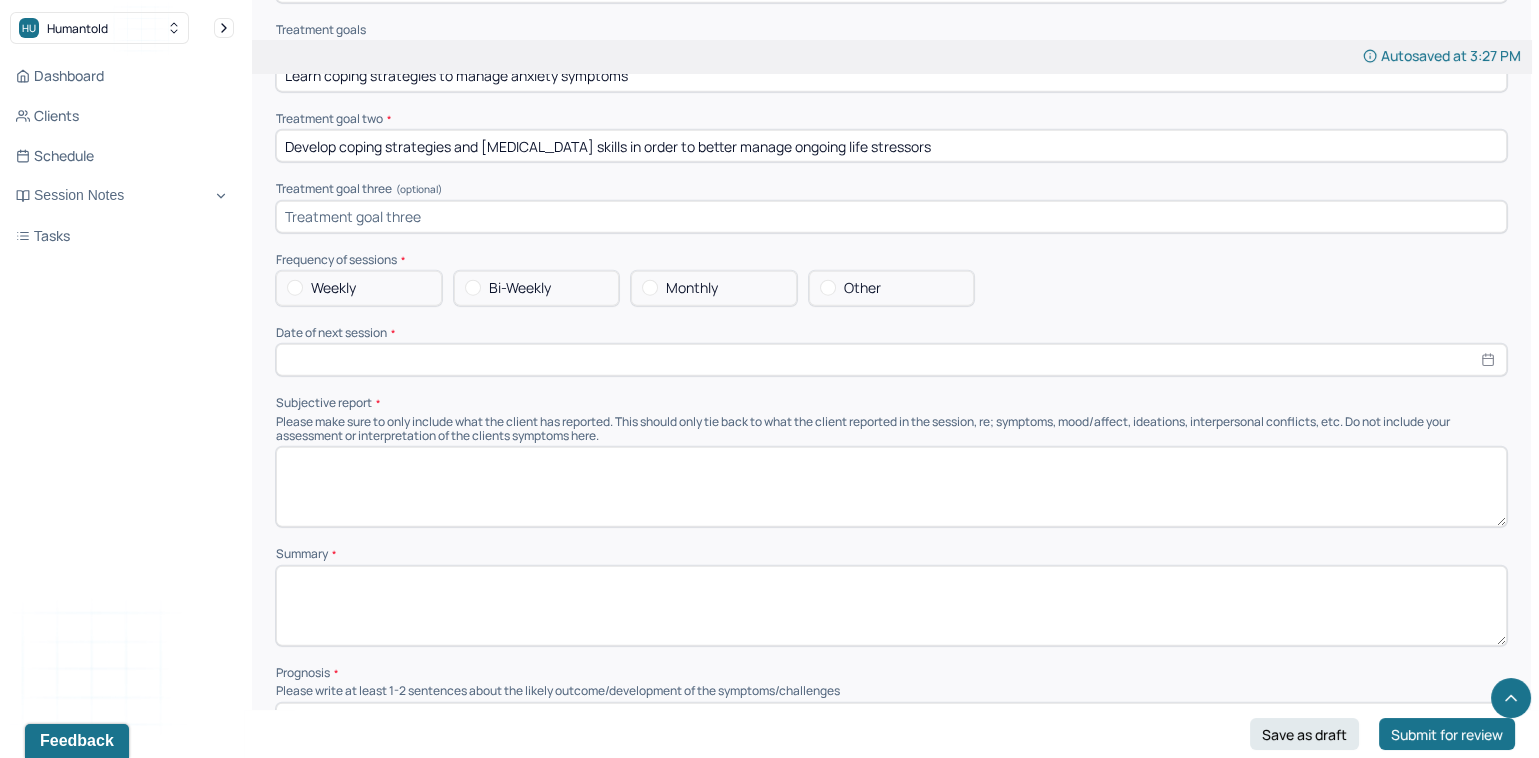 click on "Weekly" at bounding box center (333, 288) 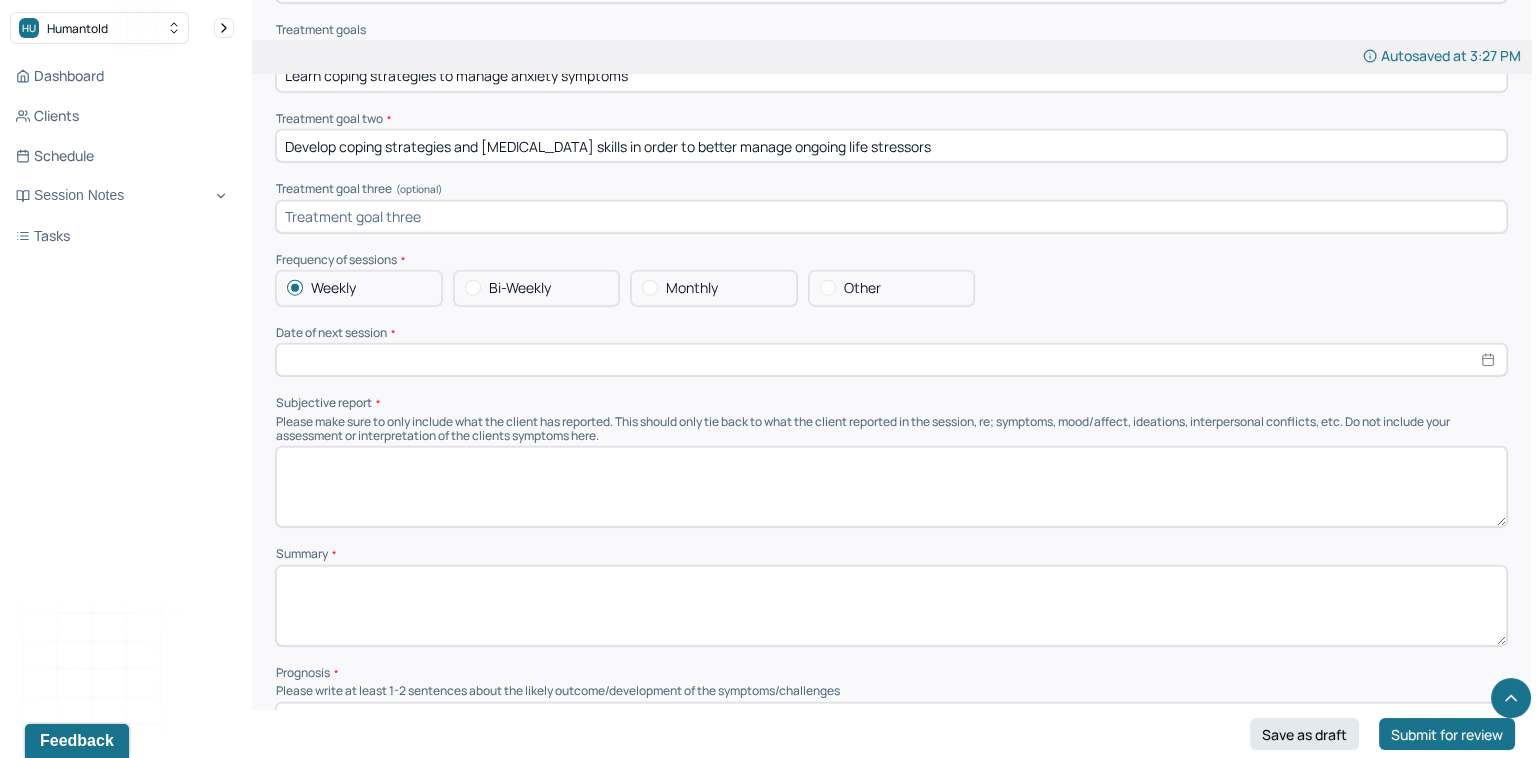 scroll, scrollTop: 9315, scrollLeft: 0, axis: vertical 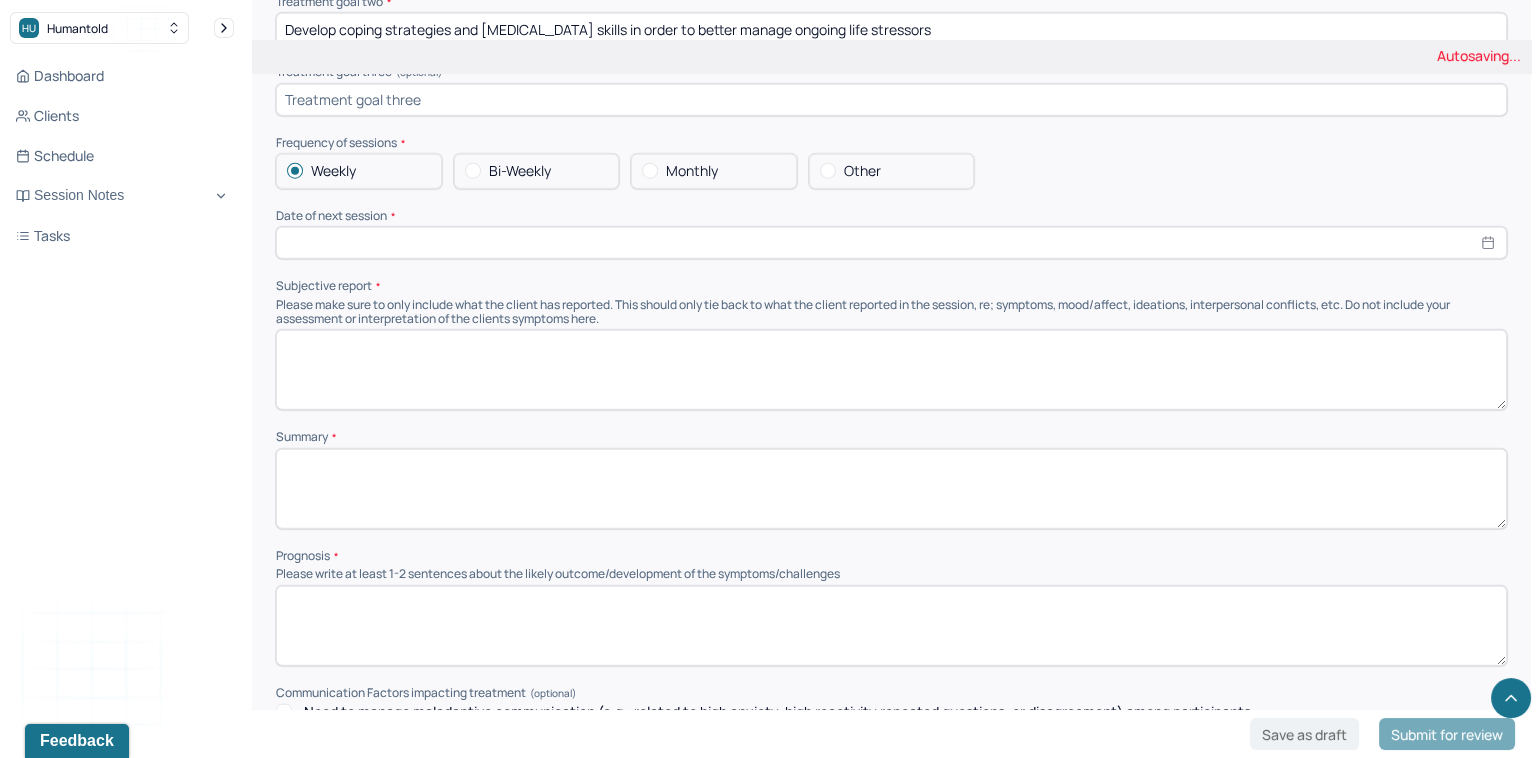click at bounding box center (891, 243) 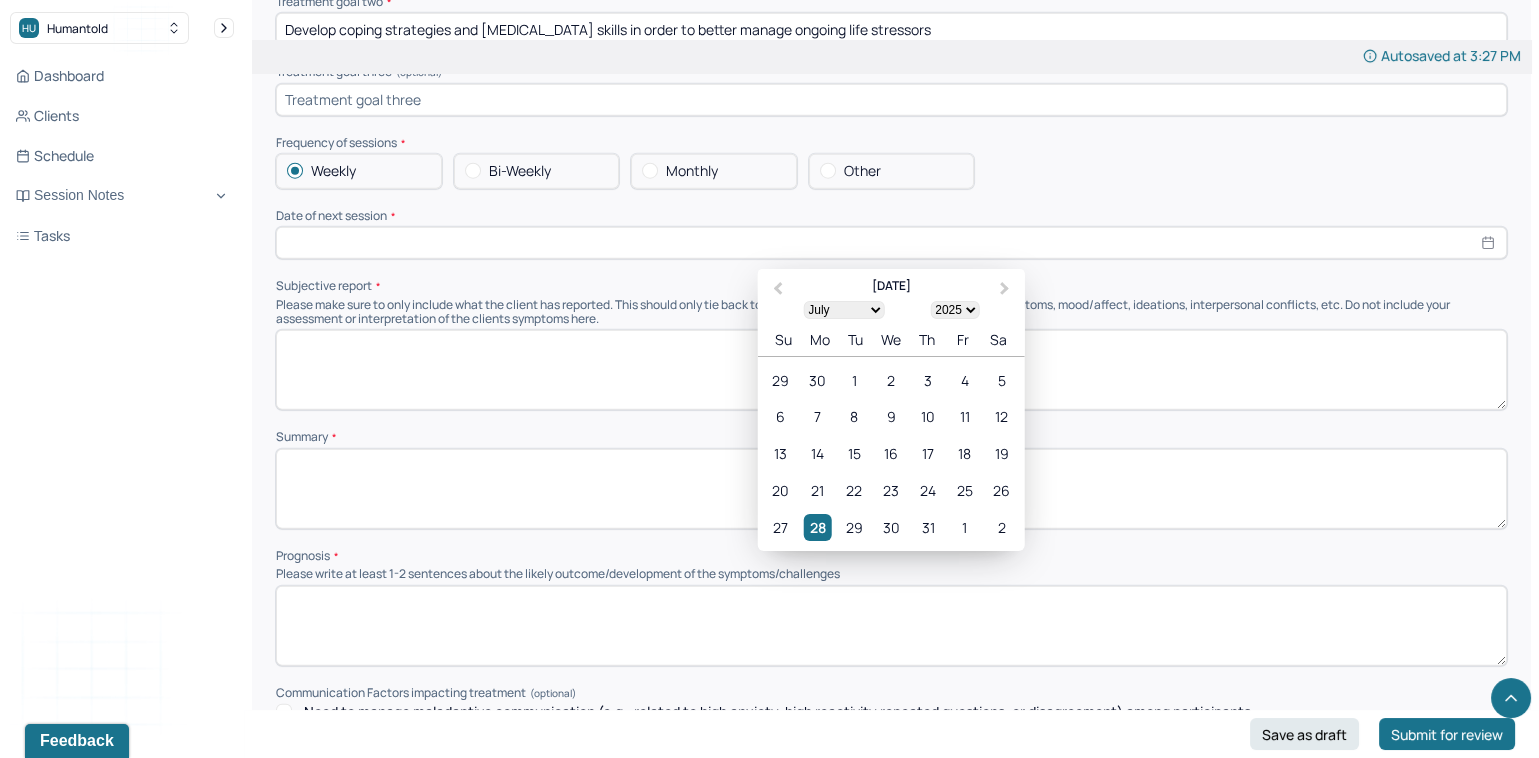 click on "January February March April May June July August September October November December" at bounding box center (843, 310) 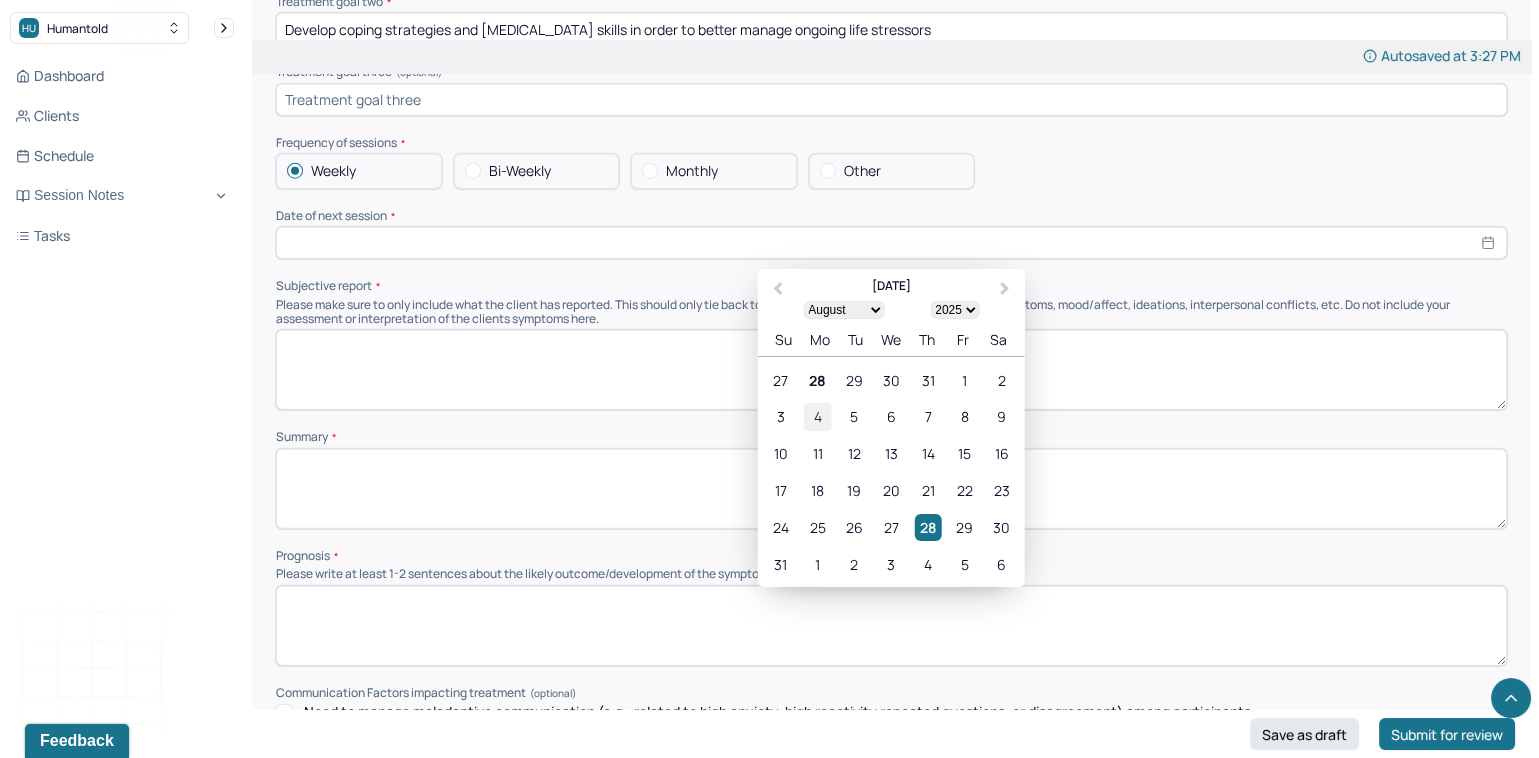 click on "4" at bounding box center [817, 417] 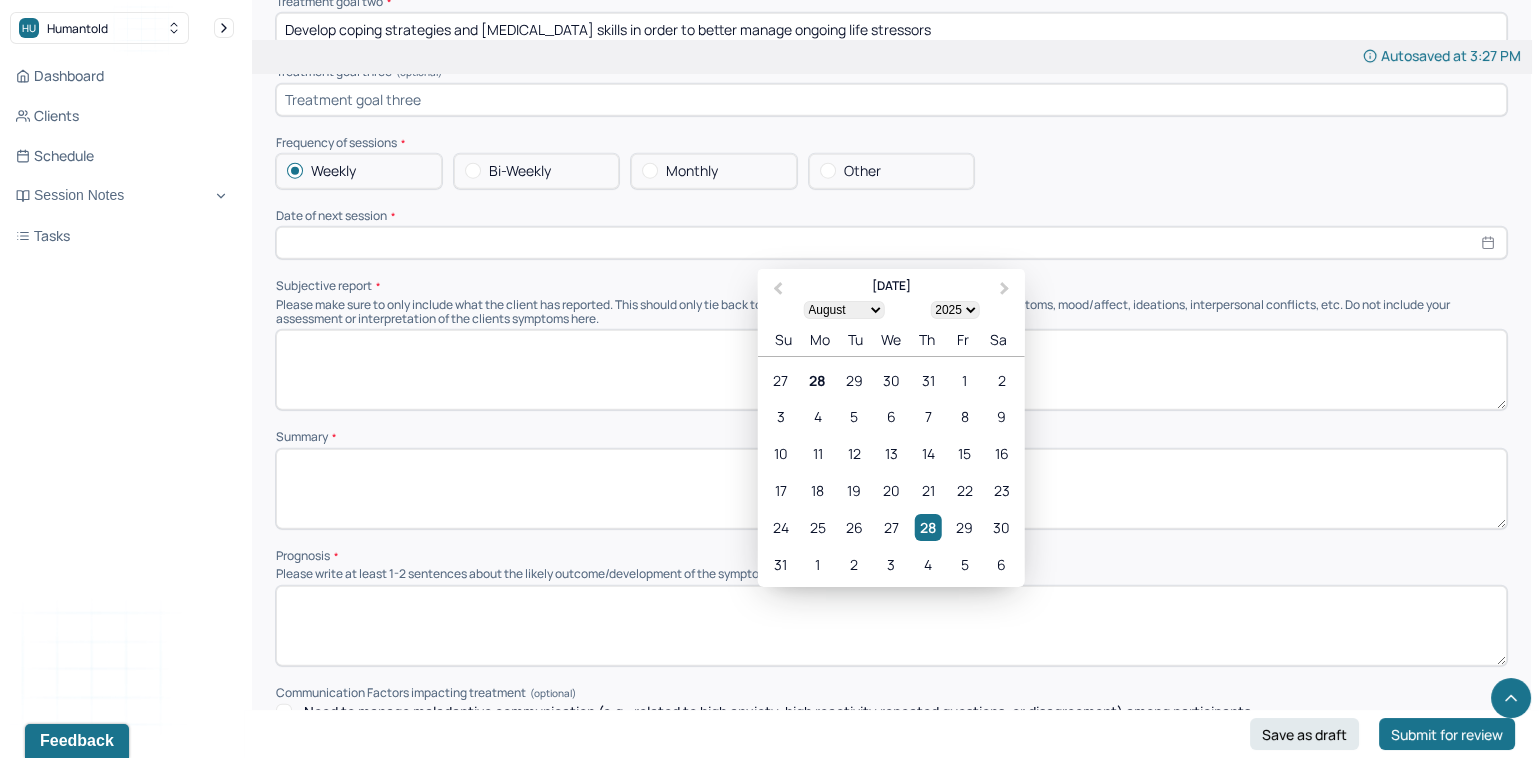 type on "[DATE]" 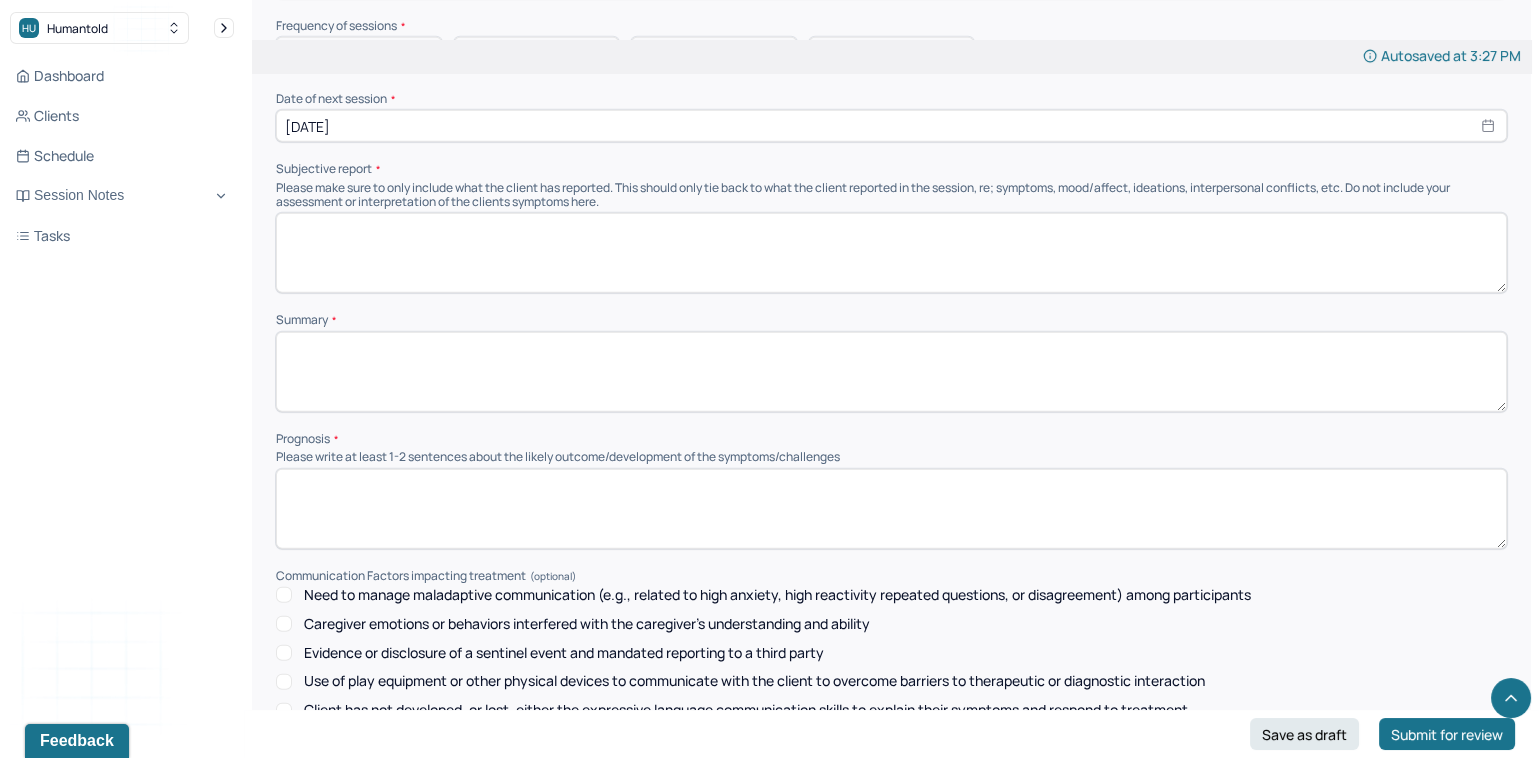 scroll, scrollTop: 9437, scrollLeft: 0, axis: vertical 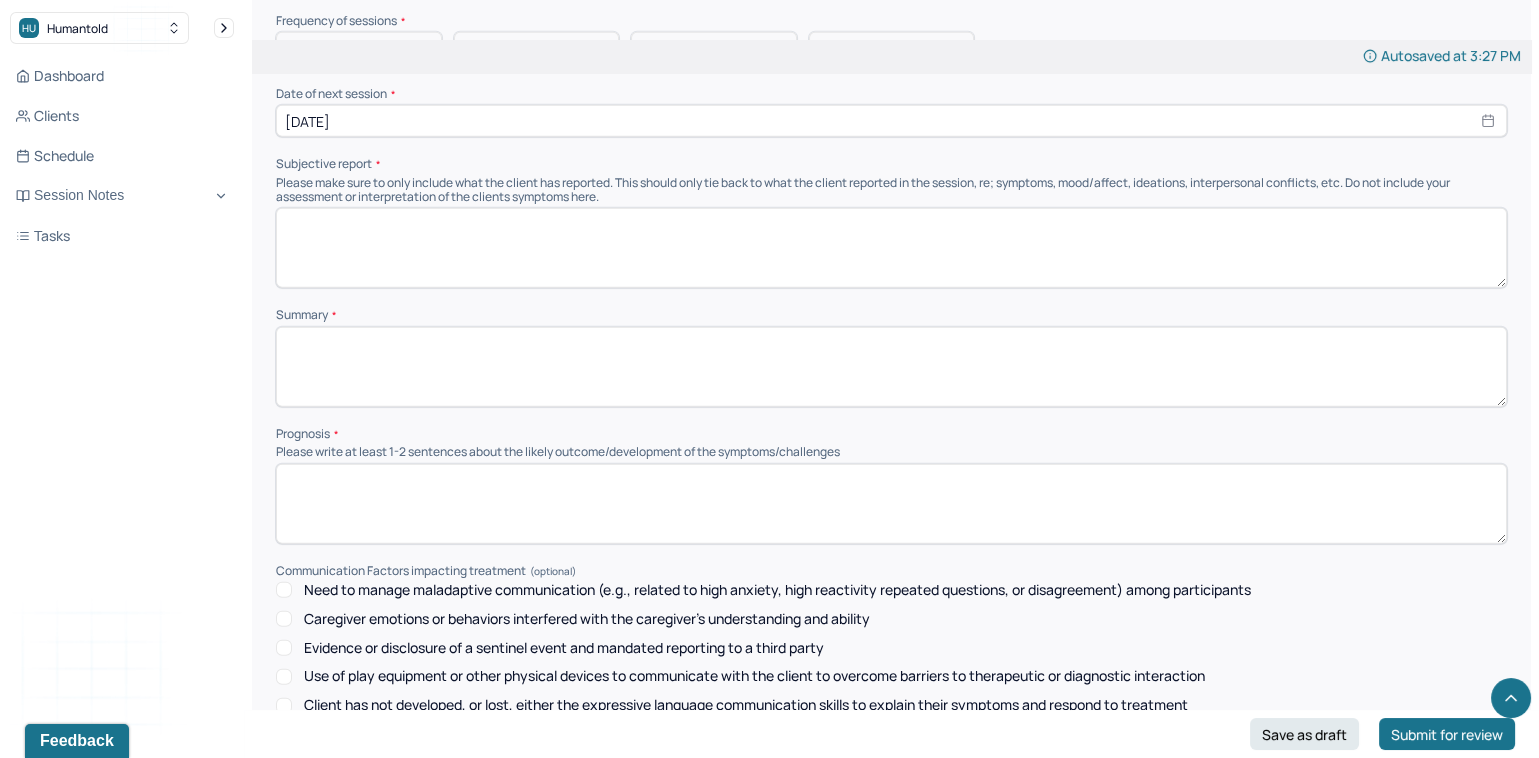 click at bounding box center (891, 248) 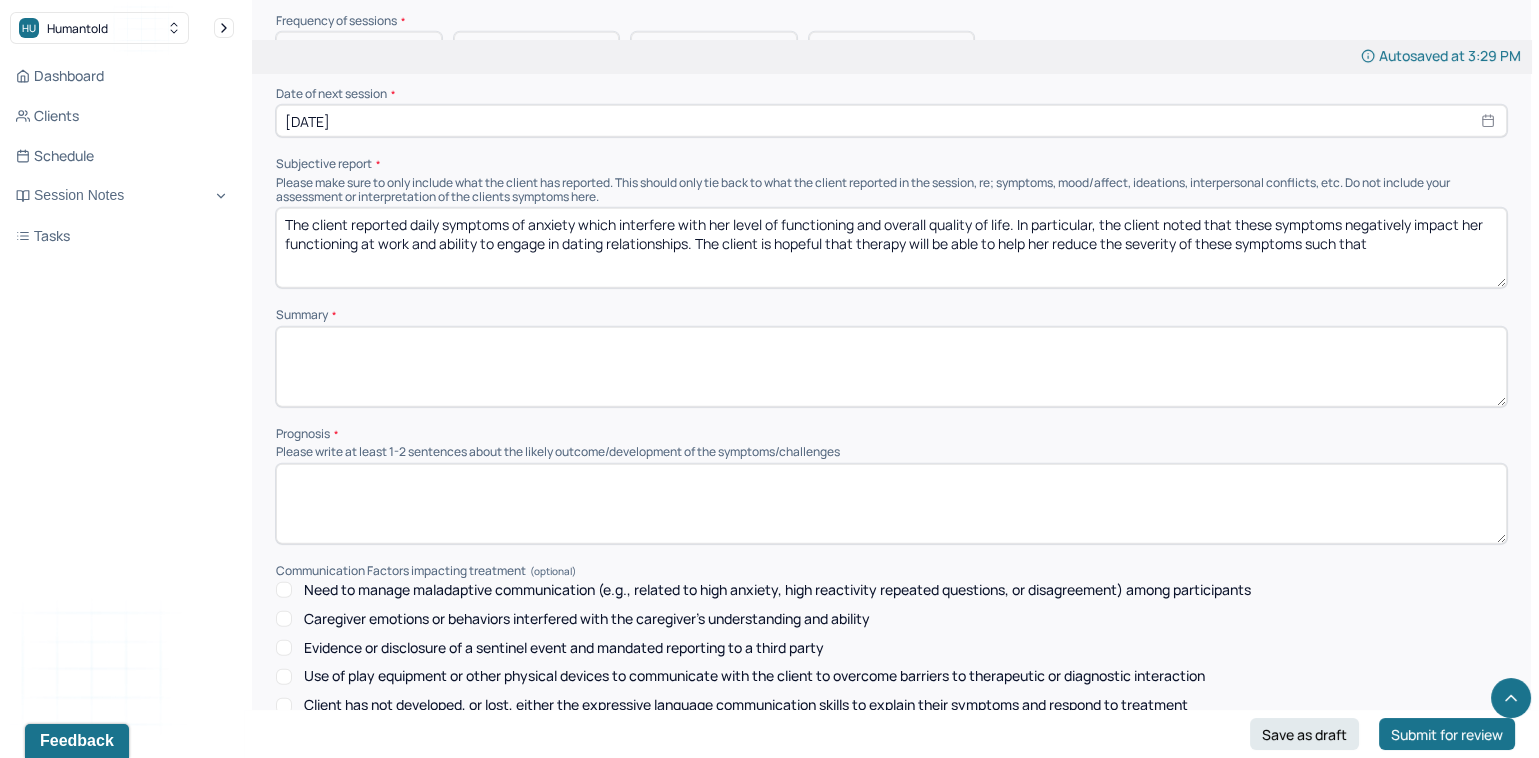 click on "The client reported daily symptoms of anxiety which interfere with her level of functioning and overall quality of life. In particular, the client noted that these symptoms negatively impact her functioning at work and ability to engage in dating relationships. The client is hopeful that therapy will be able to help her reduce the severity of these symptoms such that" at bounding box center [891, 248] 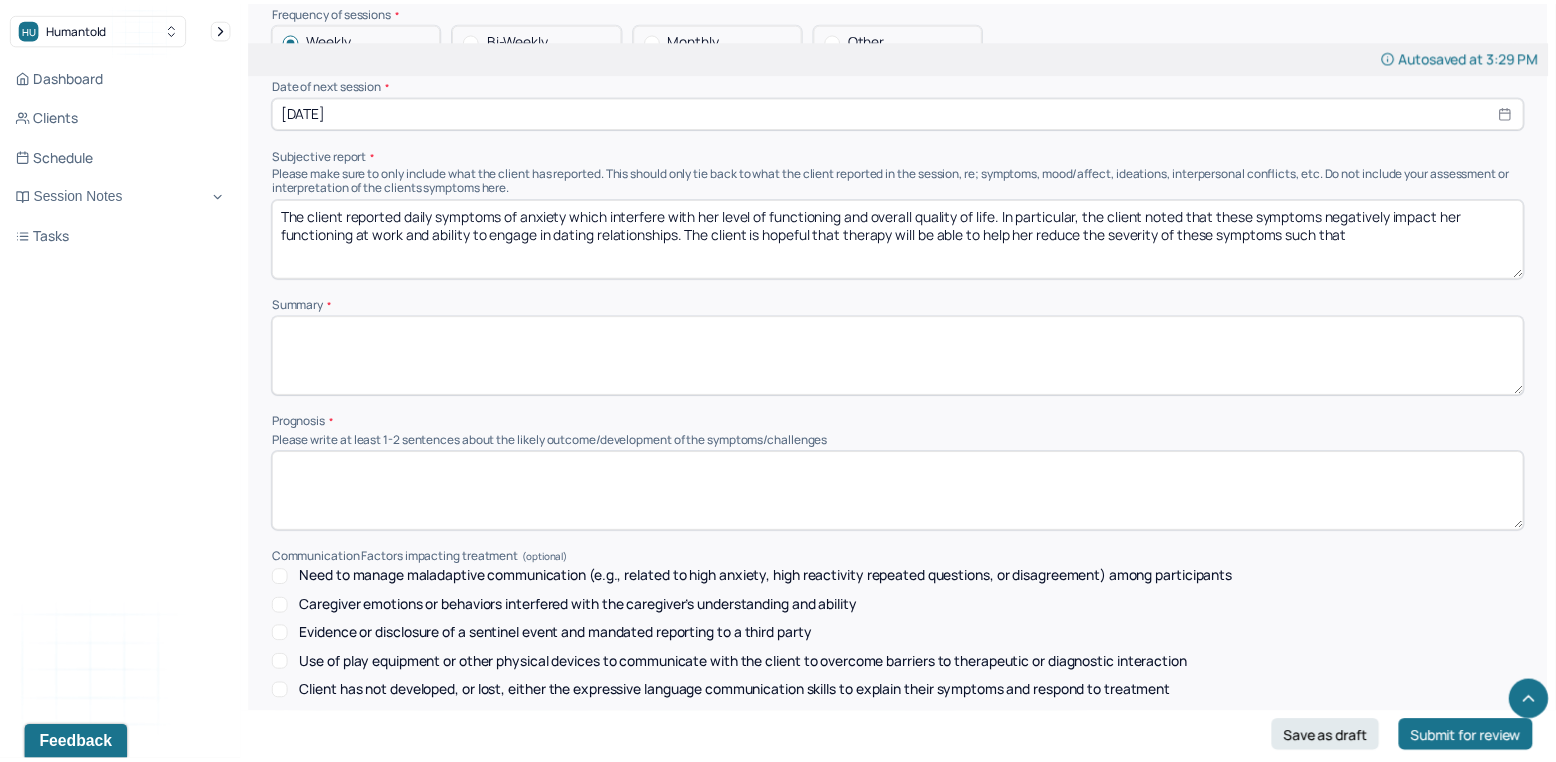 scroll, scrollTop: 9159, scrollLeft: 0, axis: vertical 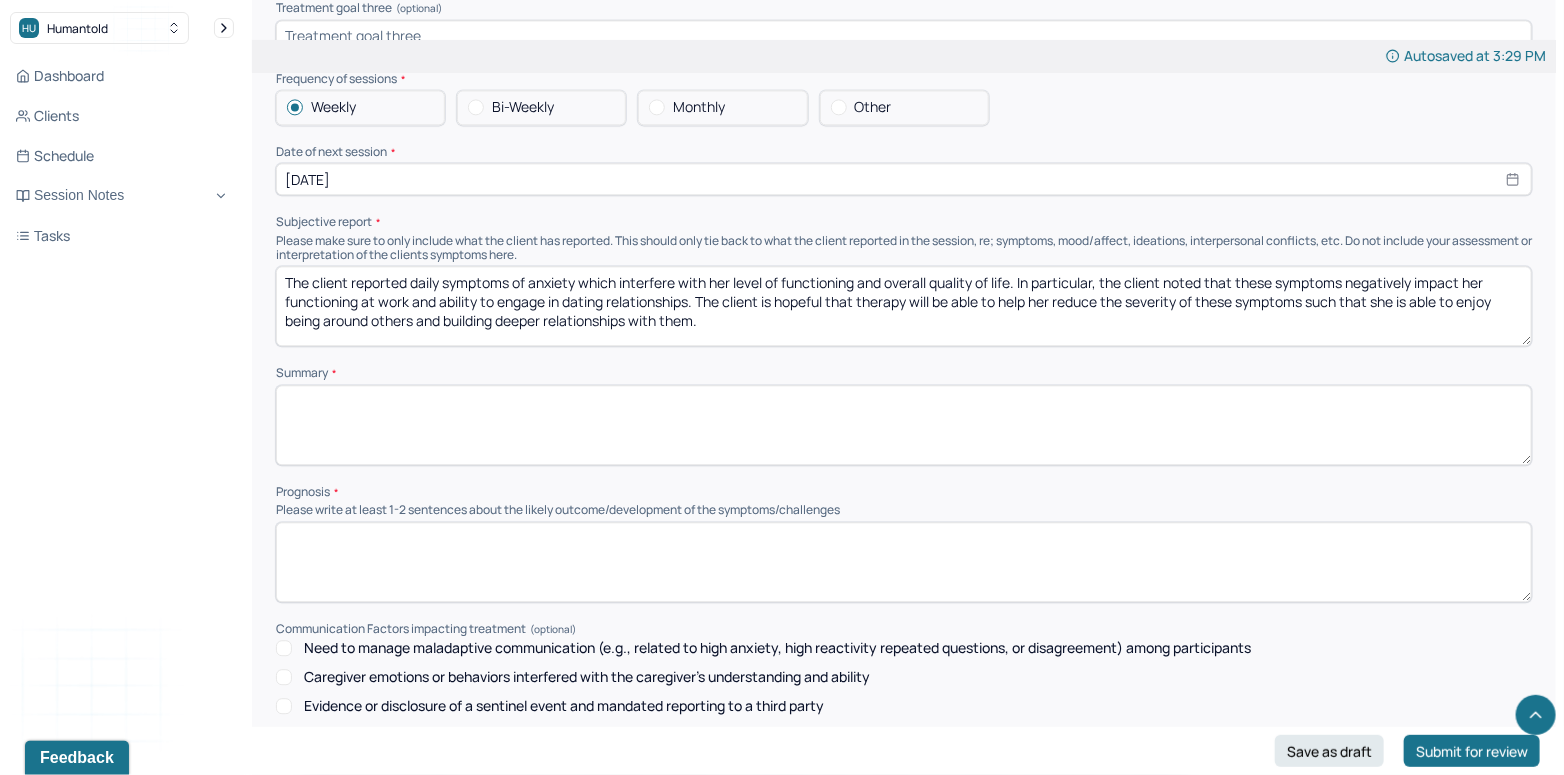 type on "The client reported daily symptoms of anxiety which interfere with her level of functioning and overall quality of life. In particular, the client noted that these symptoms negatively impact her functioning at work and ability to engage in dating relationships. The client is hopeful that therapy will be able to help her reduce the severity of these symptoms such that she is able to enjoy being around others and building deeper relationships with them." 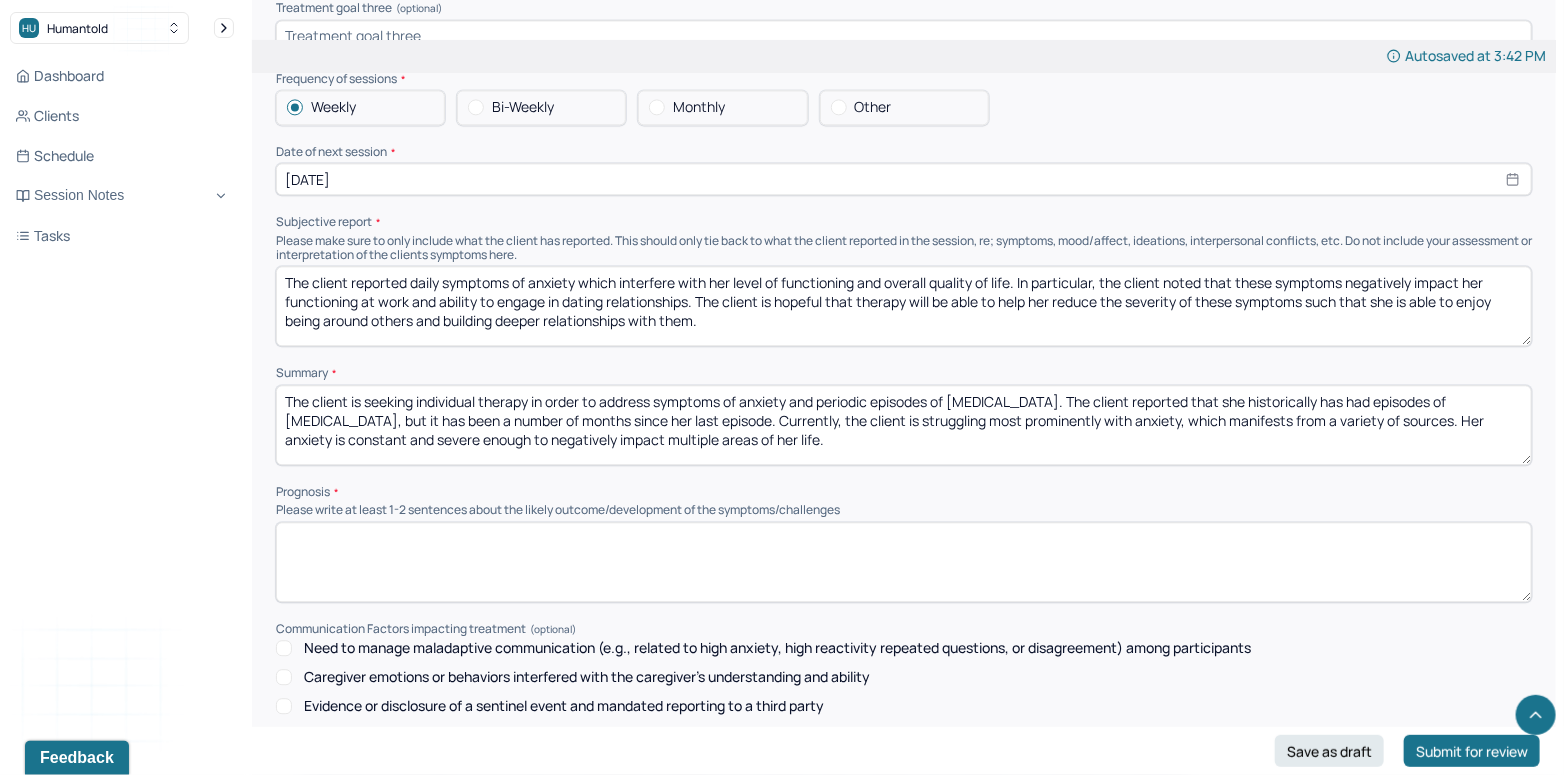 type on "The client is seeking individual therapy in order to address symptoms of anxiety and periodic episodes of [MEDICAL_DATA]. The client reported that she historically has had episodes of [MEDICAL_DATA], but it has been a number of months since her last episode. Currently, the client is struggling most prominently with anxiety, which manifests from a variety of sources. Her anxiety is constant and severe enough to negatively impact multiple areas of her life." 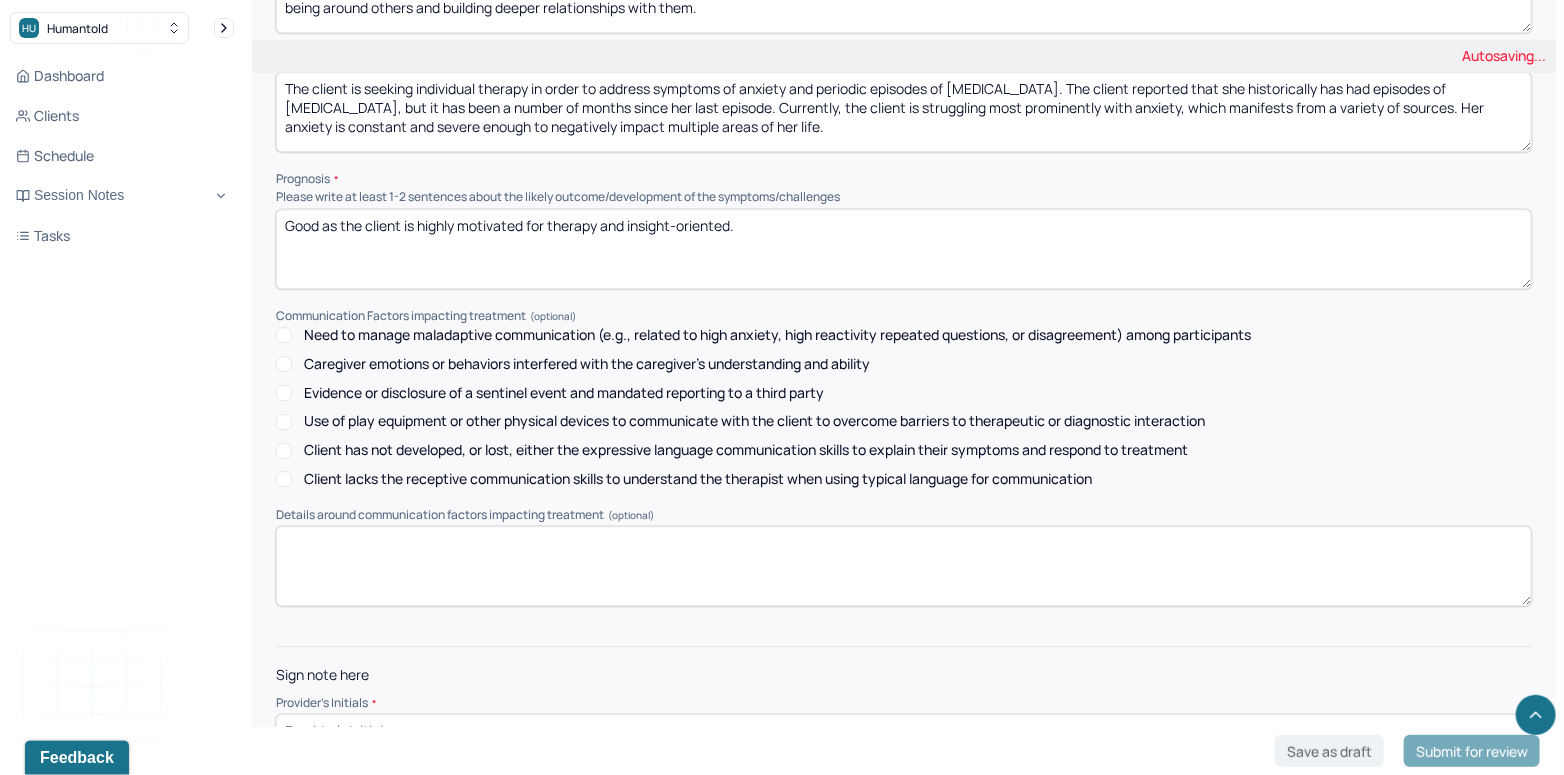 scroll, scrollTop: 9412, scrollLeft: 0, axis: vertical 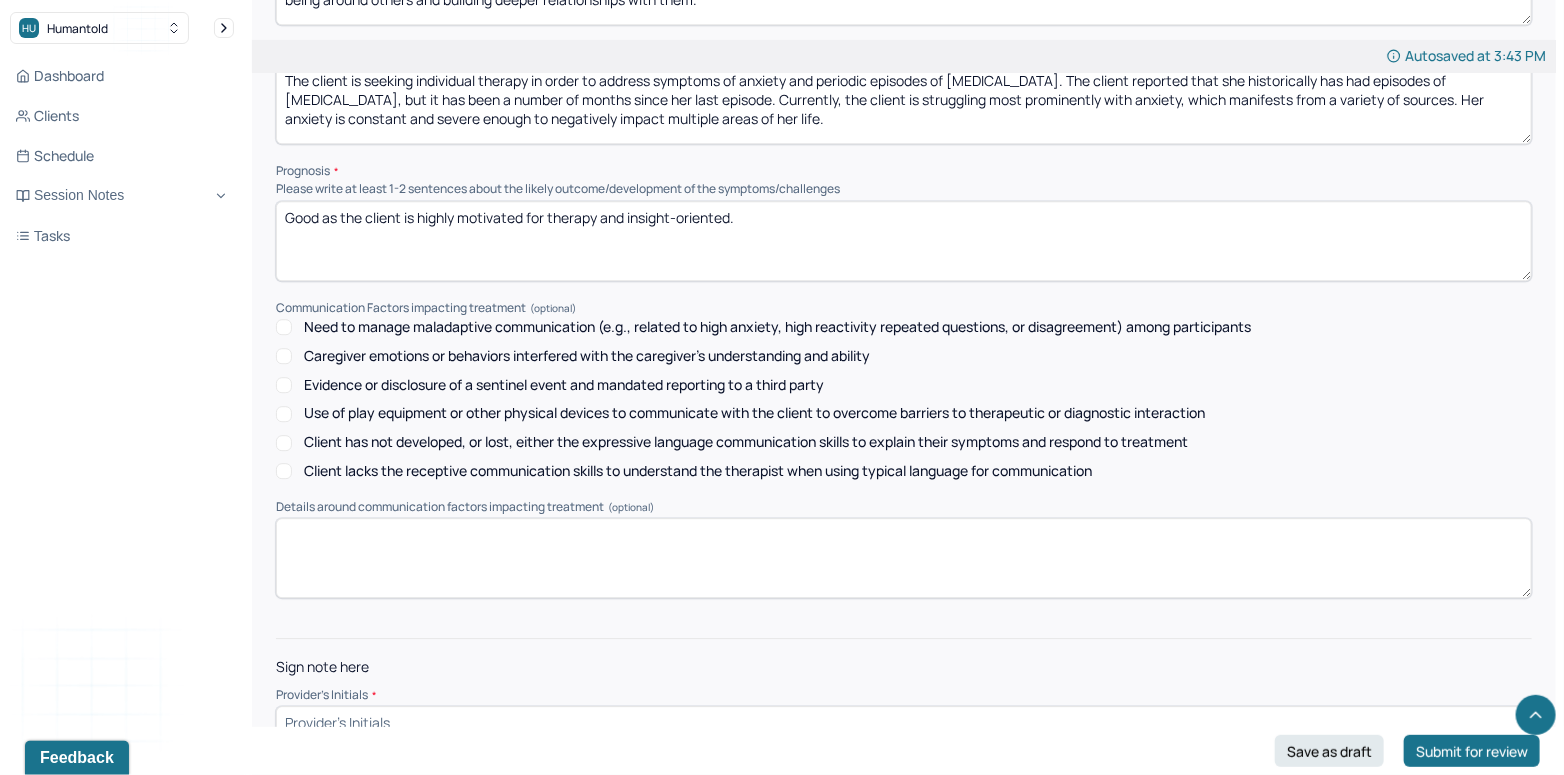 type on "Good as the client is highly motivated for therapy and insight-oriented." 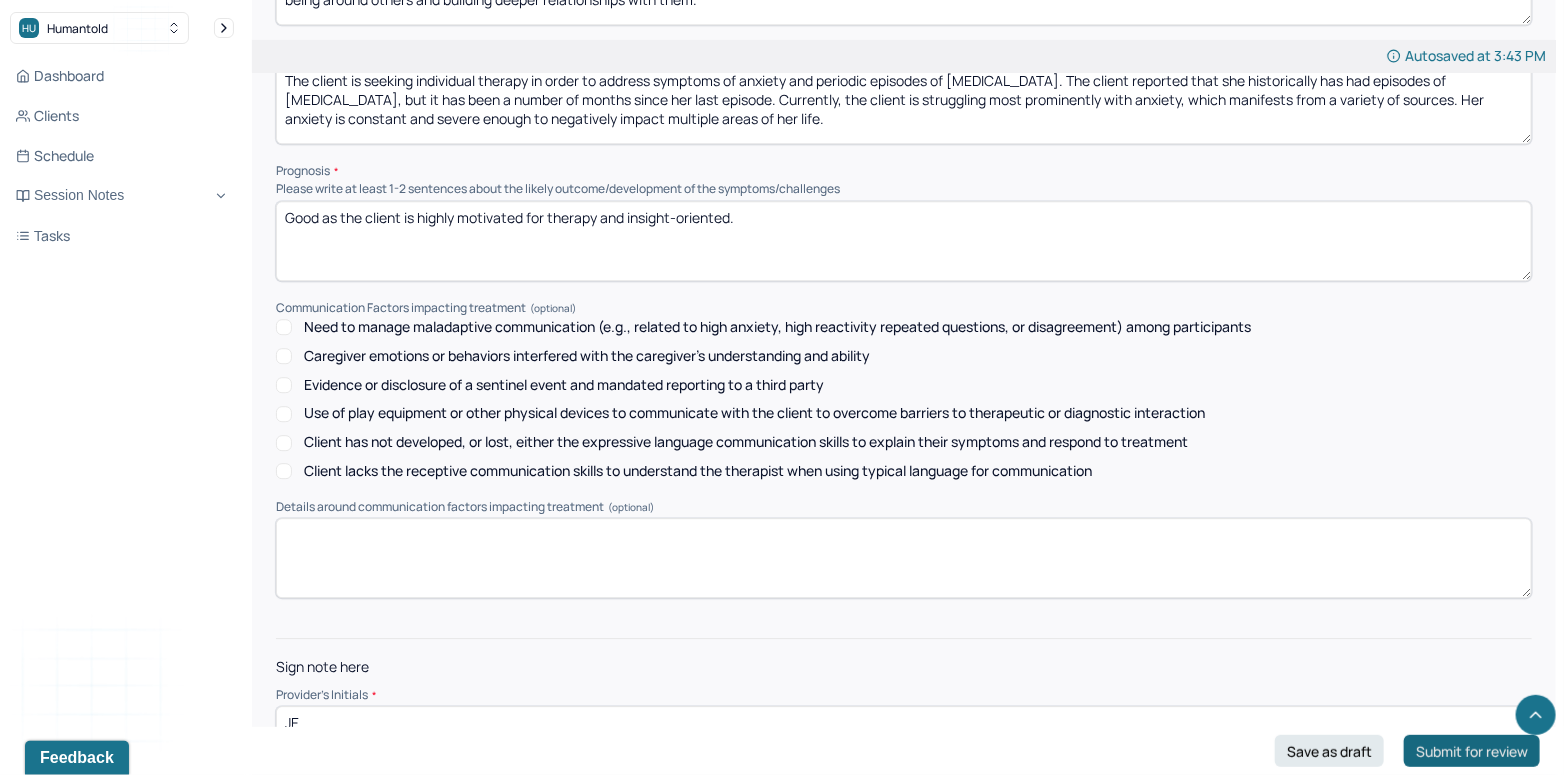 type on "JE" 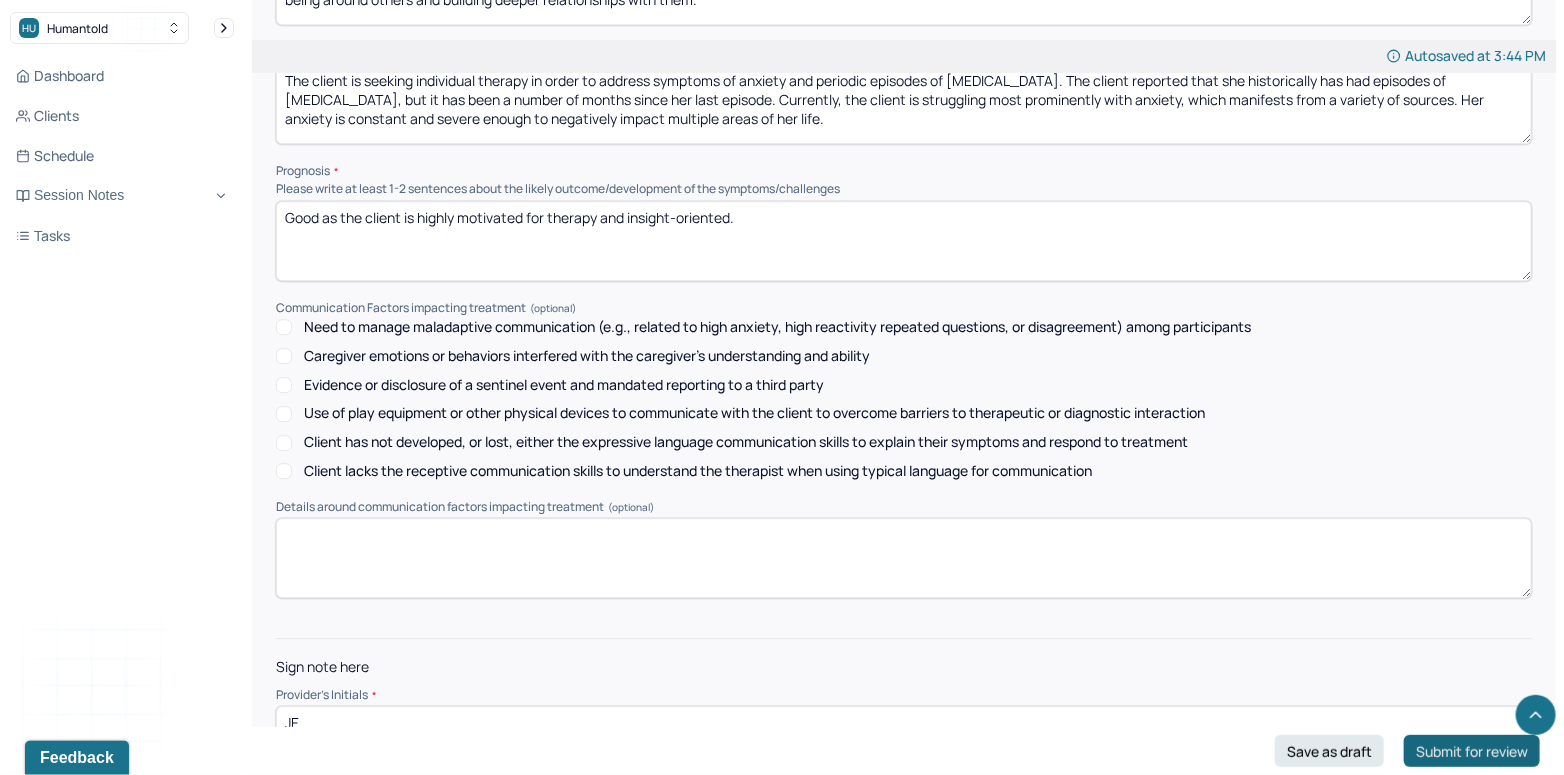 click on "Submit for review" at bounding box center (1472, 751) 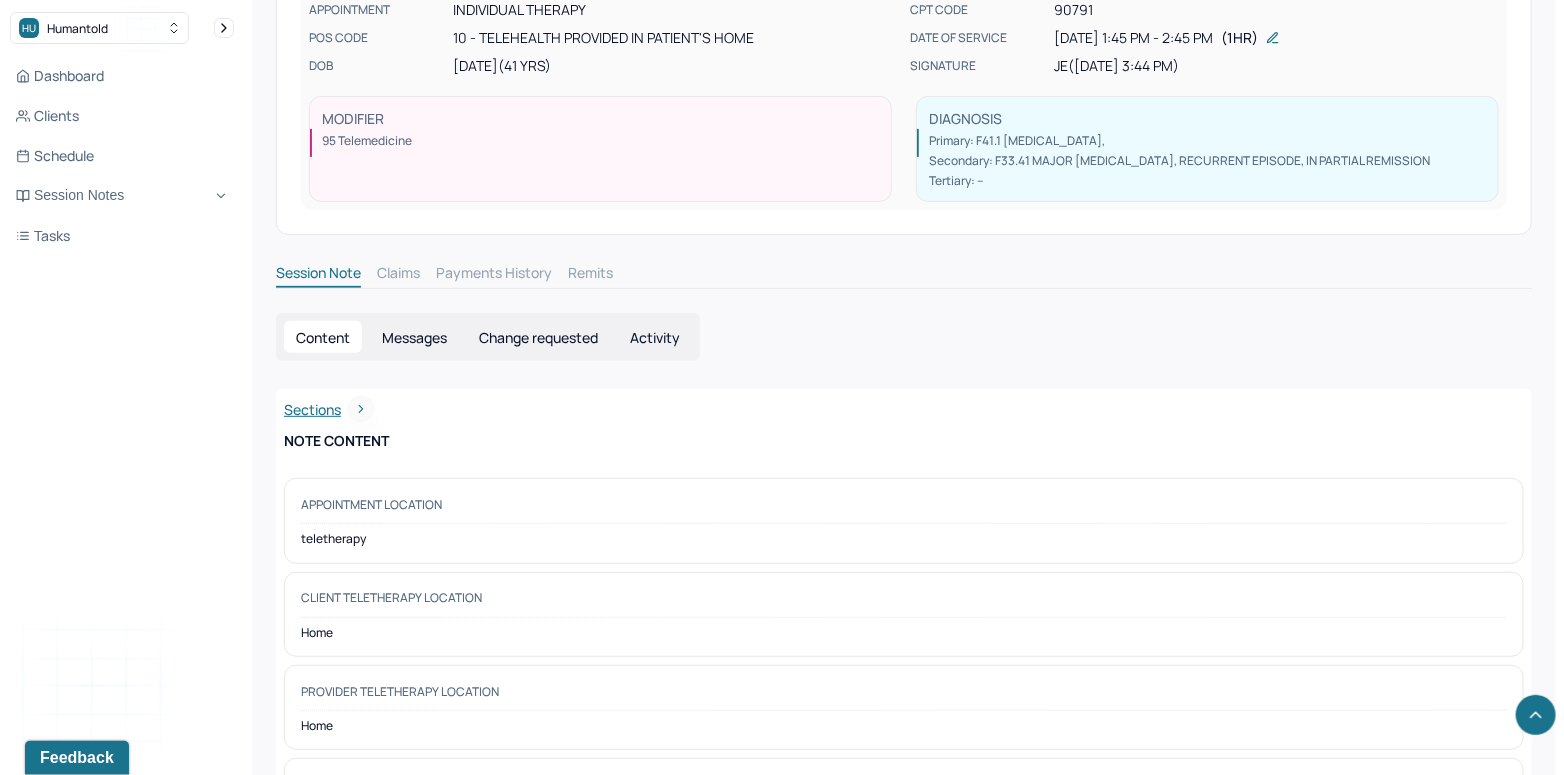 scroll, scrollTop: 0, scrollLeft: 0, axis: both 